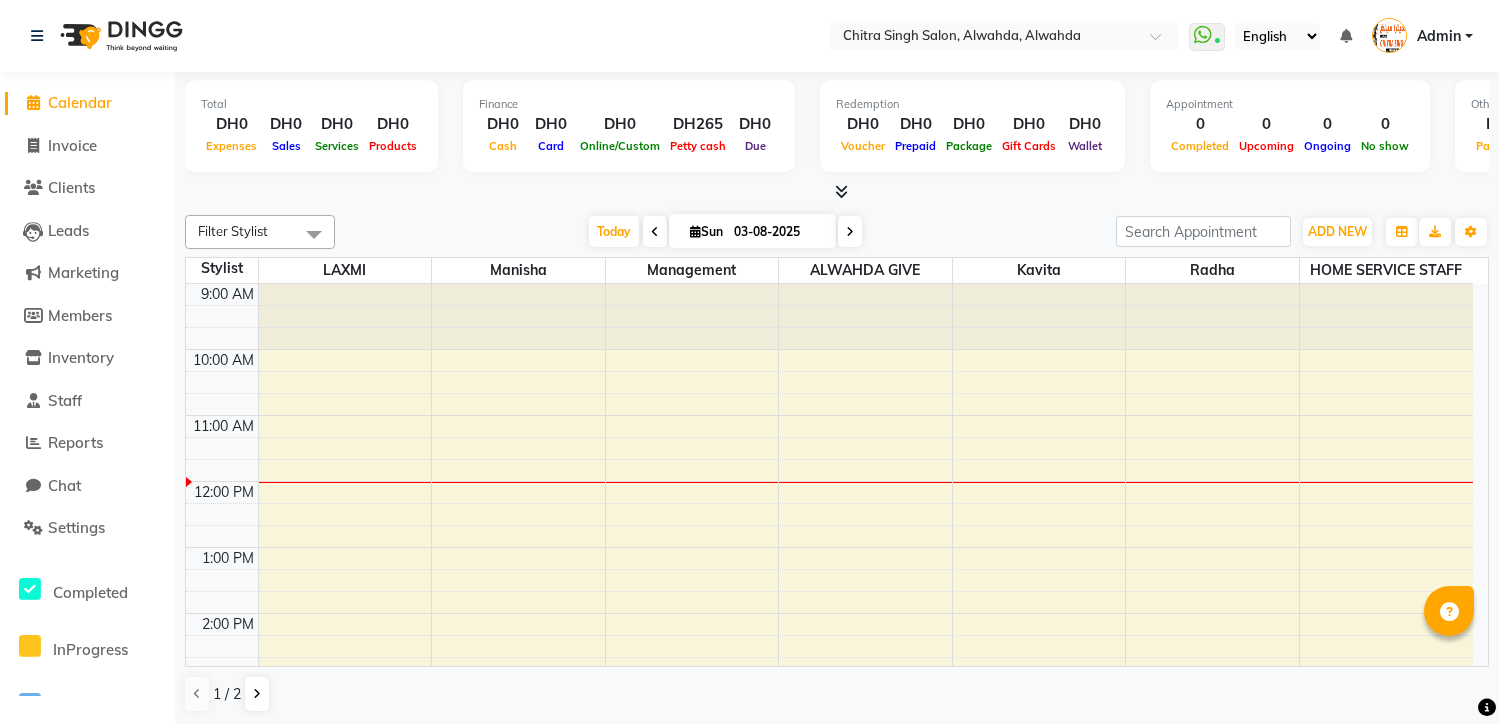 scroll, scrollTop: 0, scrollLeft: 0, axis: both 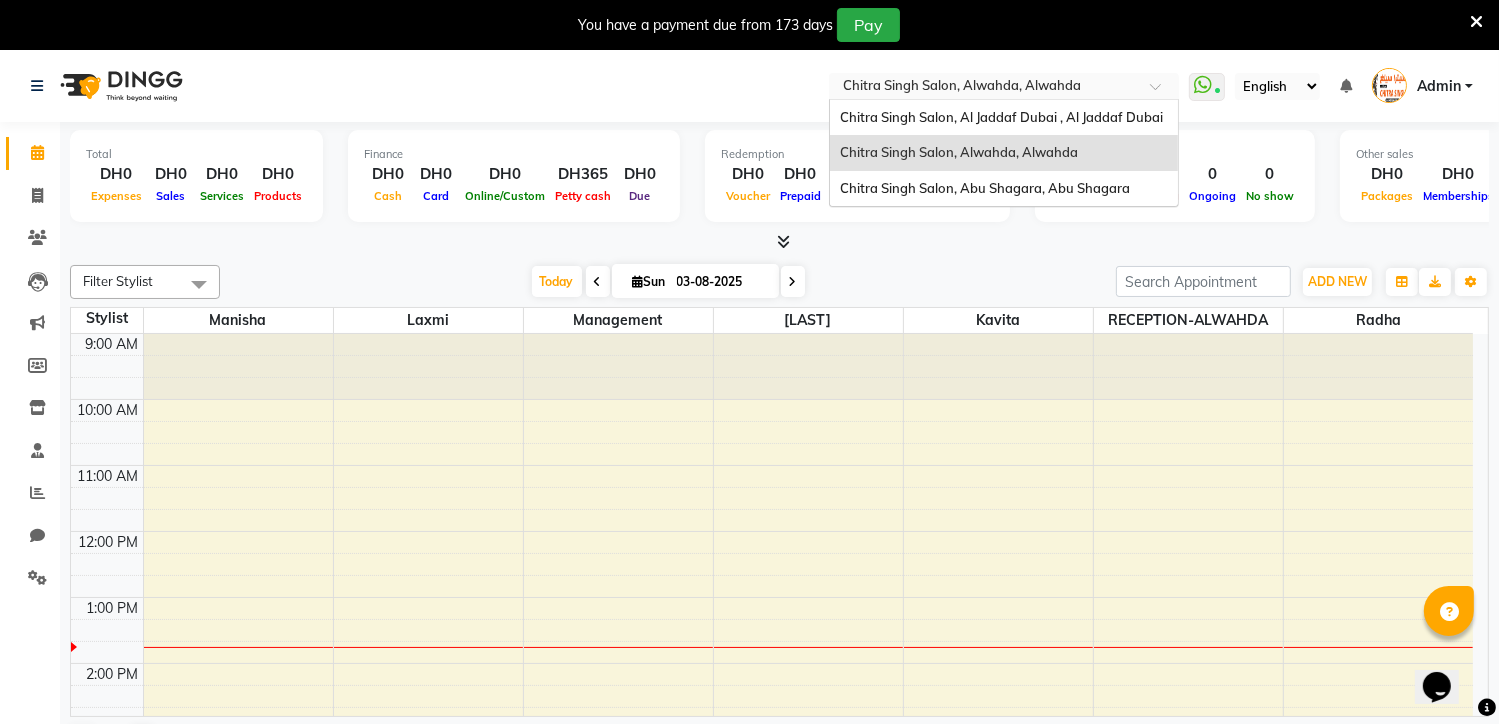 click at bounding box center (1004, 88) 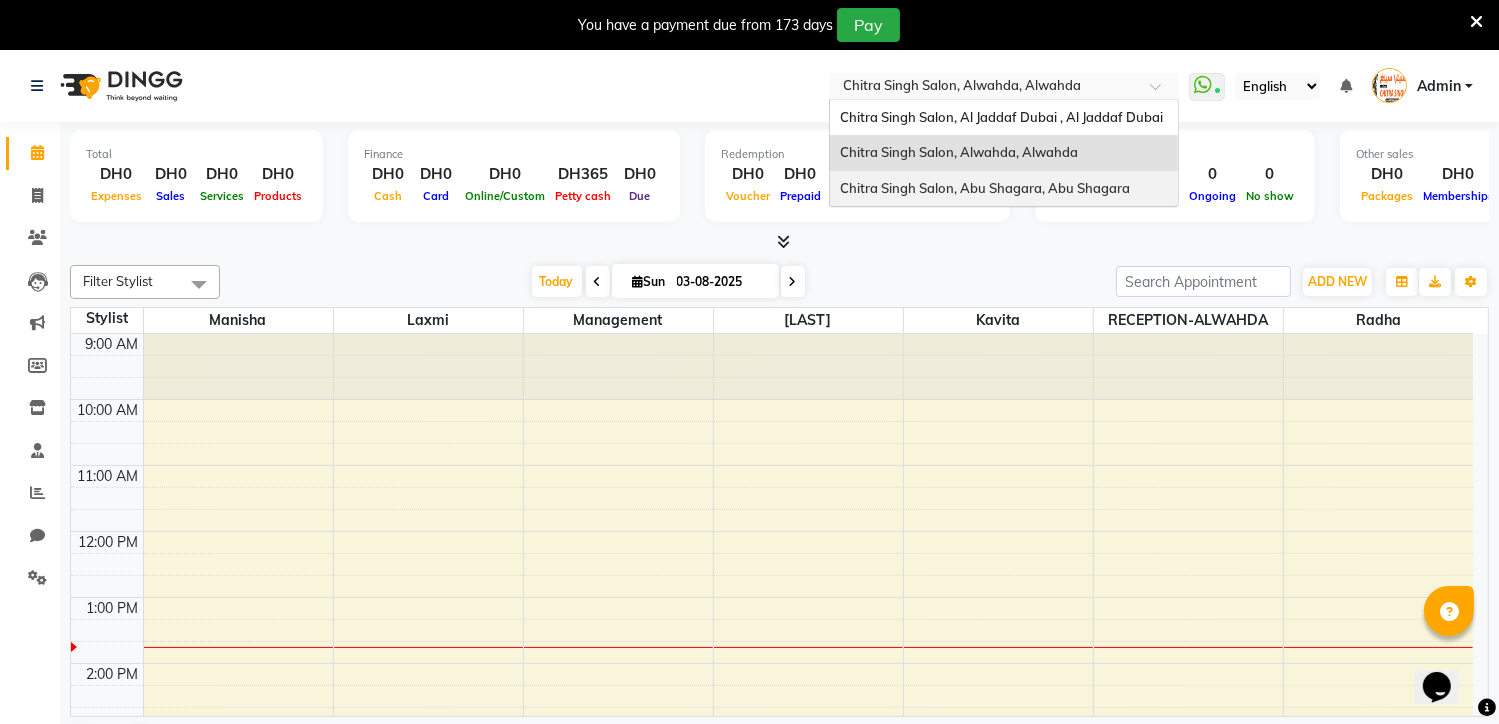 click on "Chitra Singh Salon, Abu Shagara, Abu Shagara" at bounding box center [985, 188] 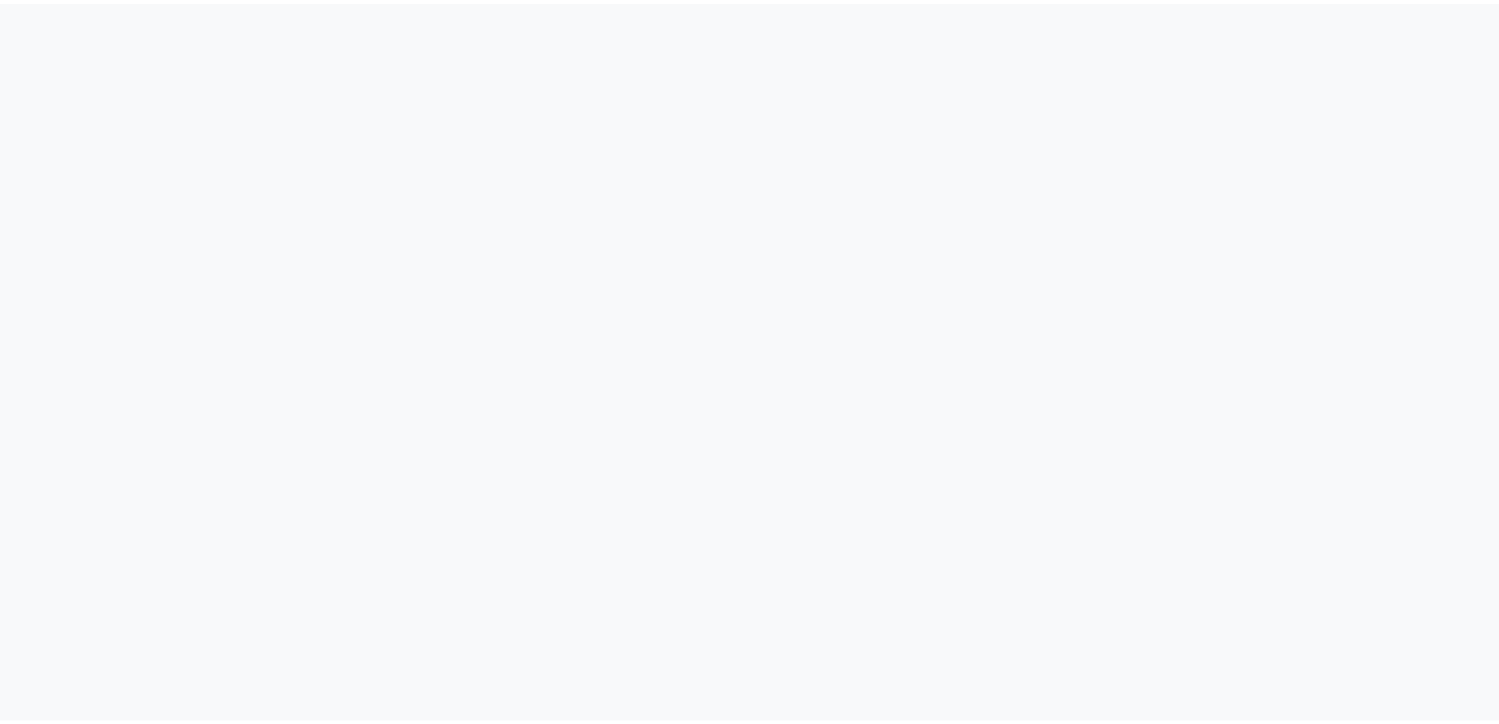 scroll, scrollTop: 0, scrollLeft: 0, axis: both 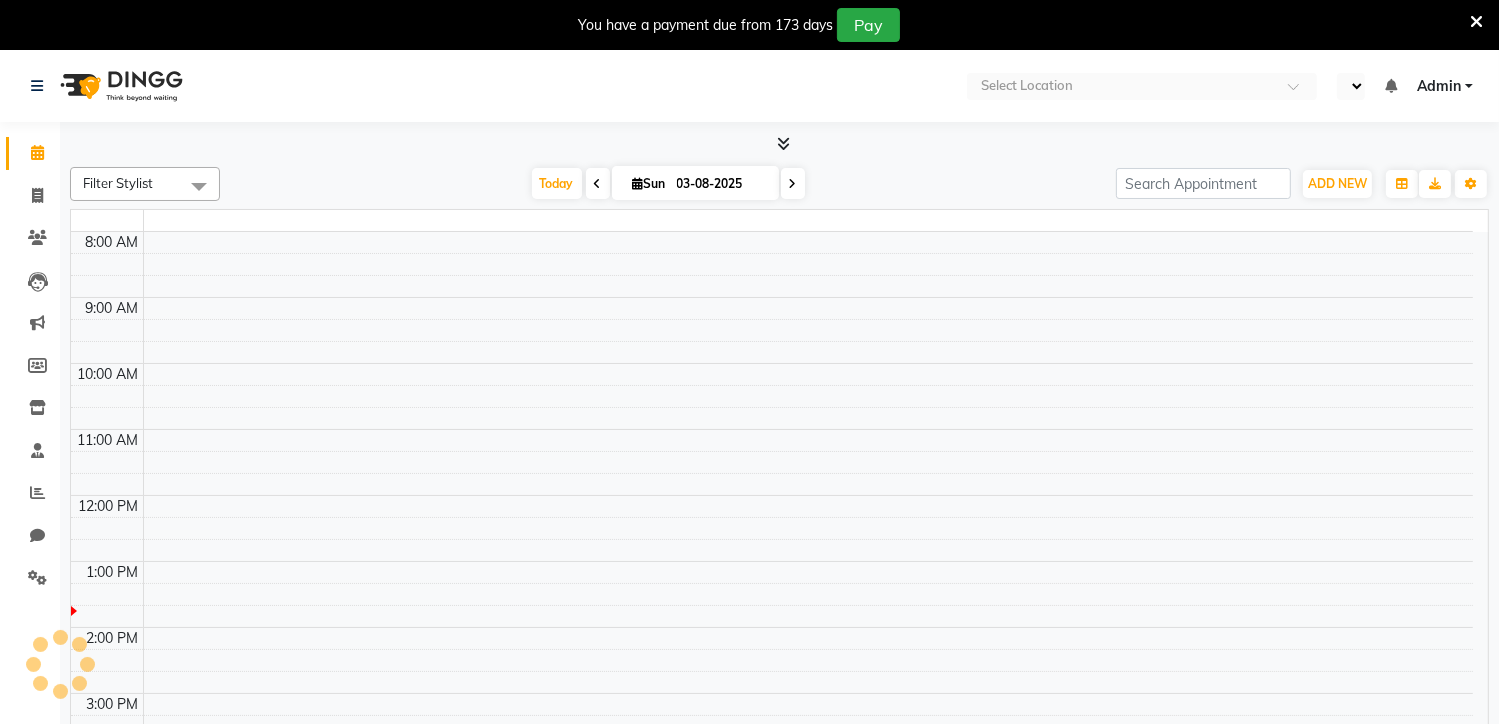 select on "en" 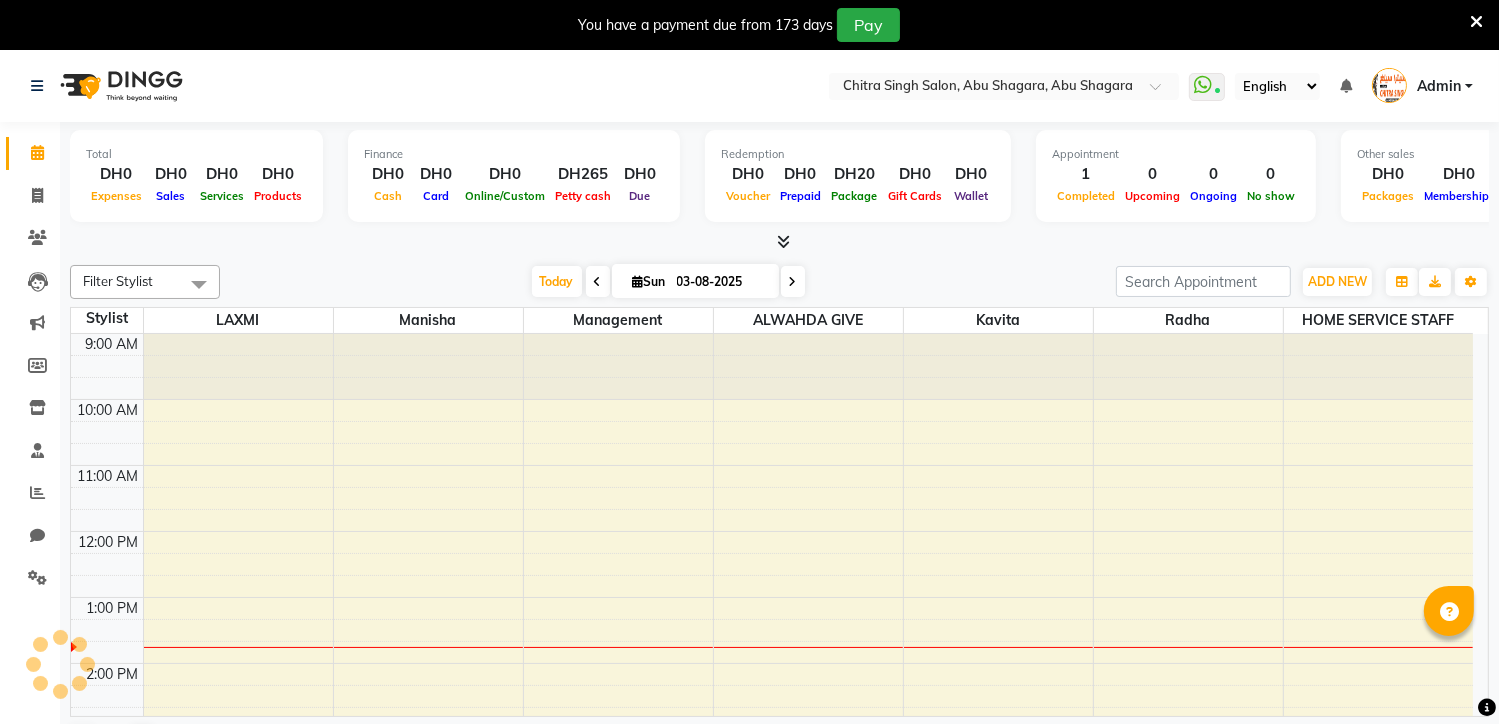 scroll, scrollTop: 0, scrollLeft: 0, axis: both 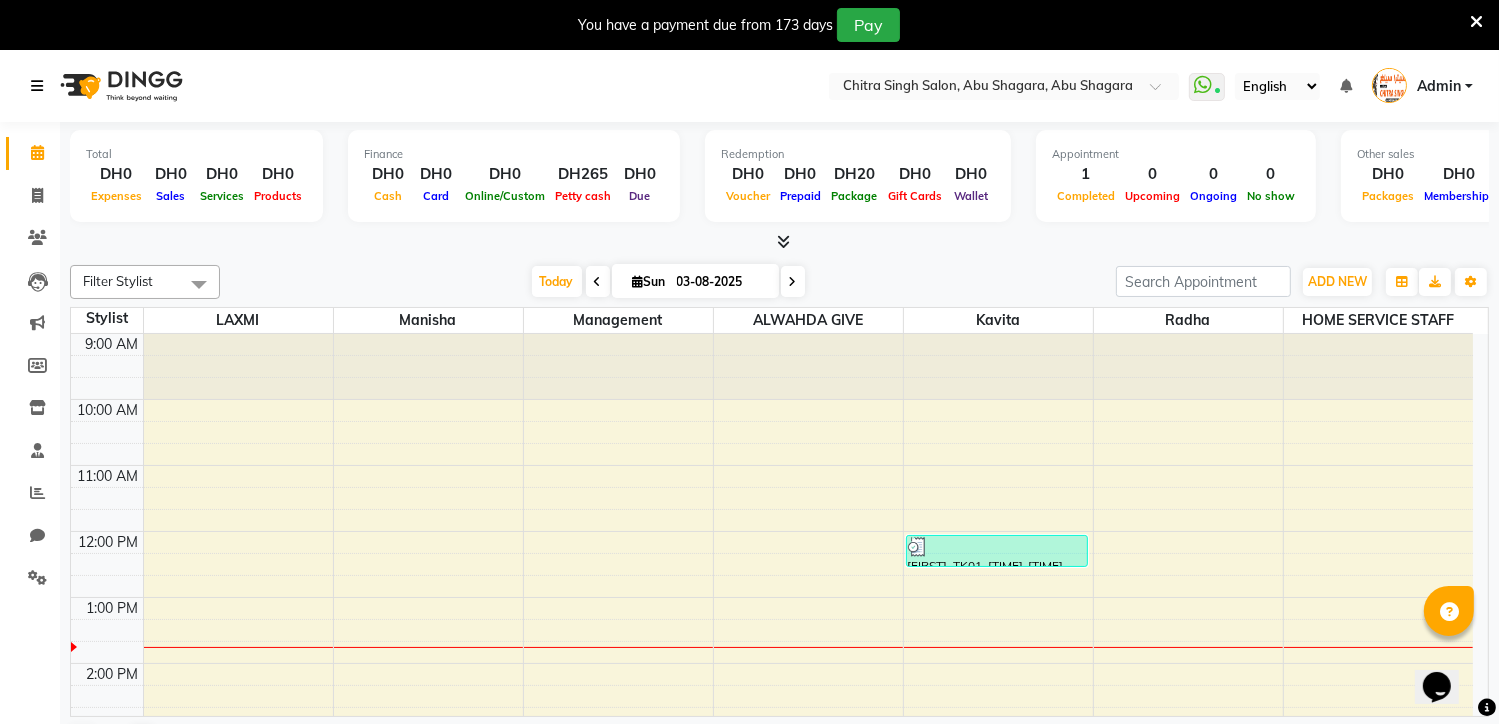 click at bounding box center [37, 86] 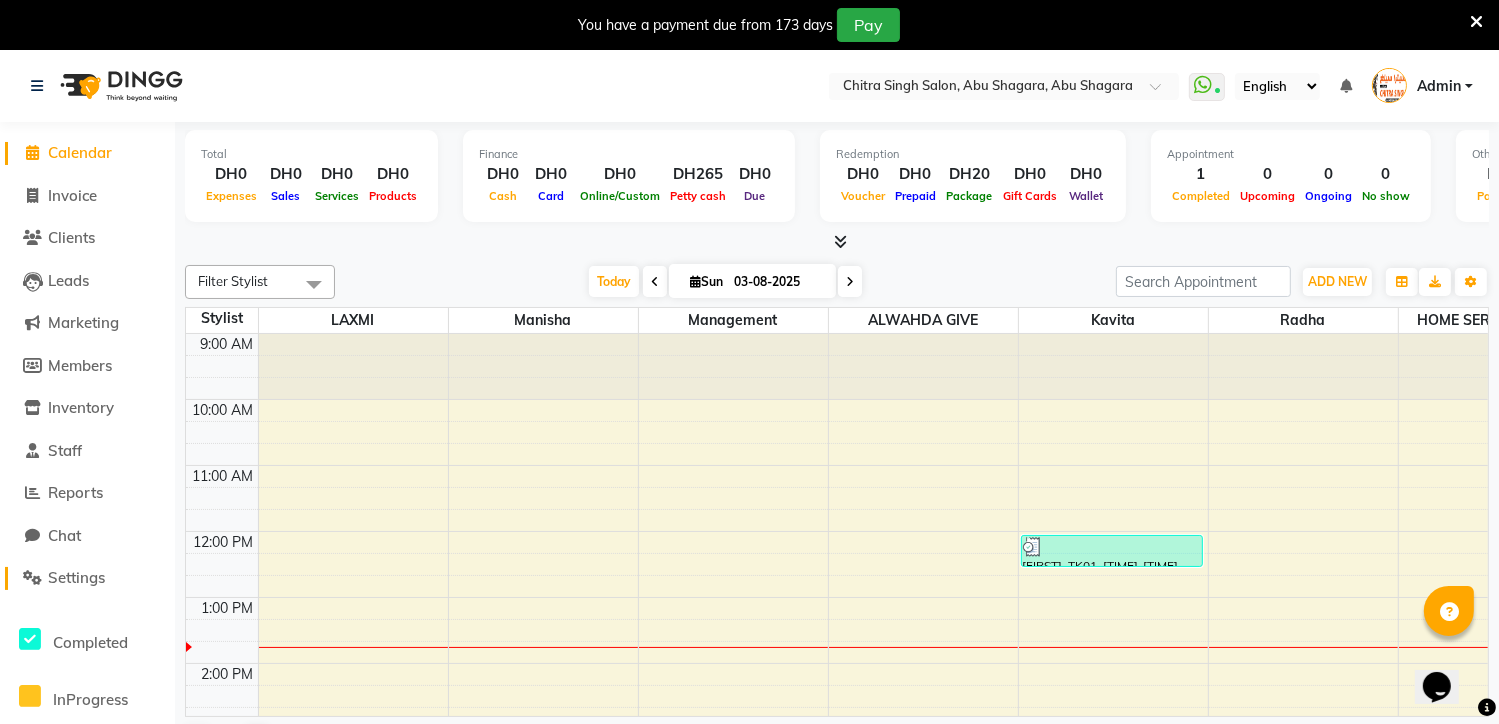 click on "Settings" 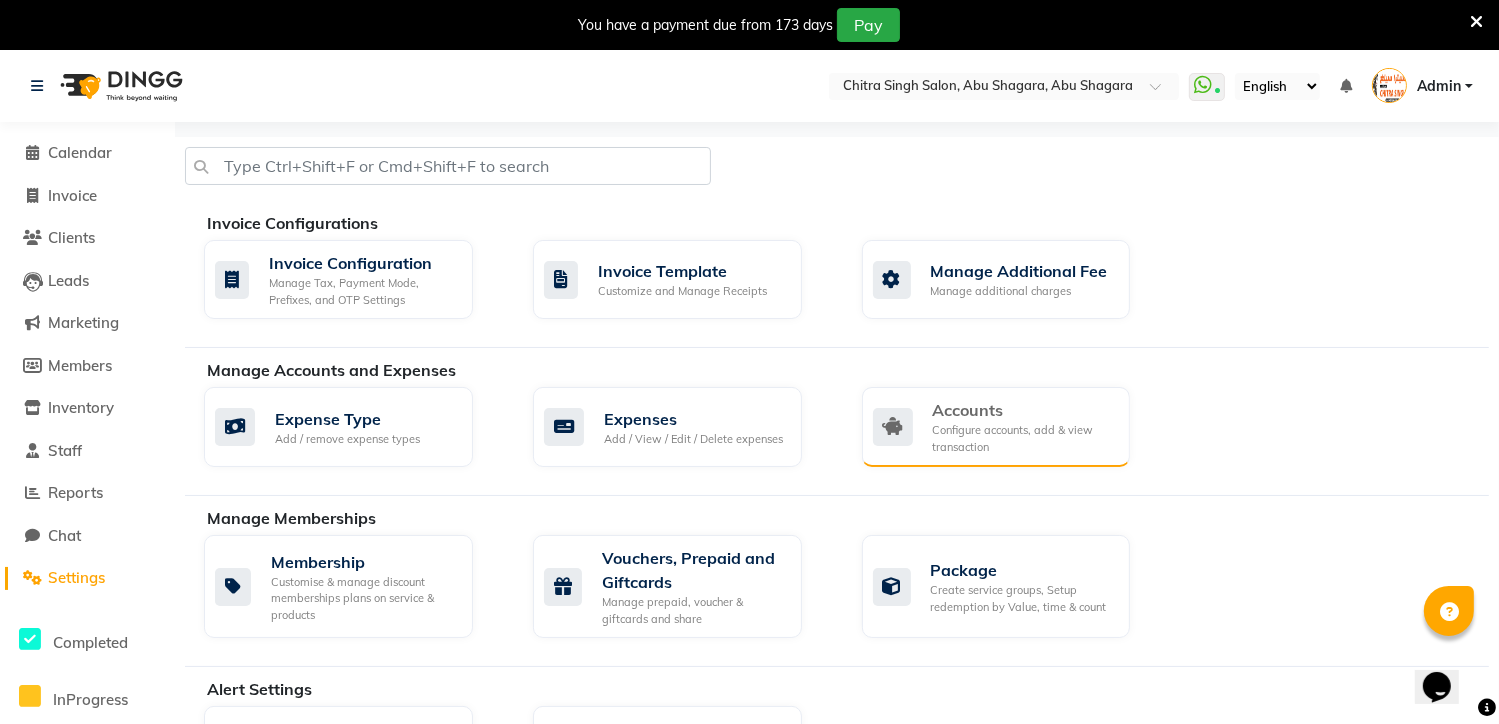click on "Configure accounts, add & view transaction" 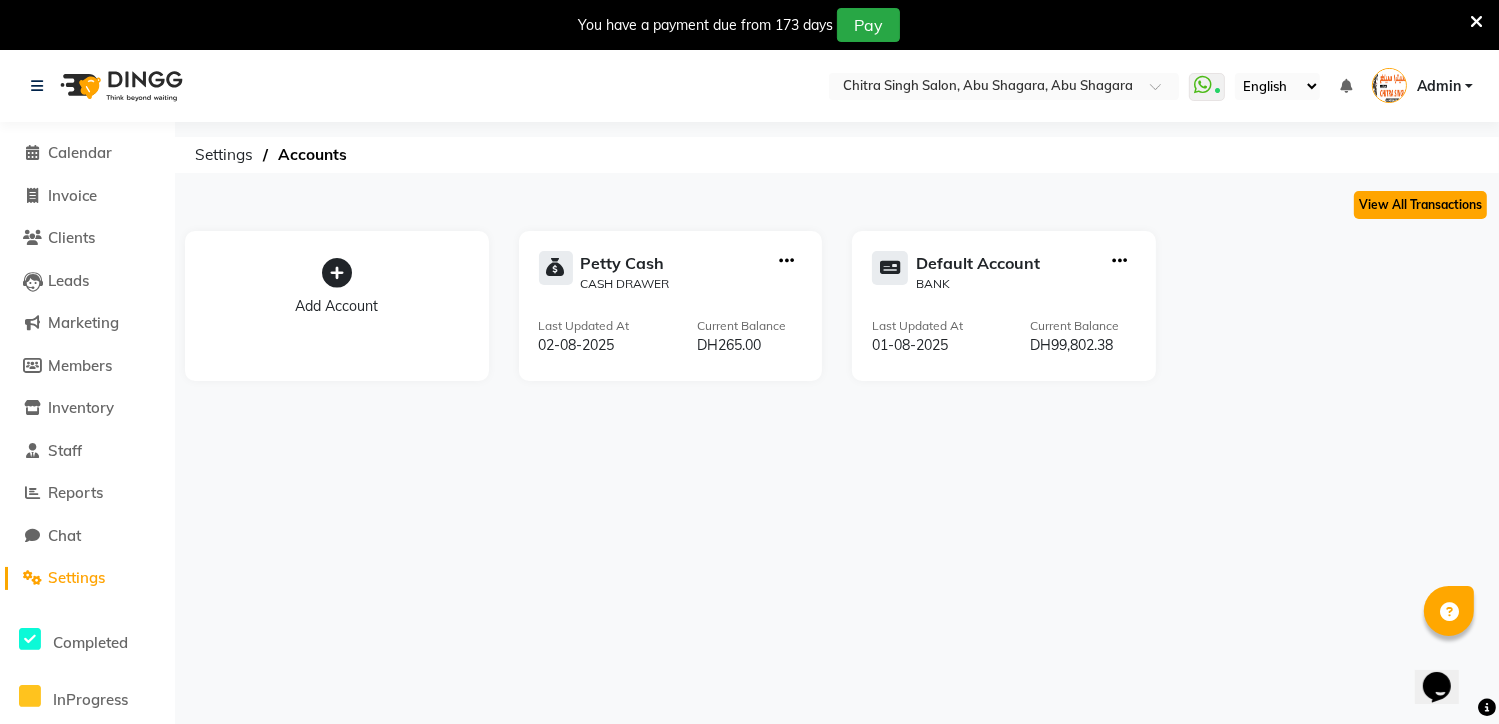 click on "View All Transactions" 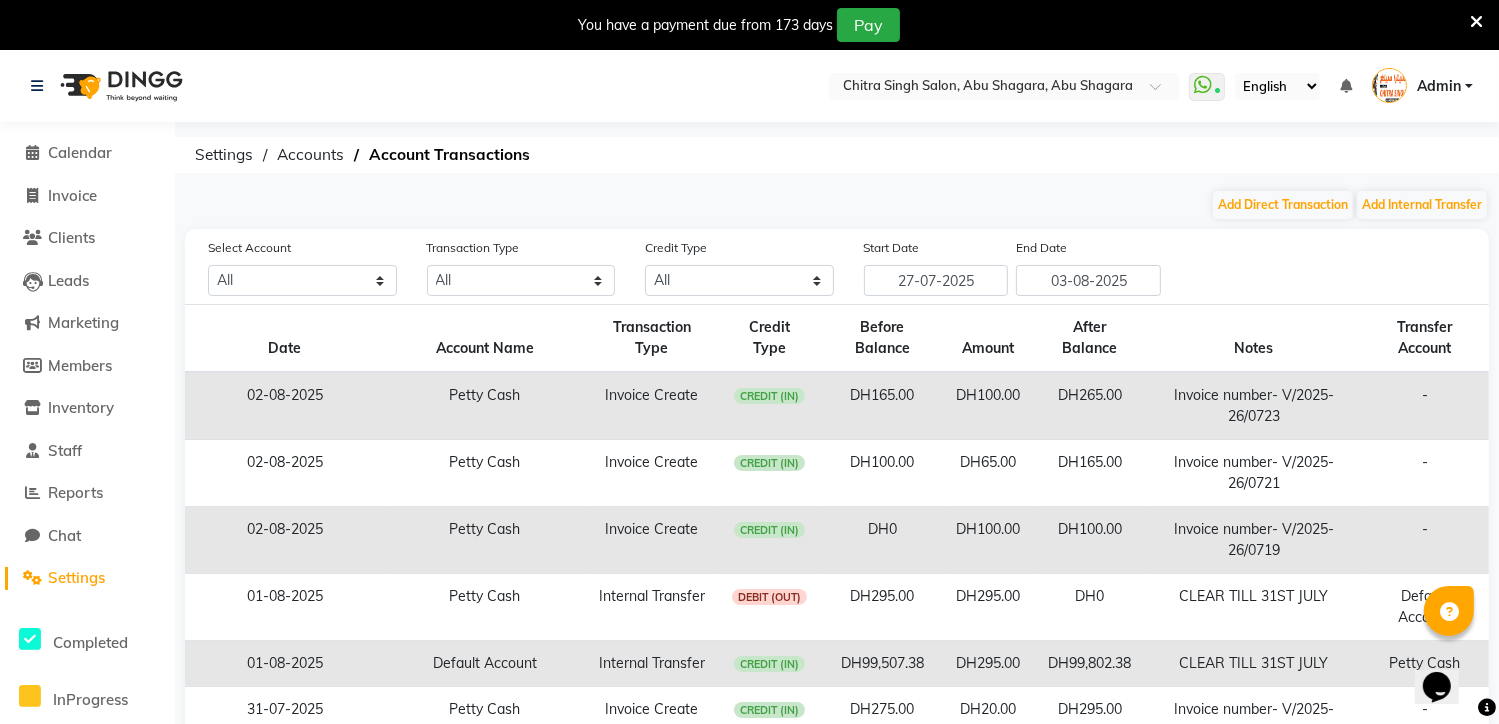 click on "Settings" 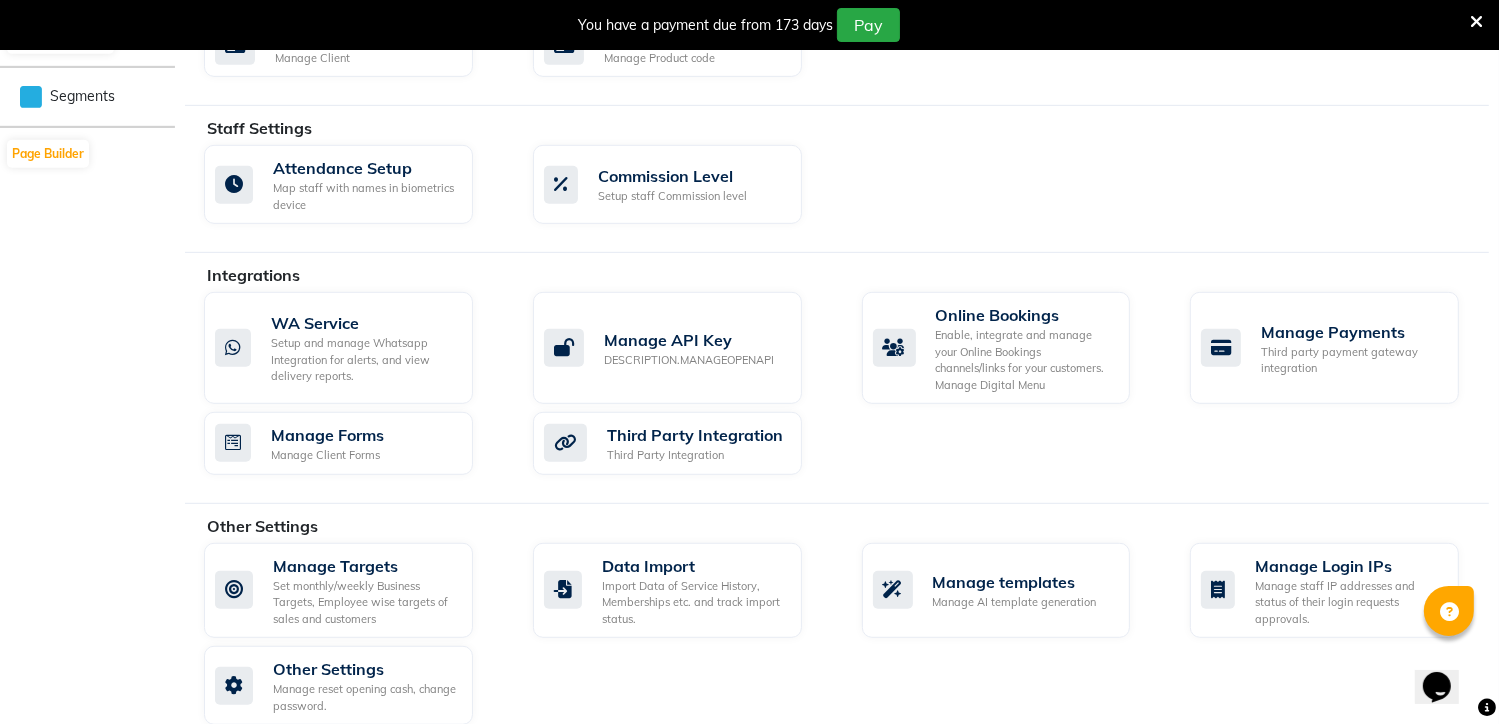 scroll, scrollTop: 1075, scrollLeft: 0, axis: vertical 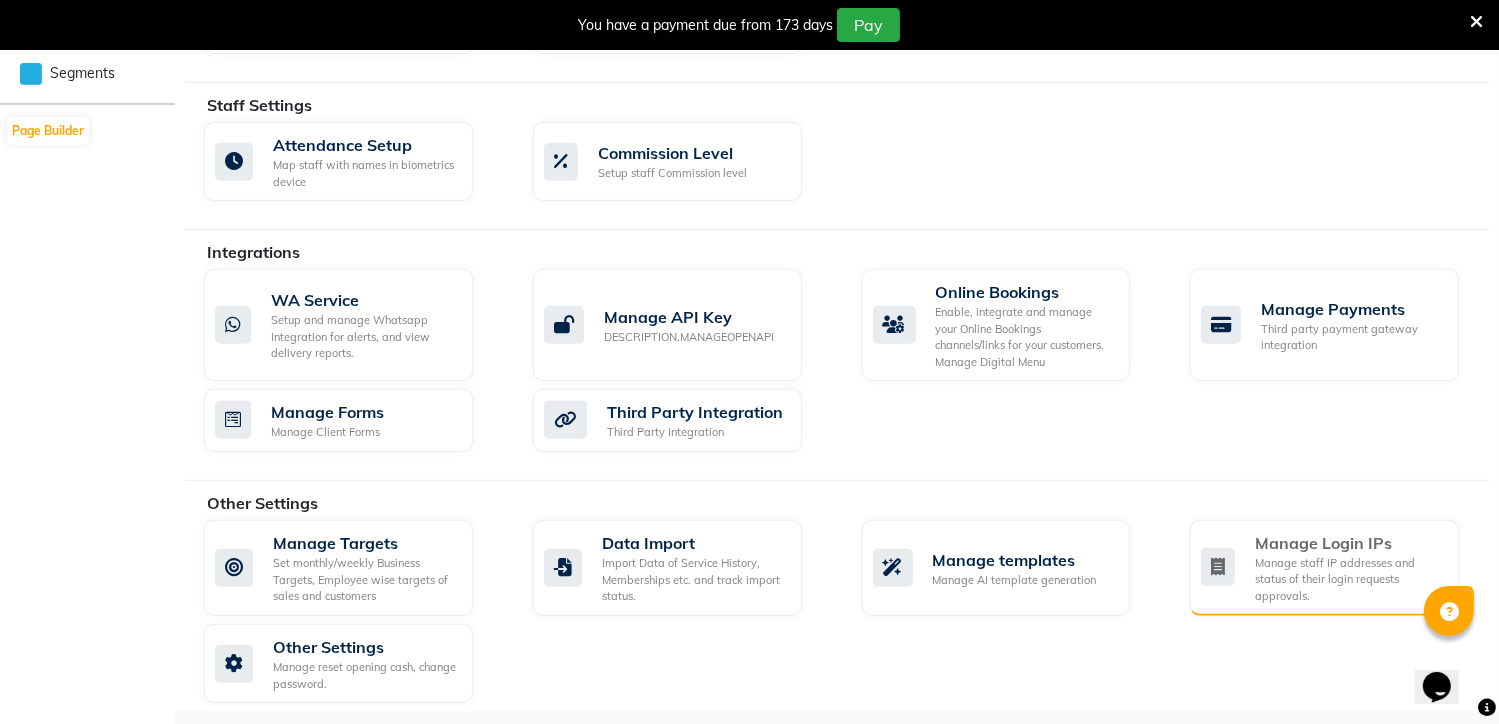 click on "Manage staff IP addresses and status of their login requests approvals." 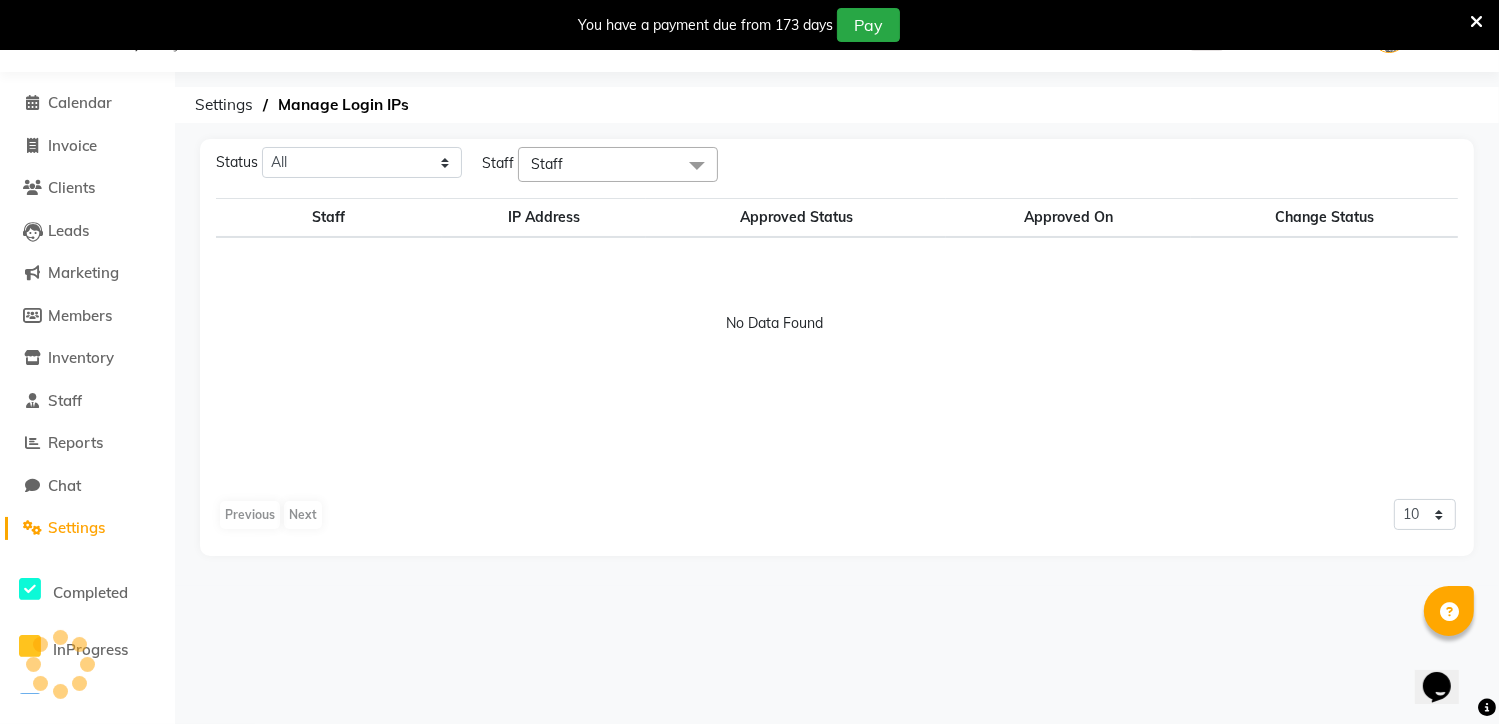 scroll, scrollTop: 95, scrollLeft: 0, axis: vertical 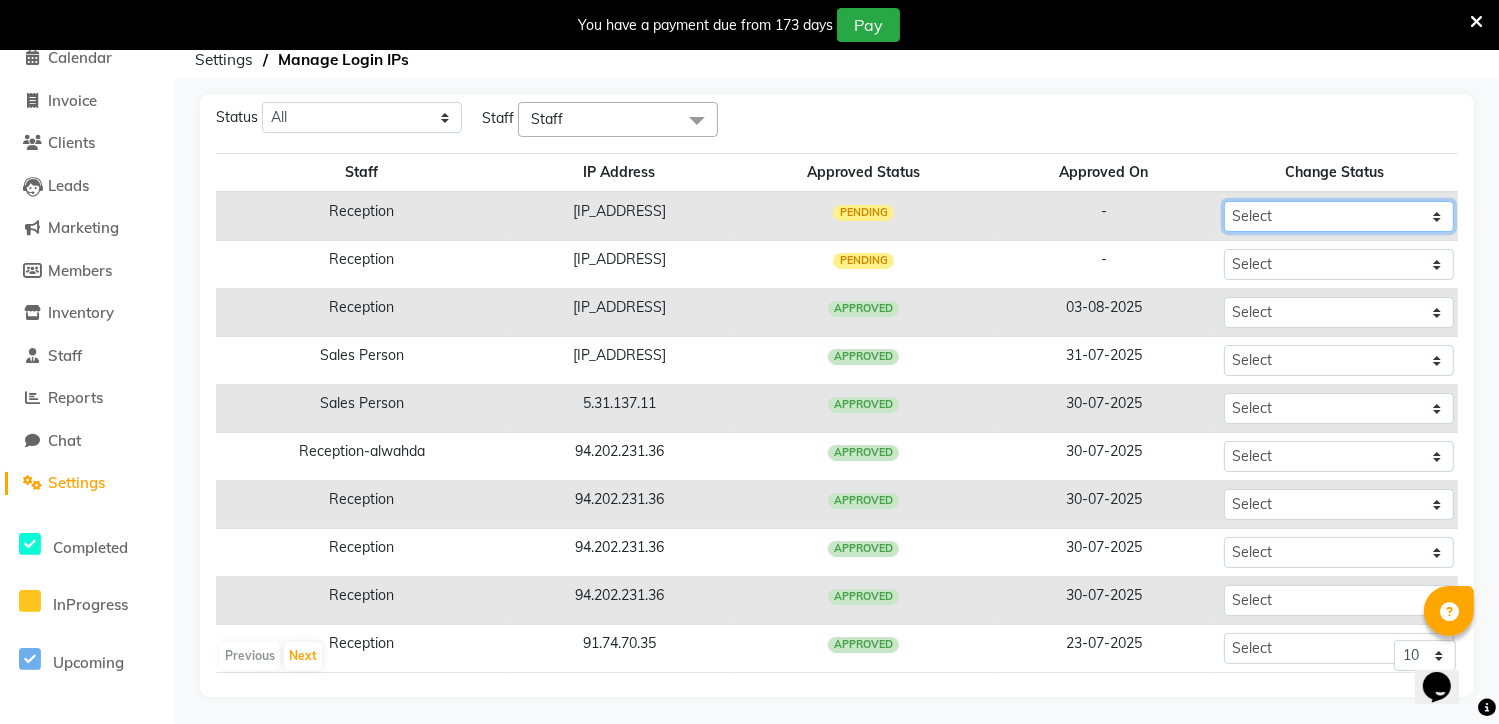 click on "Select Approved Rejected" 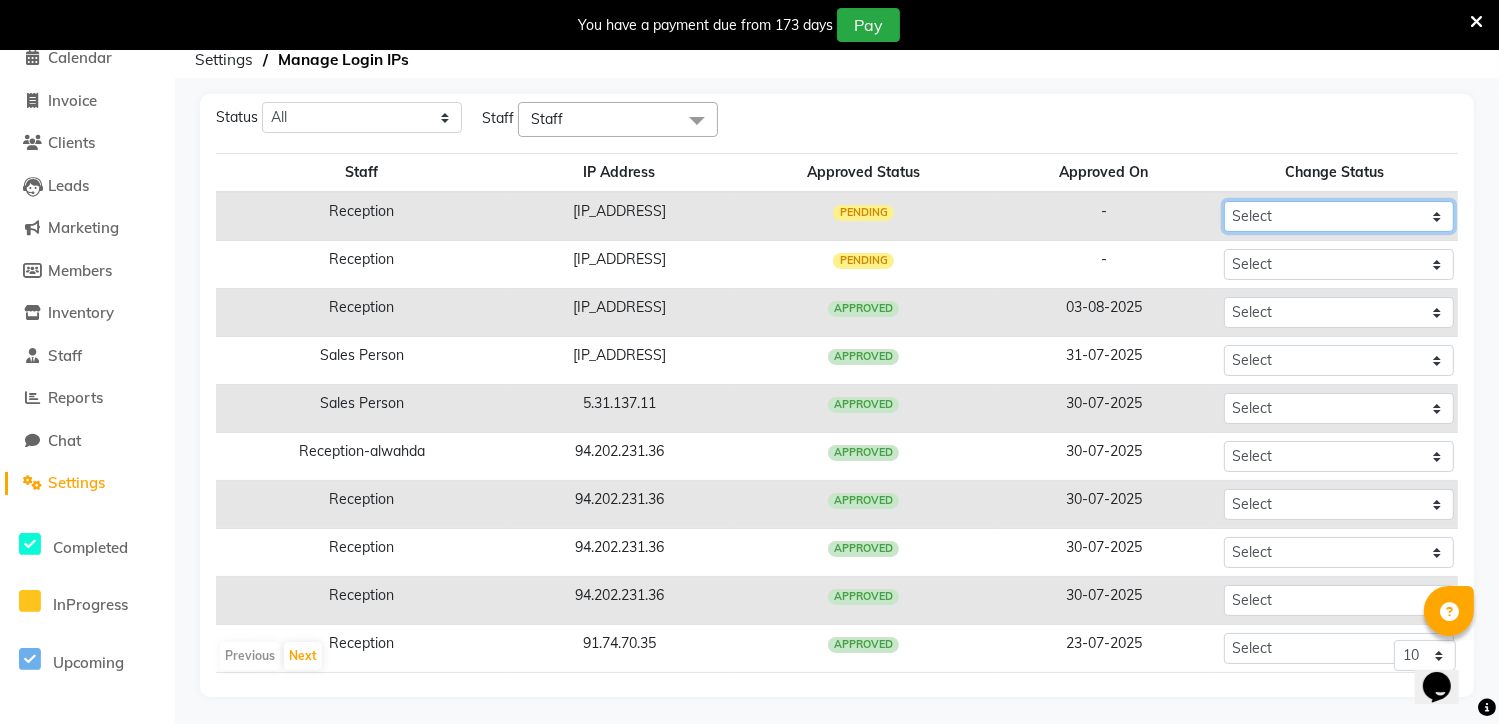click on "Select Approved Rejected" 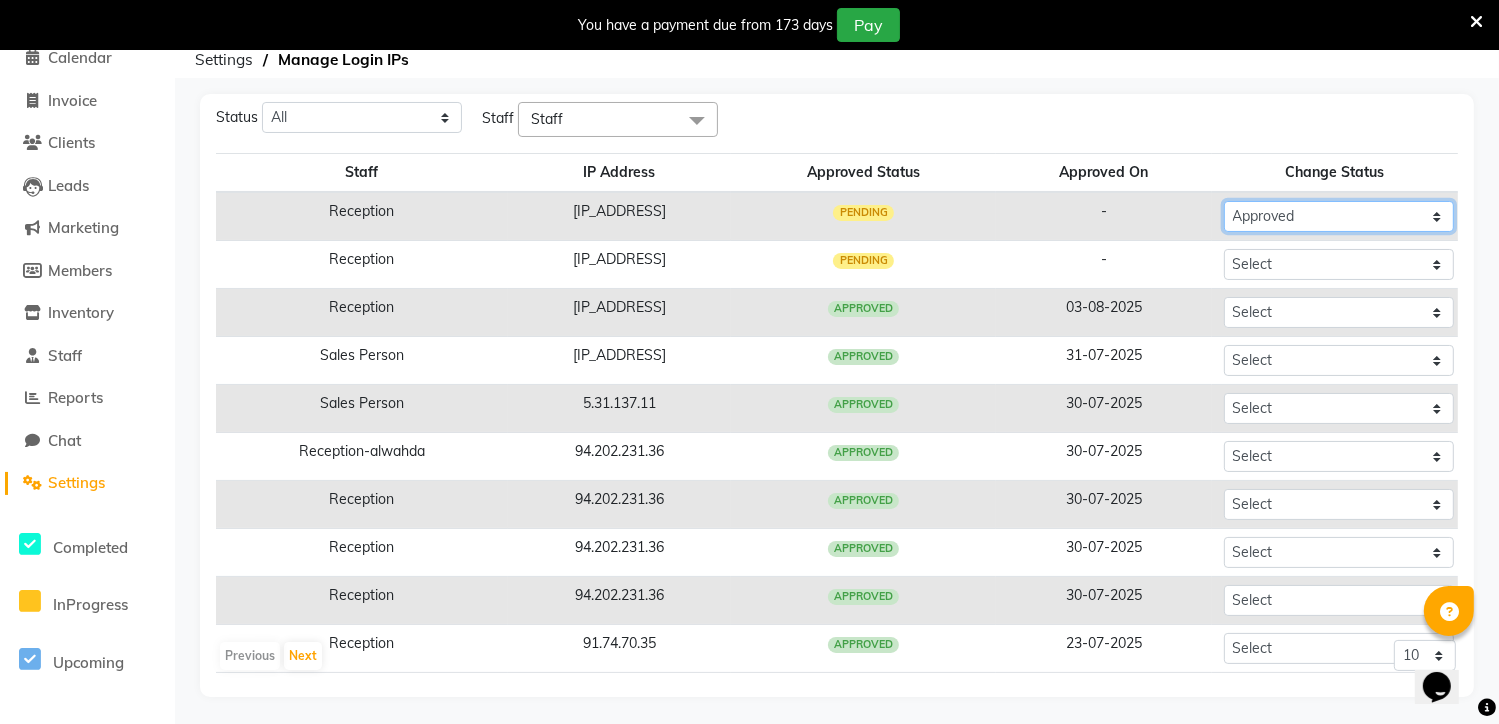 click on "Select Approved Rejected" 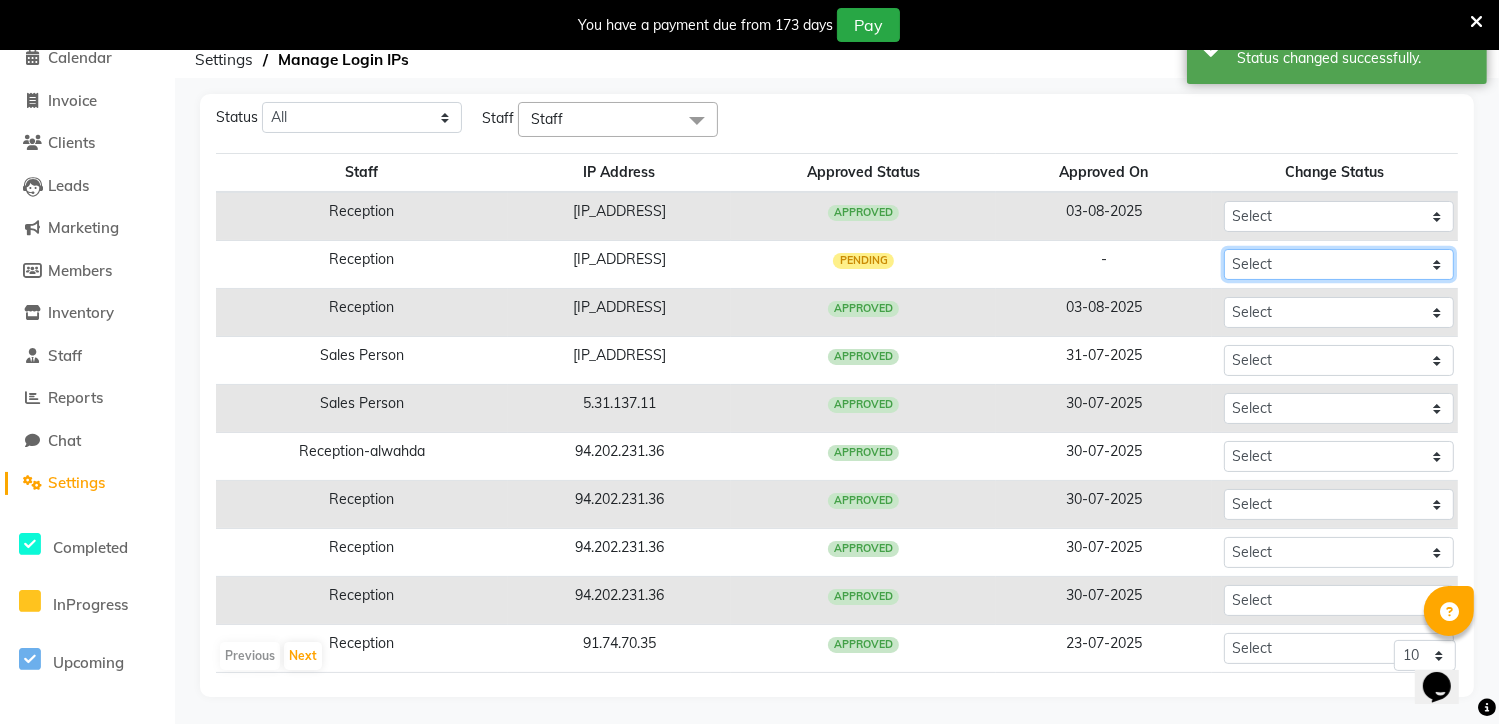 click on "Select Approved Rejected" 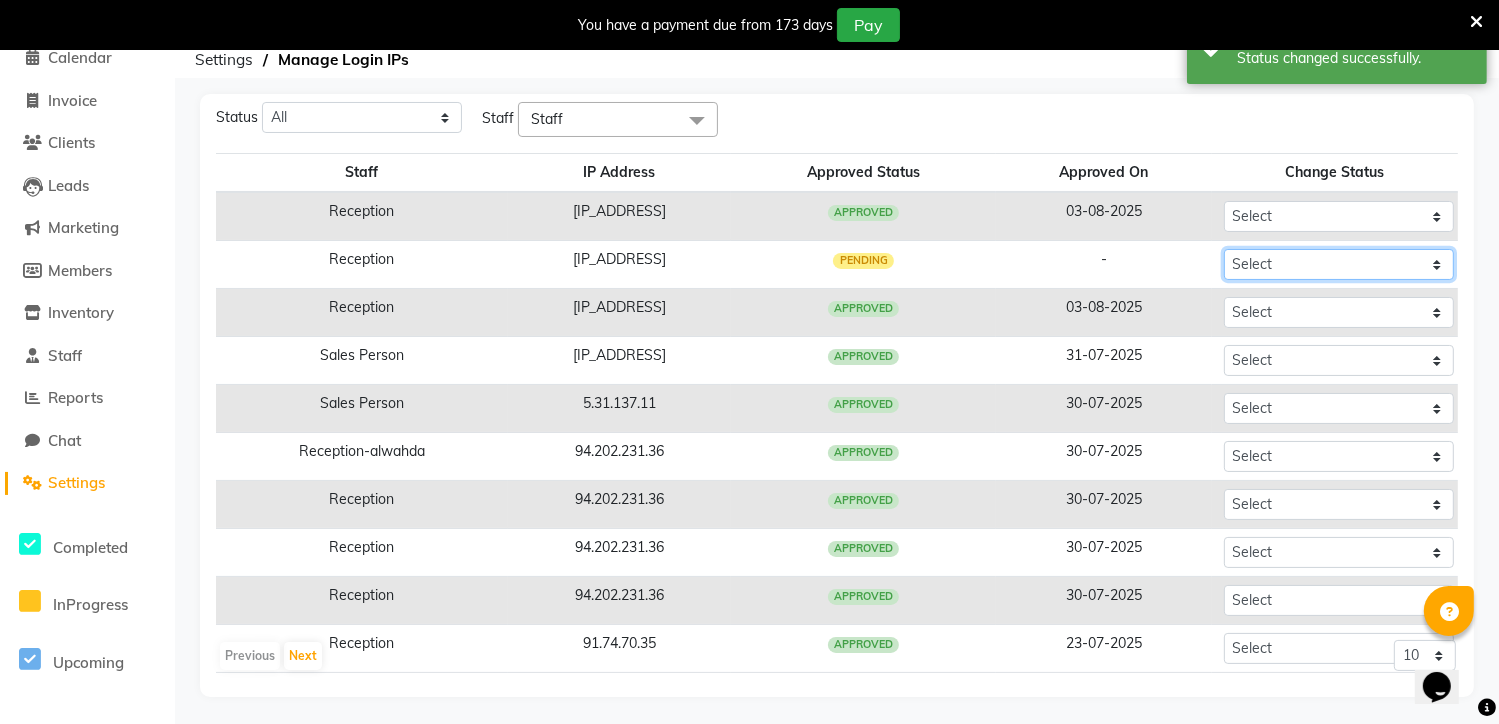 select on "Approved" 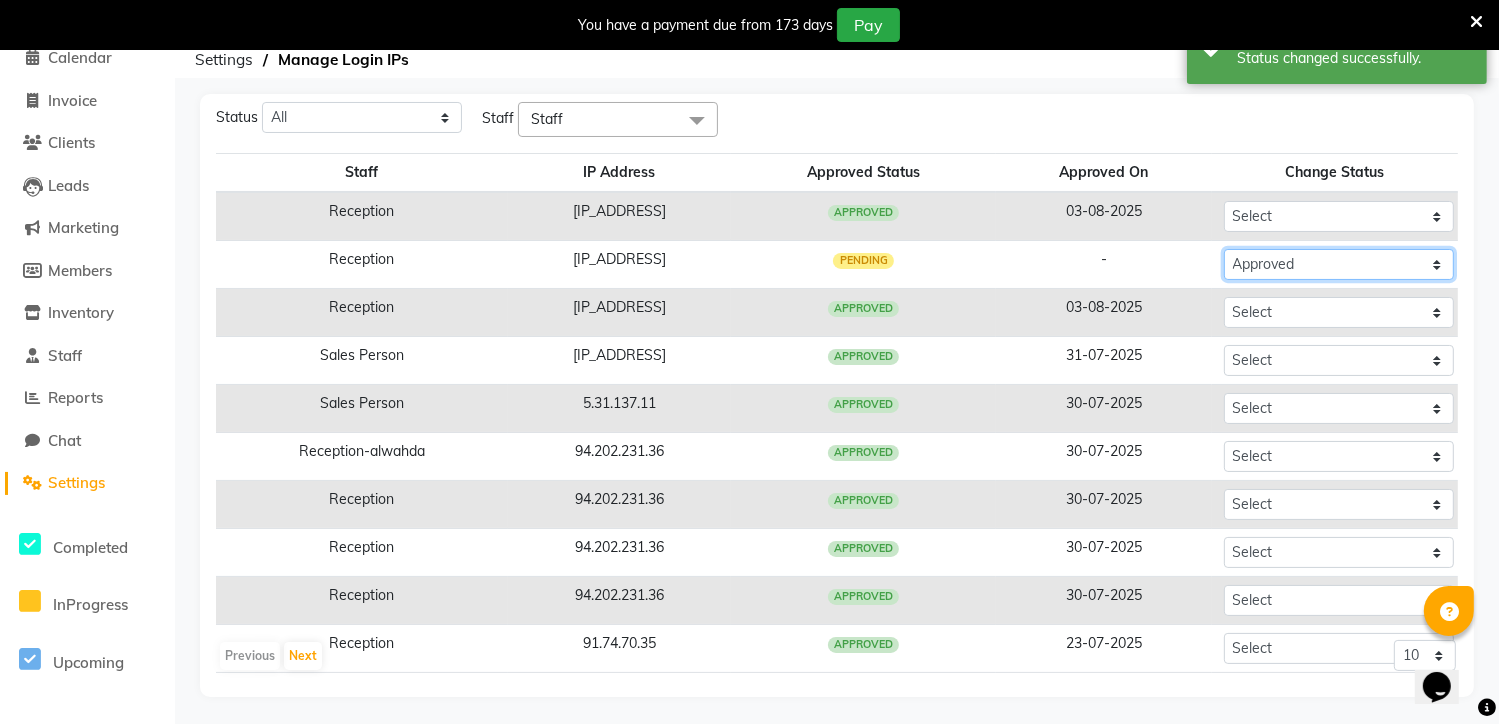click on "Select Approved Rejected" 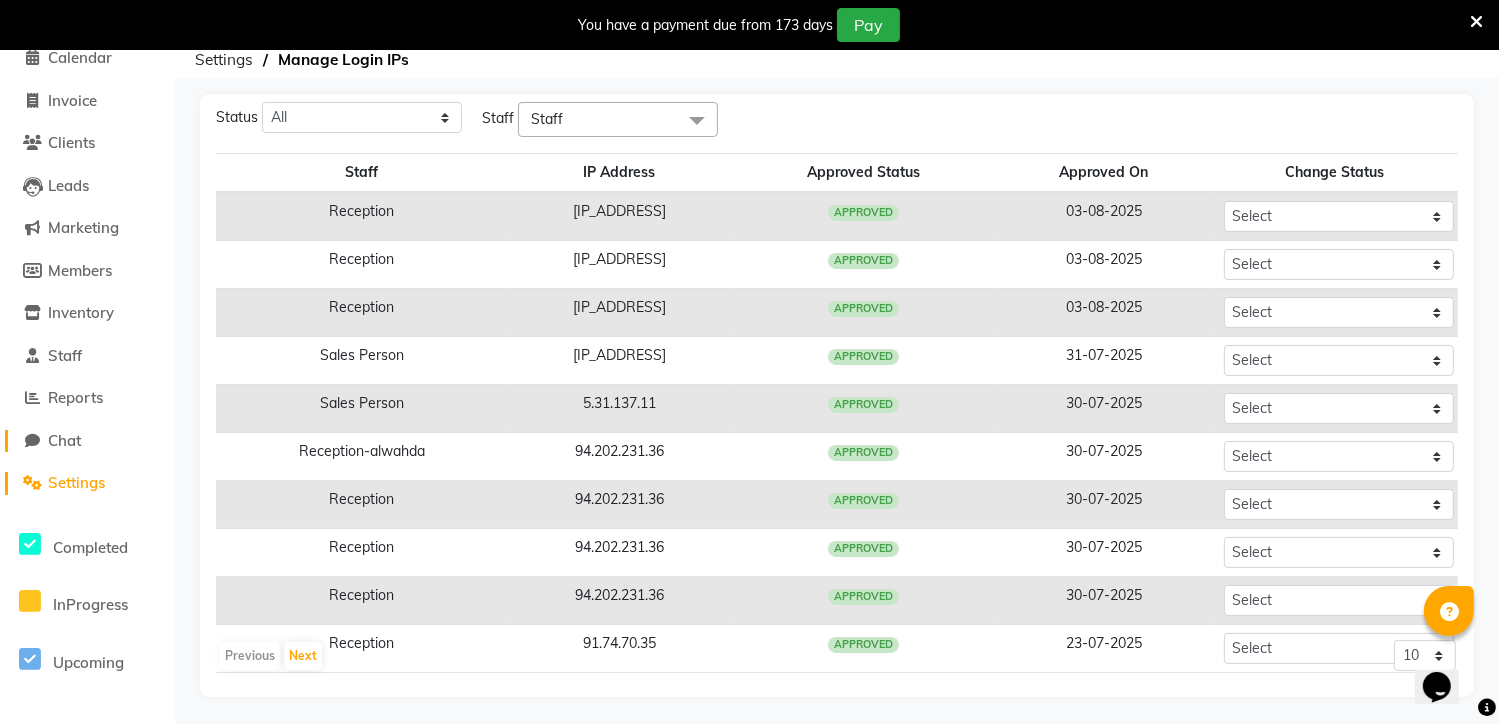 click on "Chat" 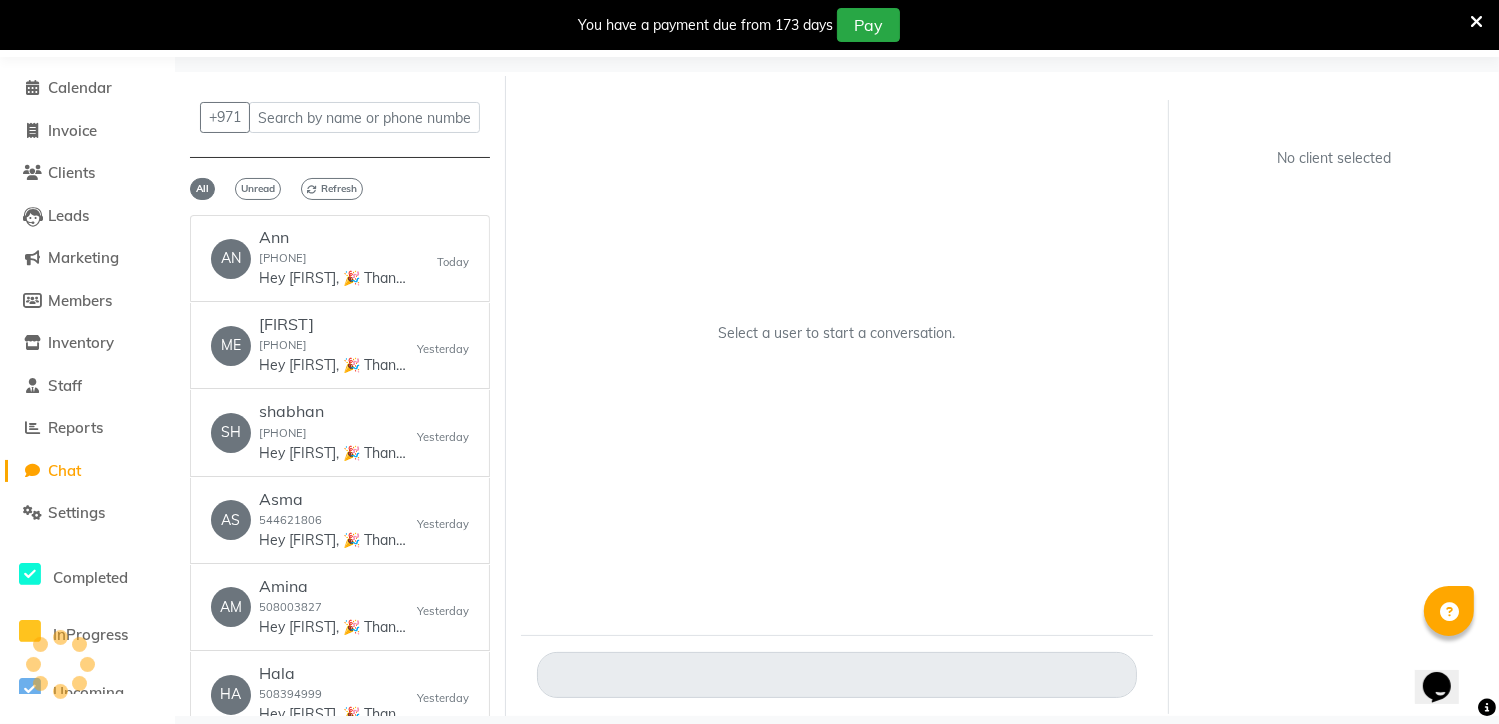 scroll, scrollTop: 64, scrollLeft: 0, axis: vertical 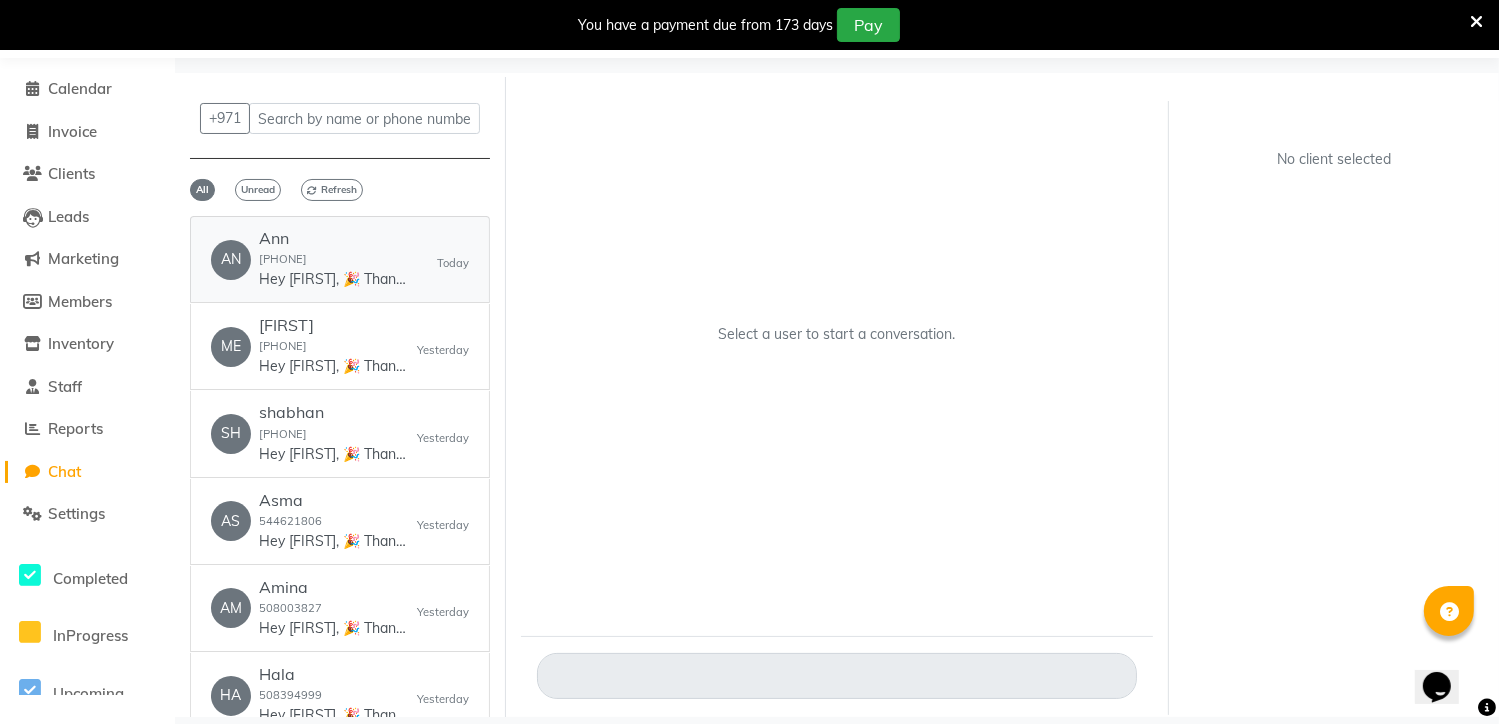 click on "551761231" 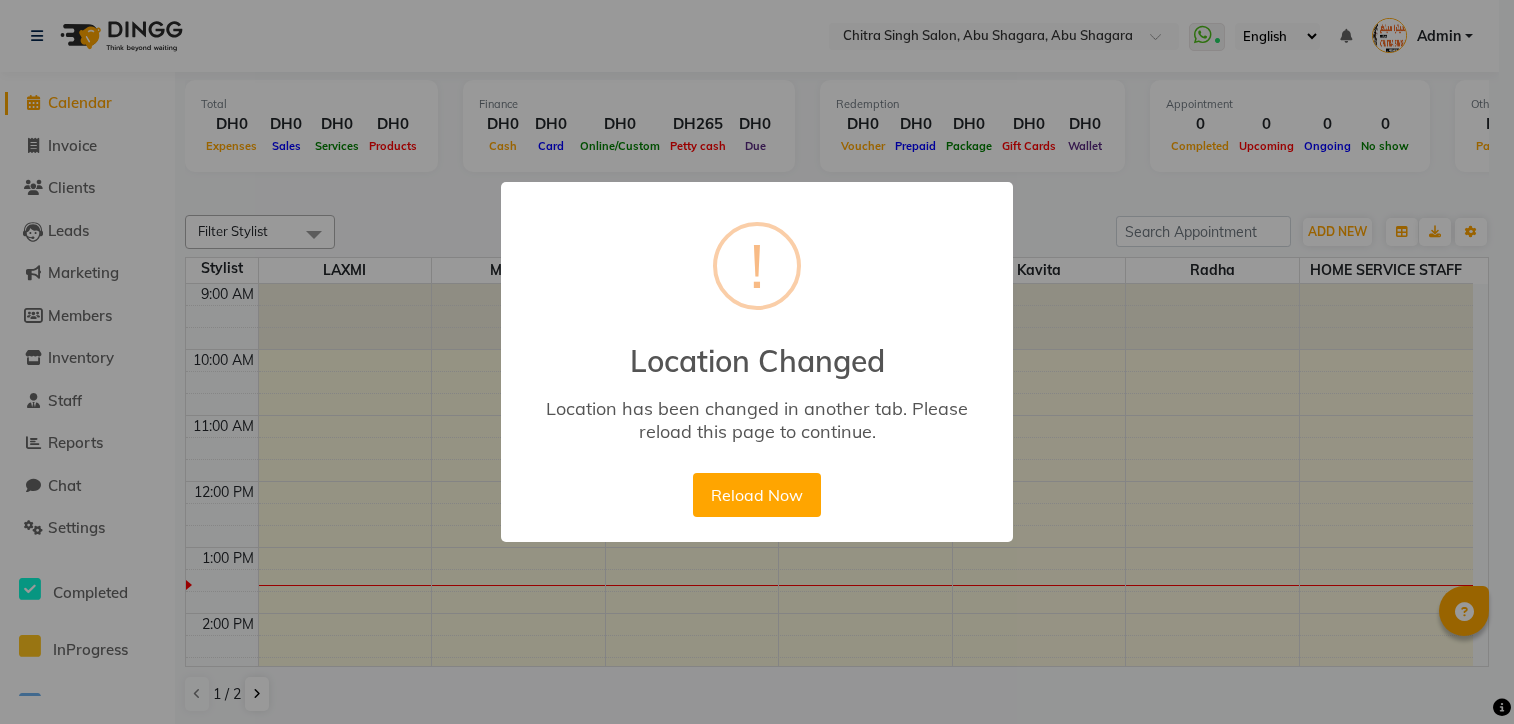 scroll, scrollTop: 0, scrollLeft: 0, axis: both 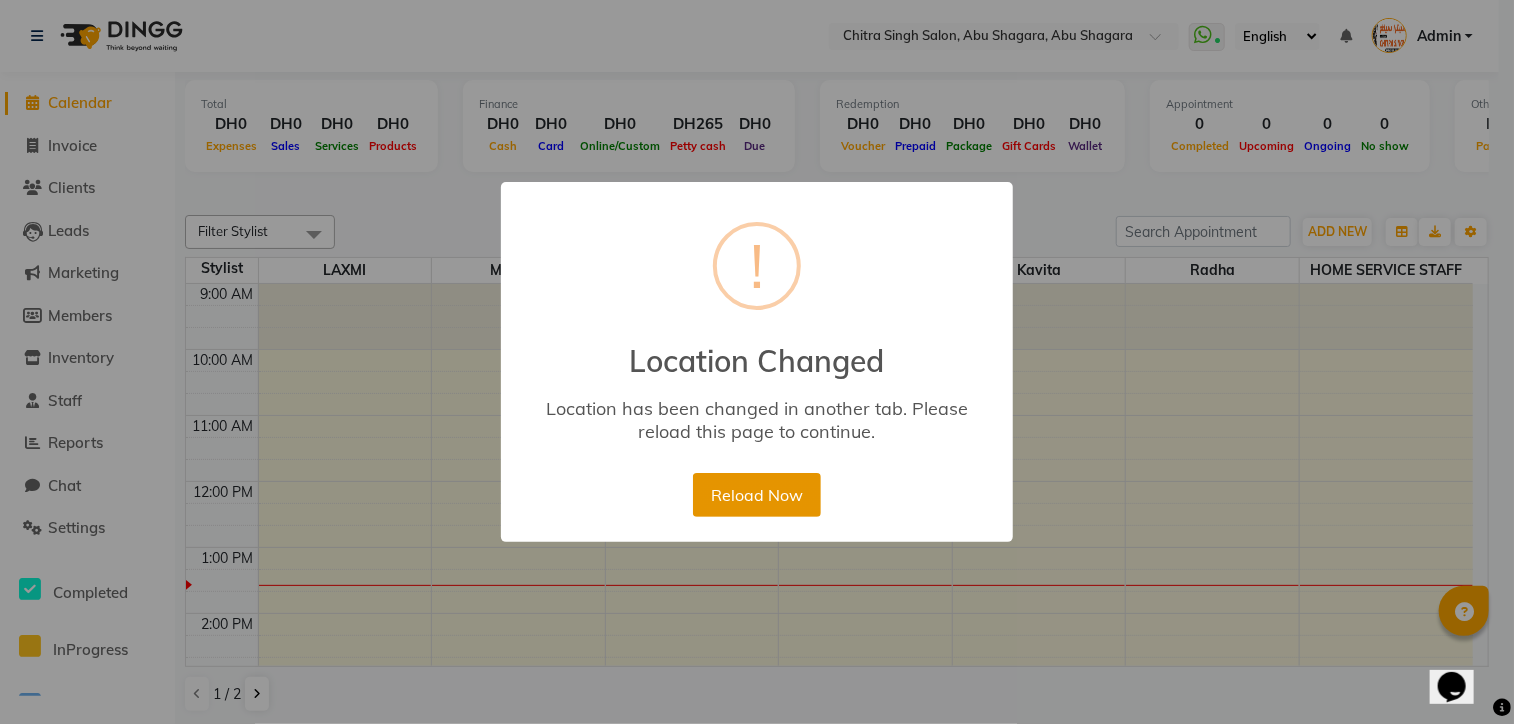 click on "Reload Now" at bounding box center [756, 495] 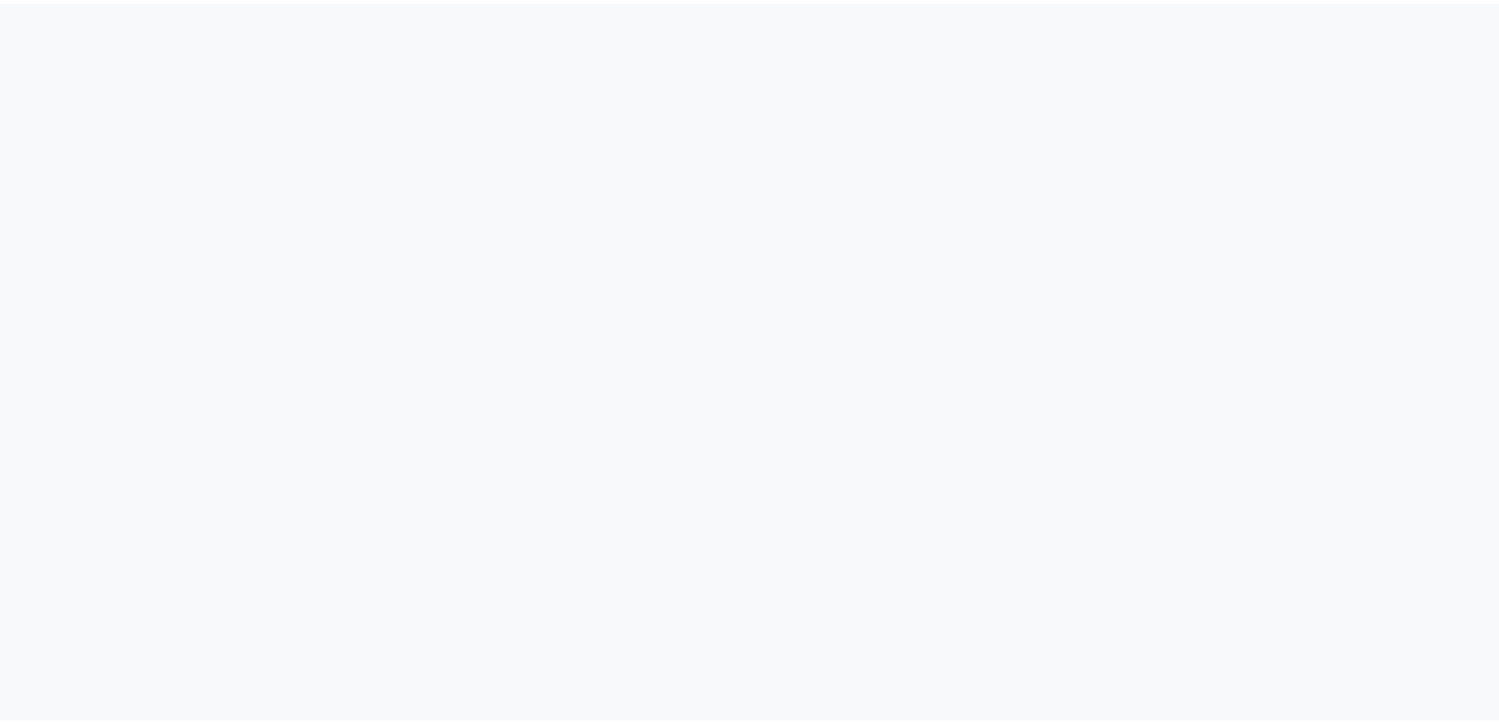 scroll, scrollTop: 0, scrollLeft: 0, axis: both 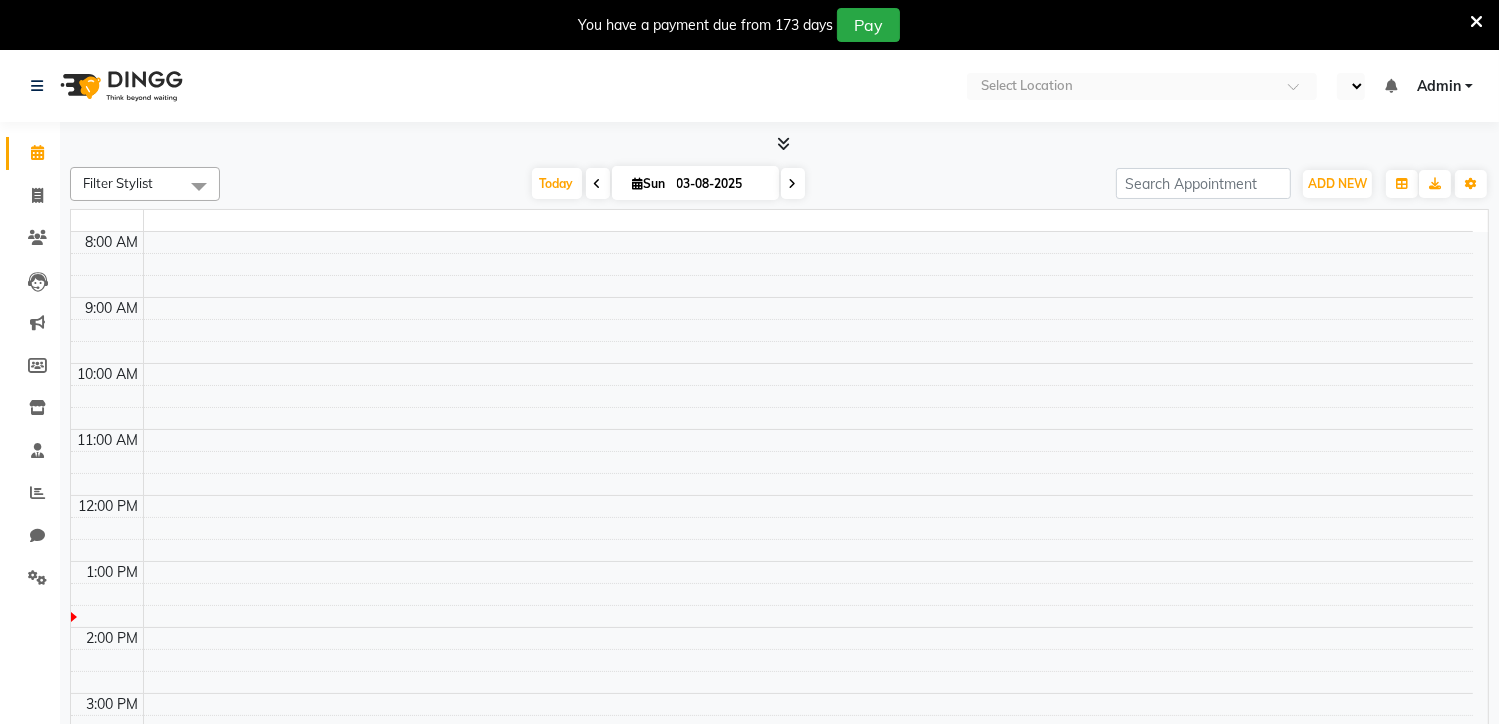select on "en" 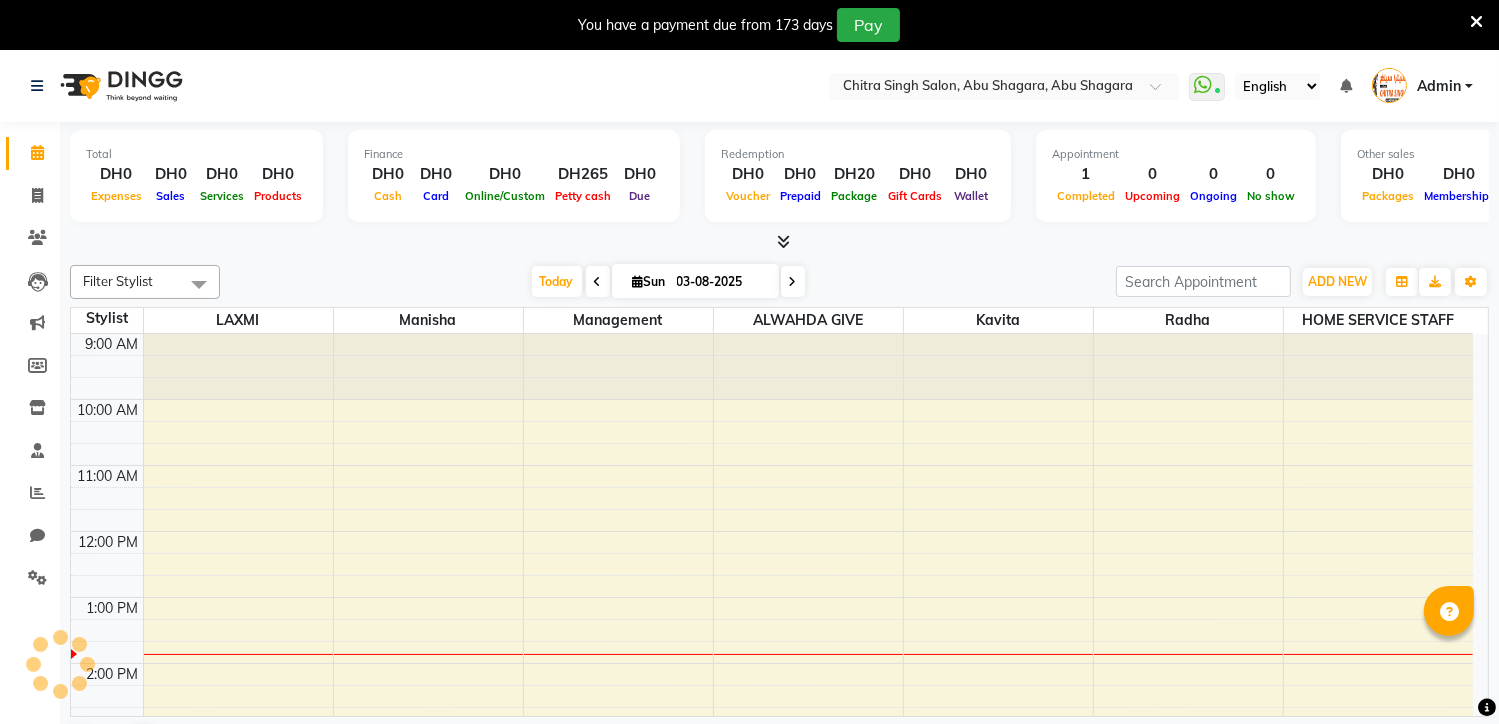scroll, scrollTop: 263, scrollLeft: 0, axis: vertical 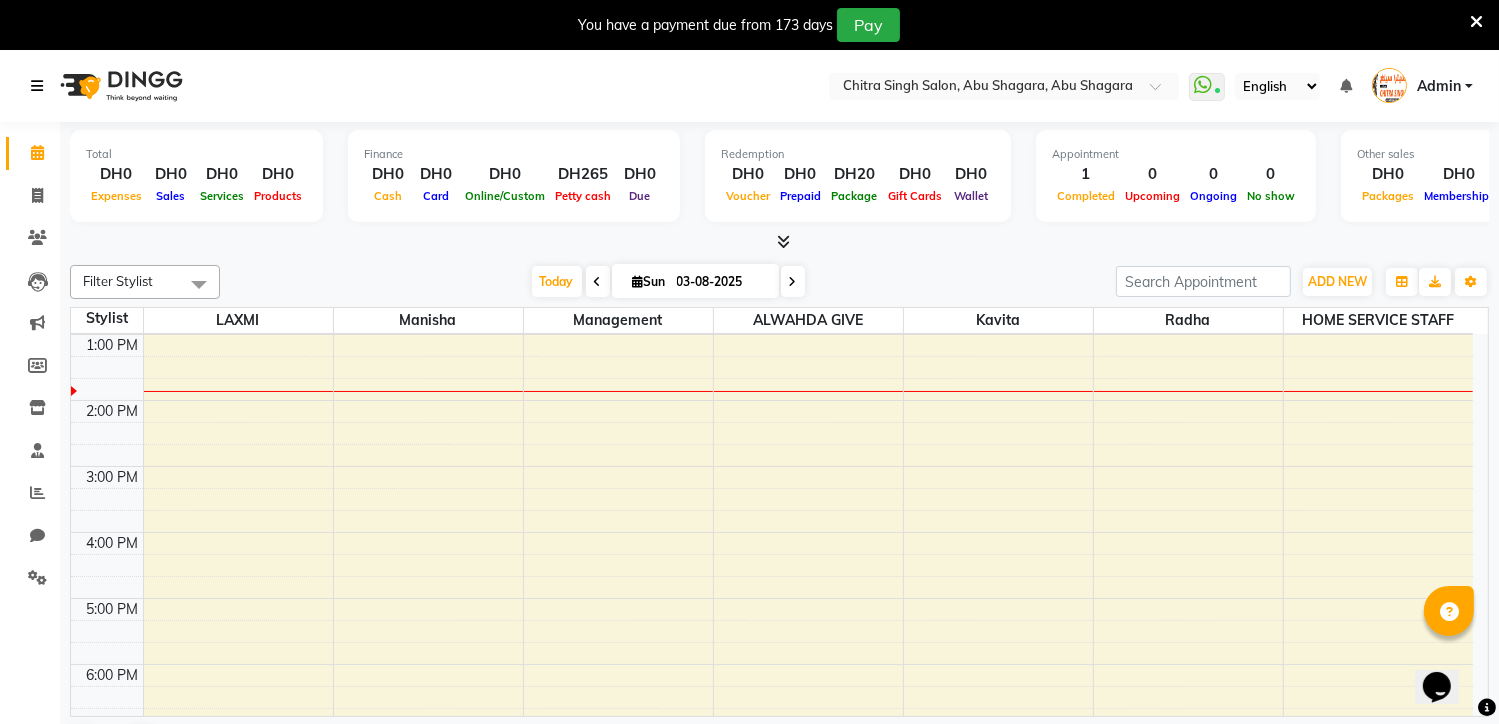 click at bounding box center [37, 86] 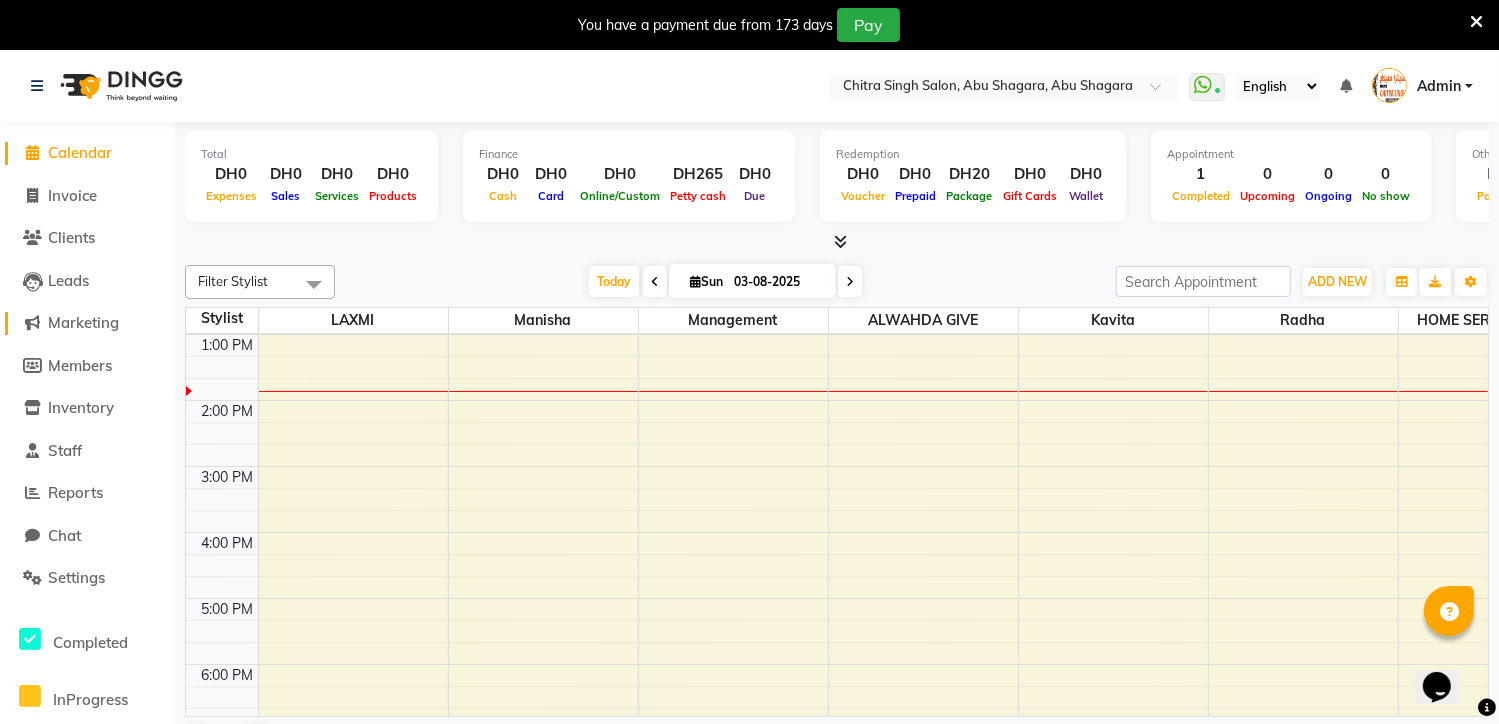 click on "Marketing" 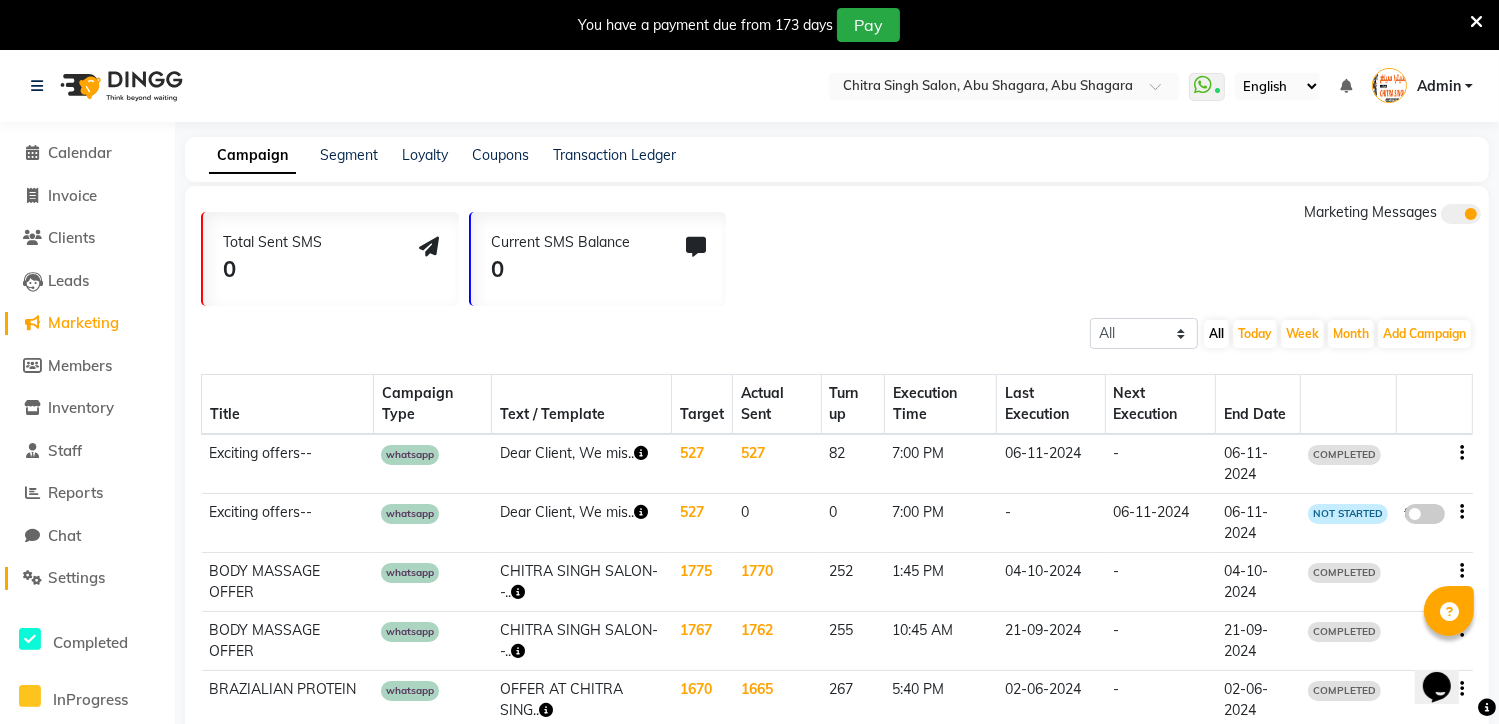 click on "Settings" 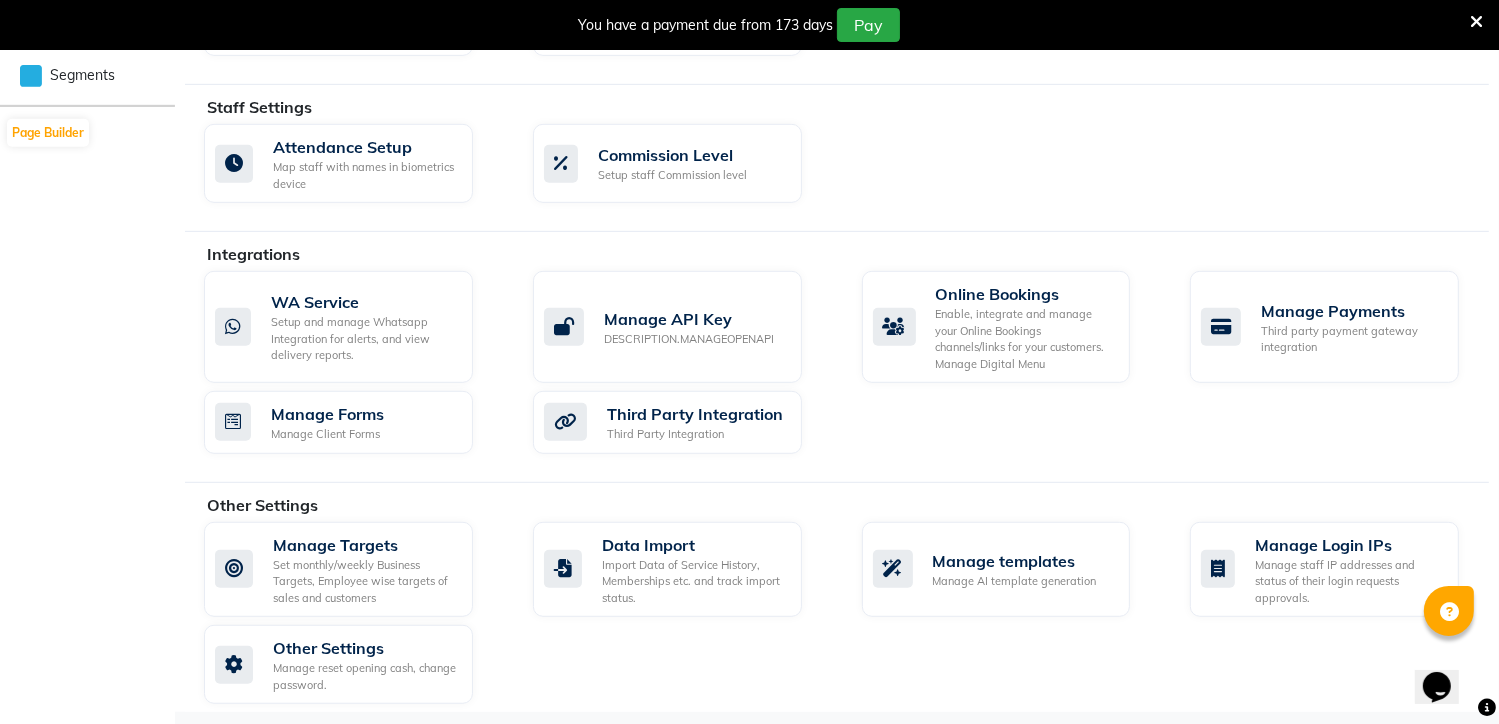 scroll, scrollTop: 1075, scrollLeft: 0, axis: vertical 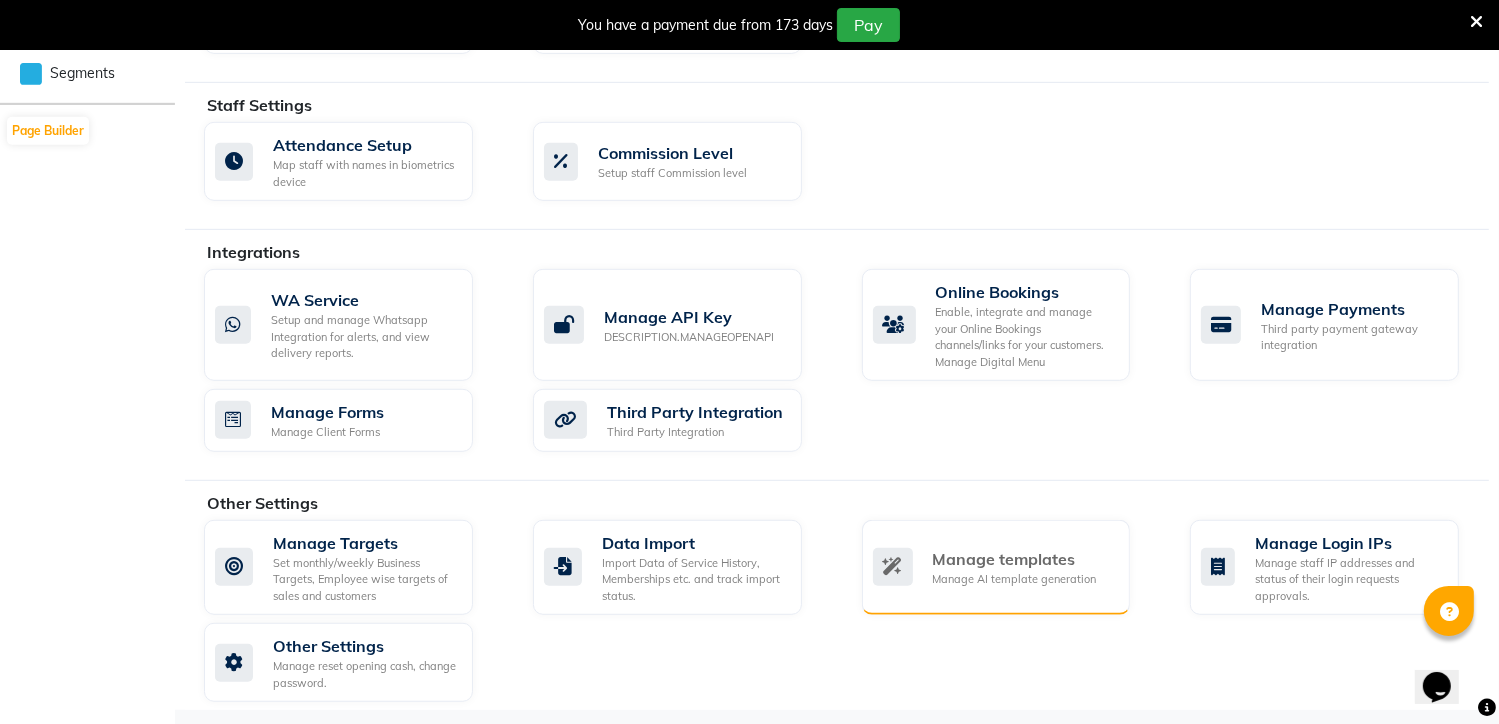 click on "Manage templates" 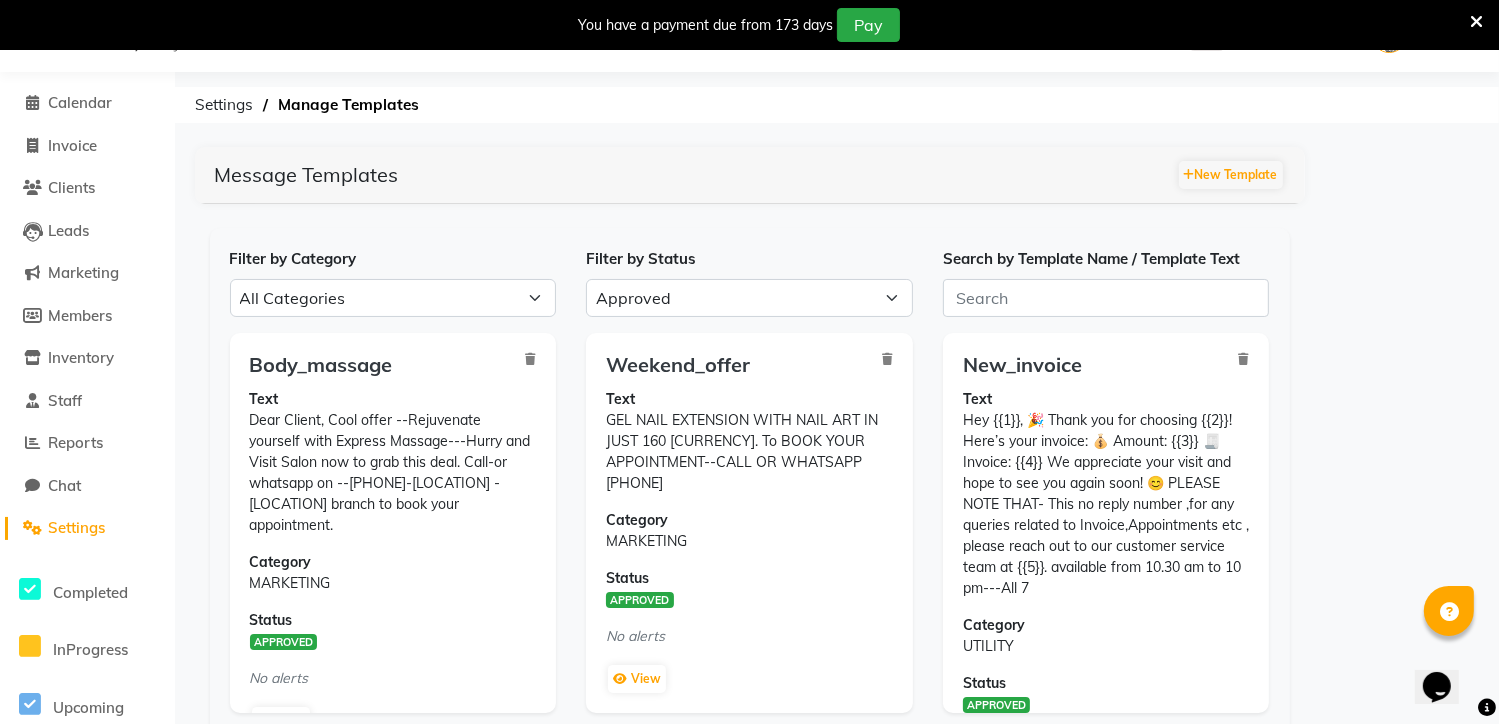 scroll, scrollTop: 936, scrollLeft: 0, axis: vertical 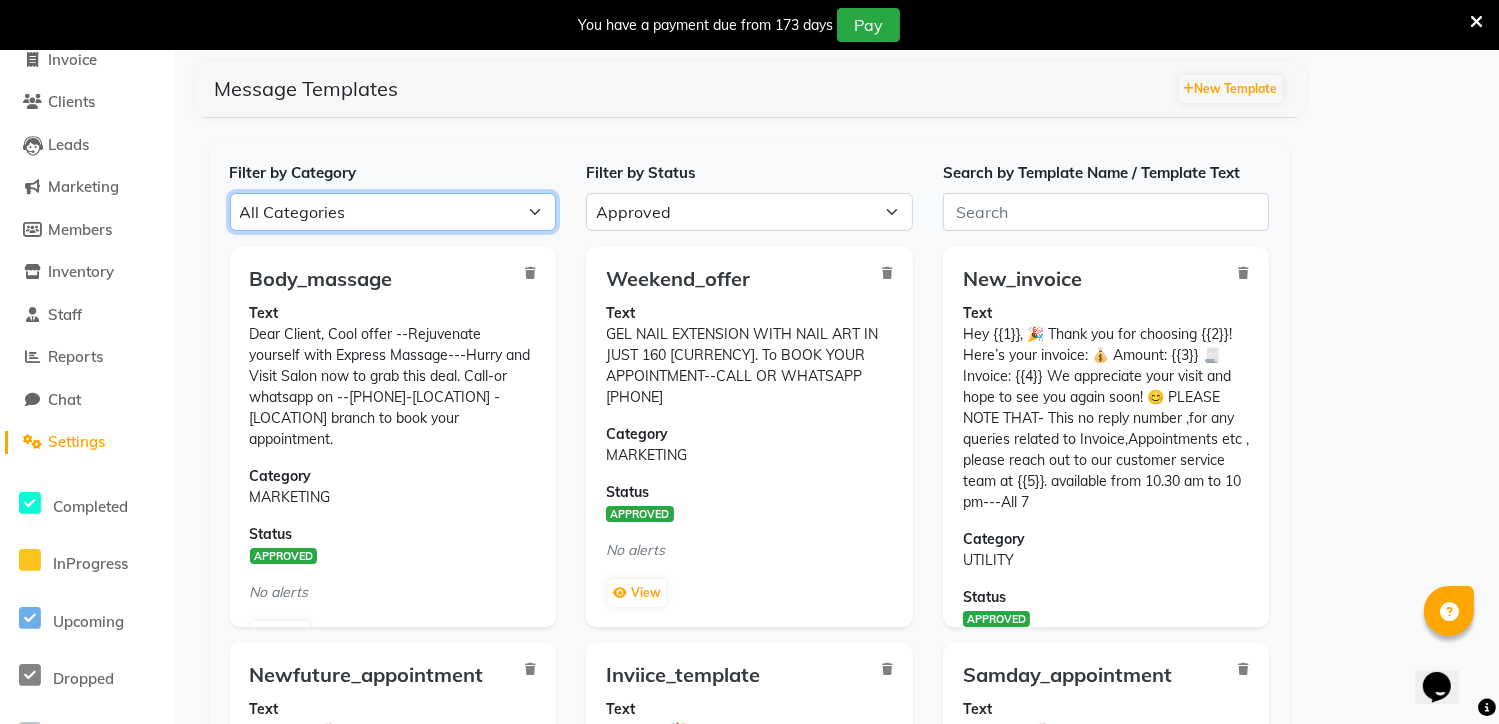 click on "All Categories Utility Marketing Authentication" at bounding box center [393, 212] 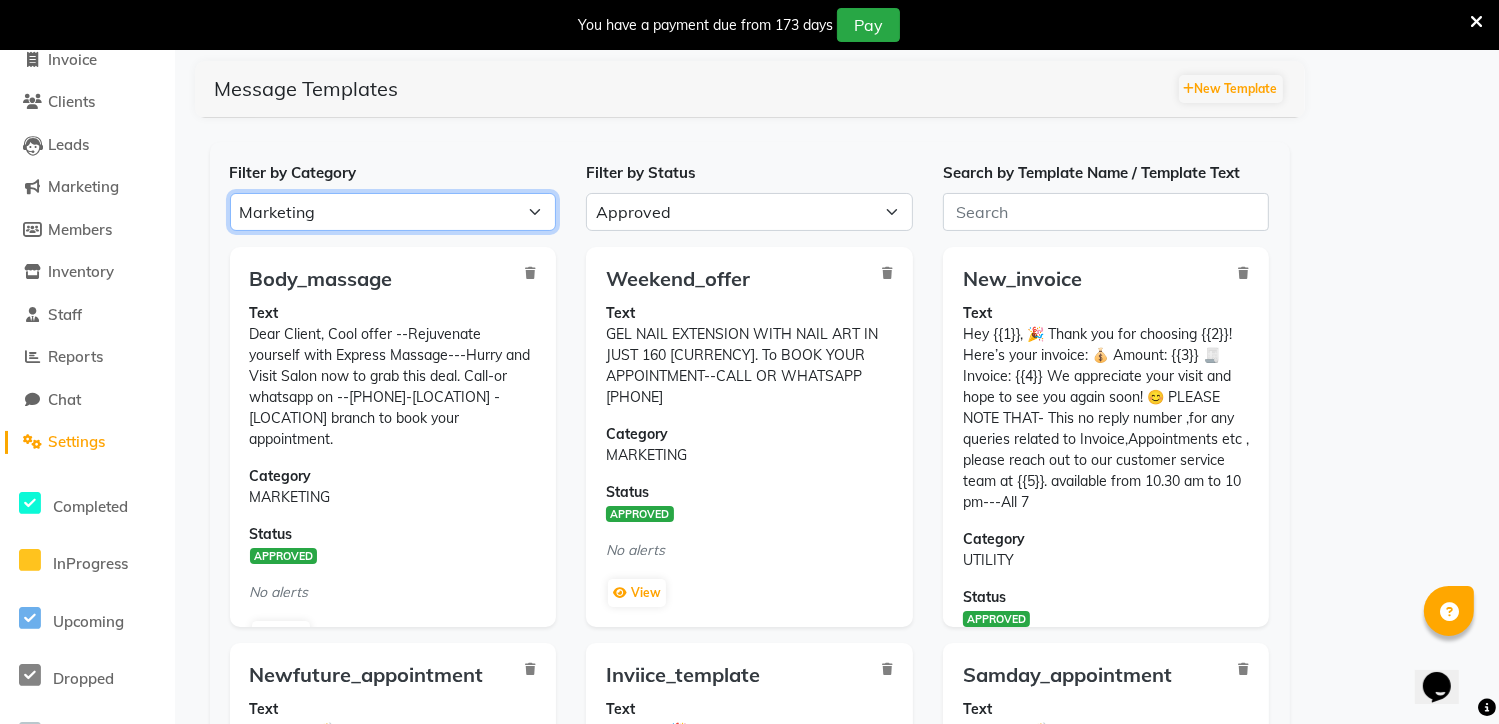 click on "All Categories Utility Marketing Authentication" at bounding box center (393, 212) 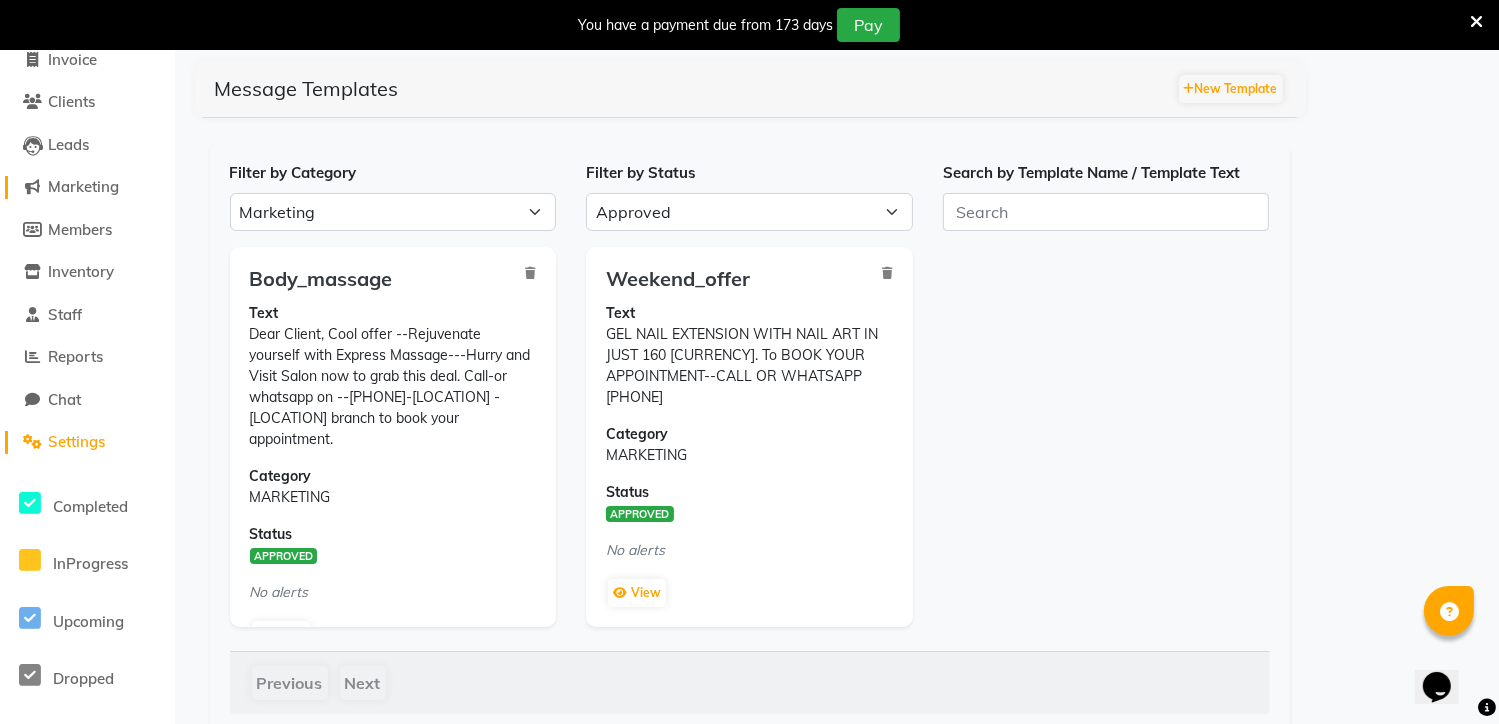 click on "Marketing" 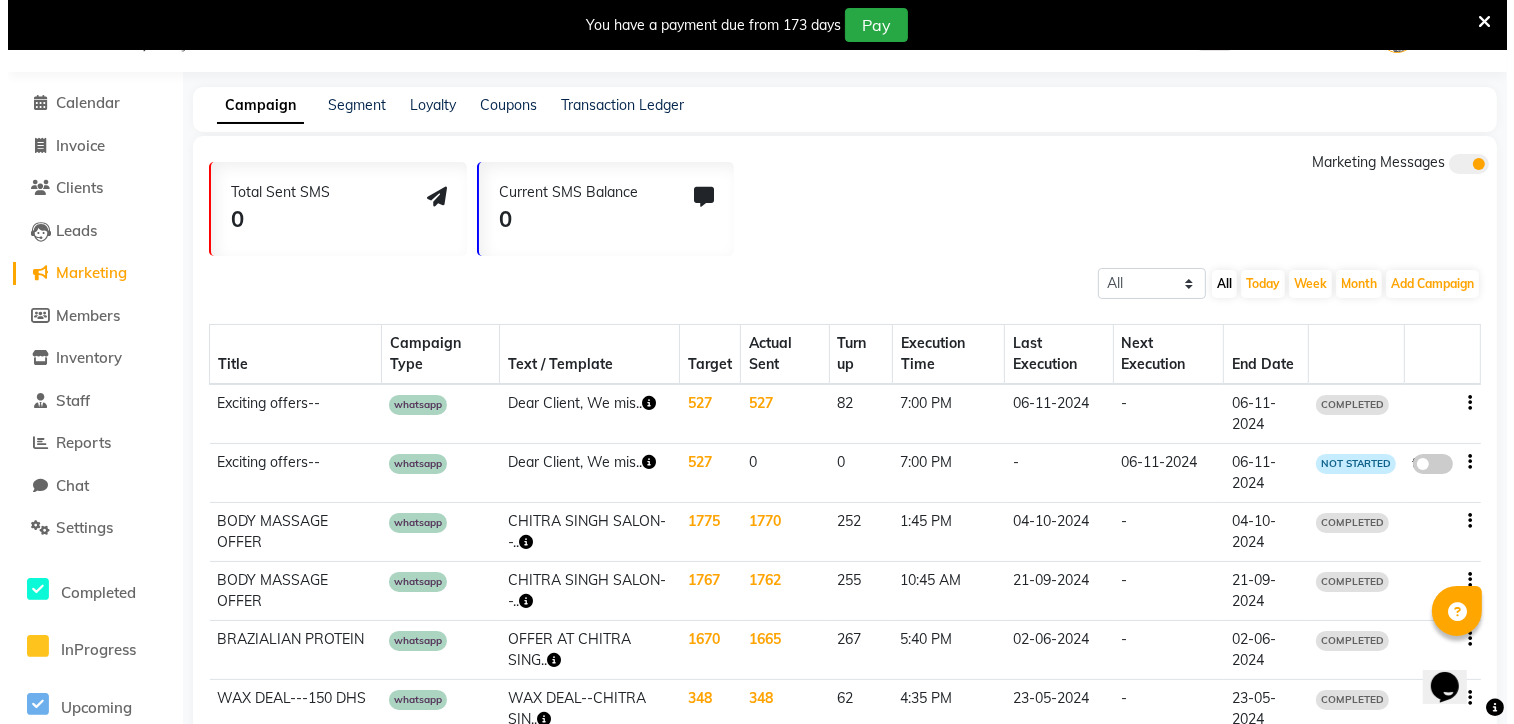 scroll, scrollTop: 136, scrollLeft: 0, axis: vertical 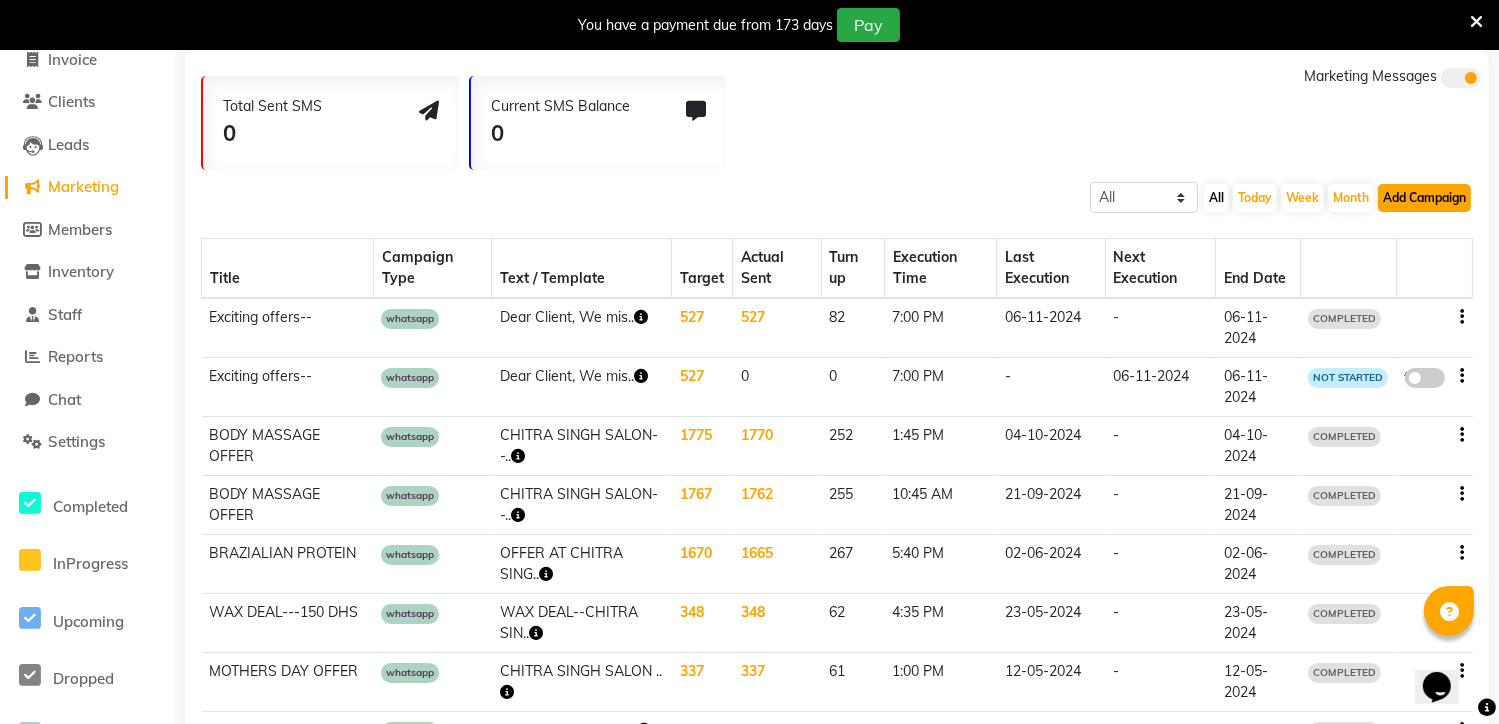 click on "Add Campaign" at bounding box center (1424, 198) 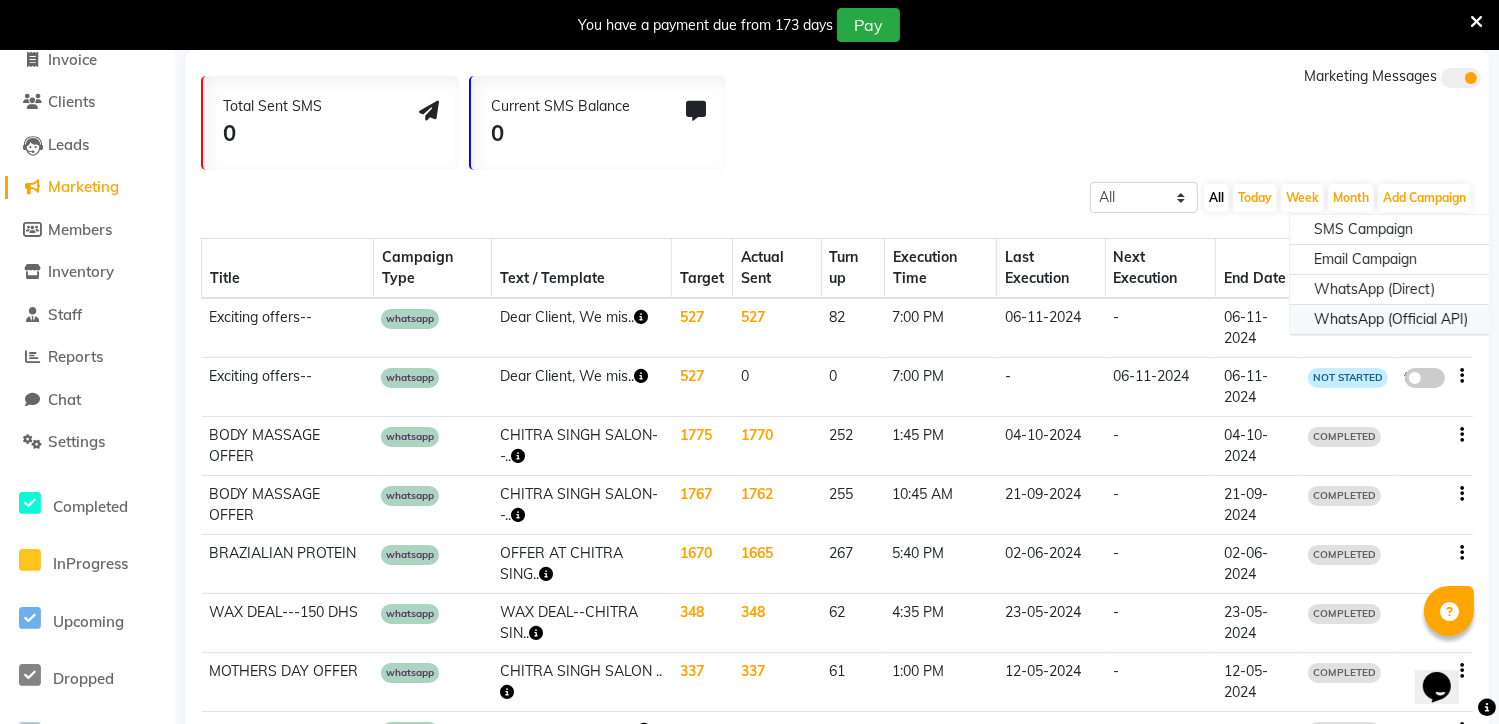 click on "WhatsApp (Official API)" 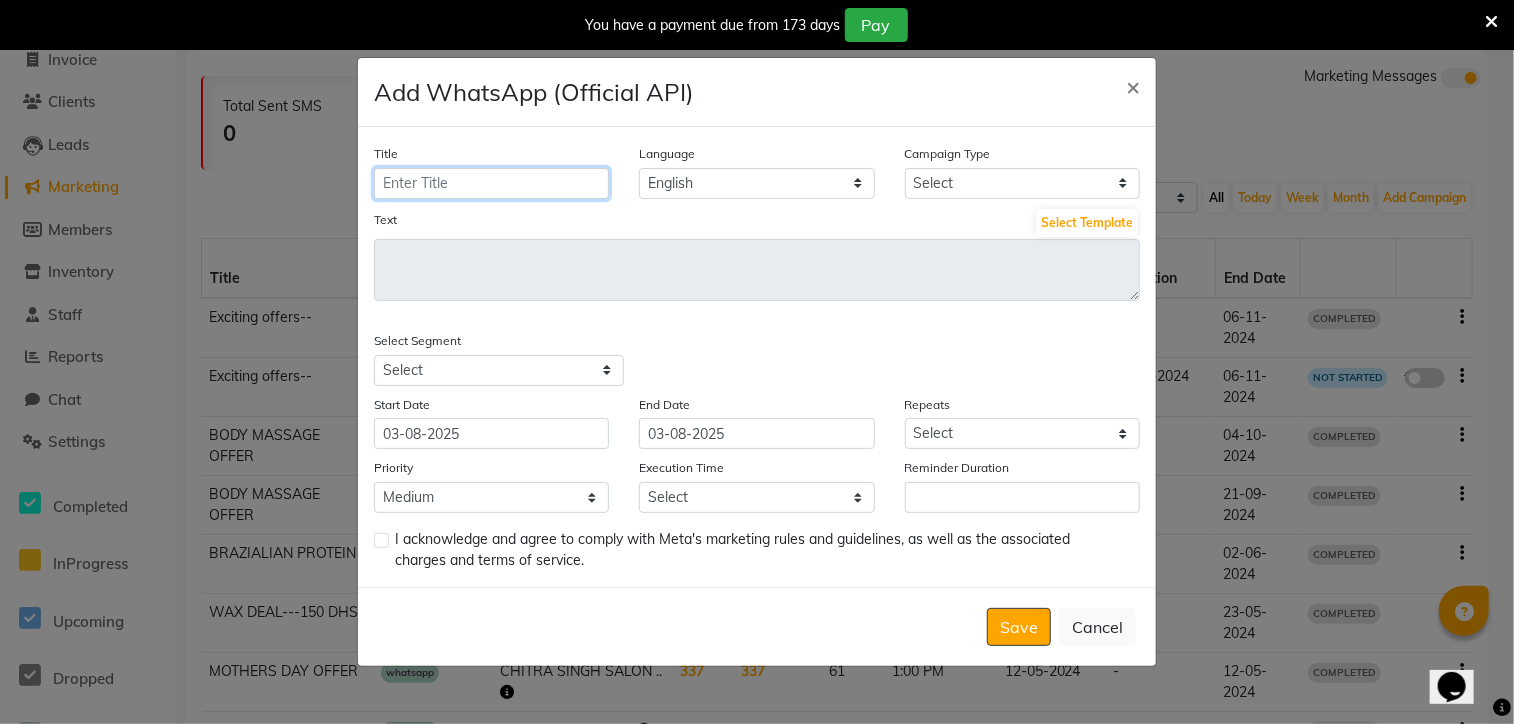 click on "Title" at bounding box center [491, 183] 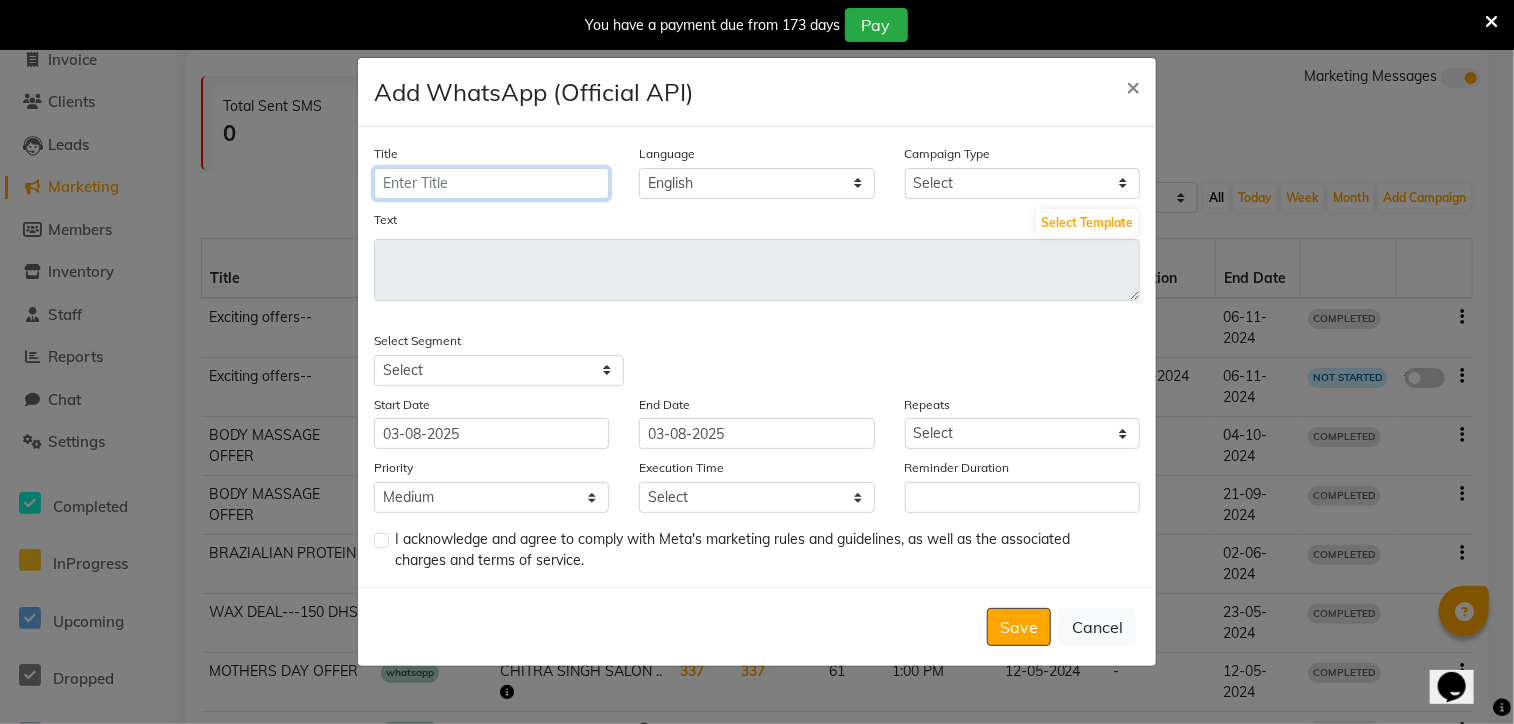 type on "BODY MASSAGE OFFER" 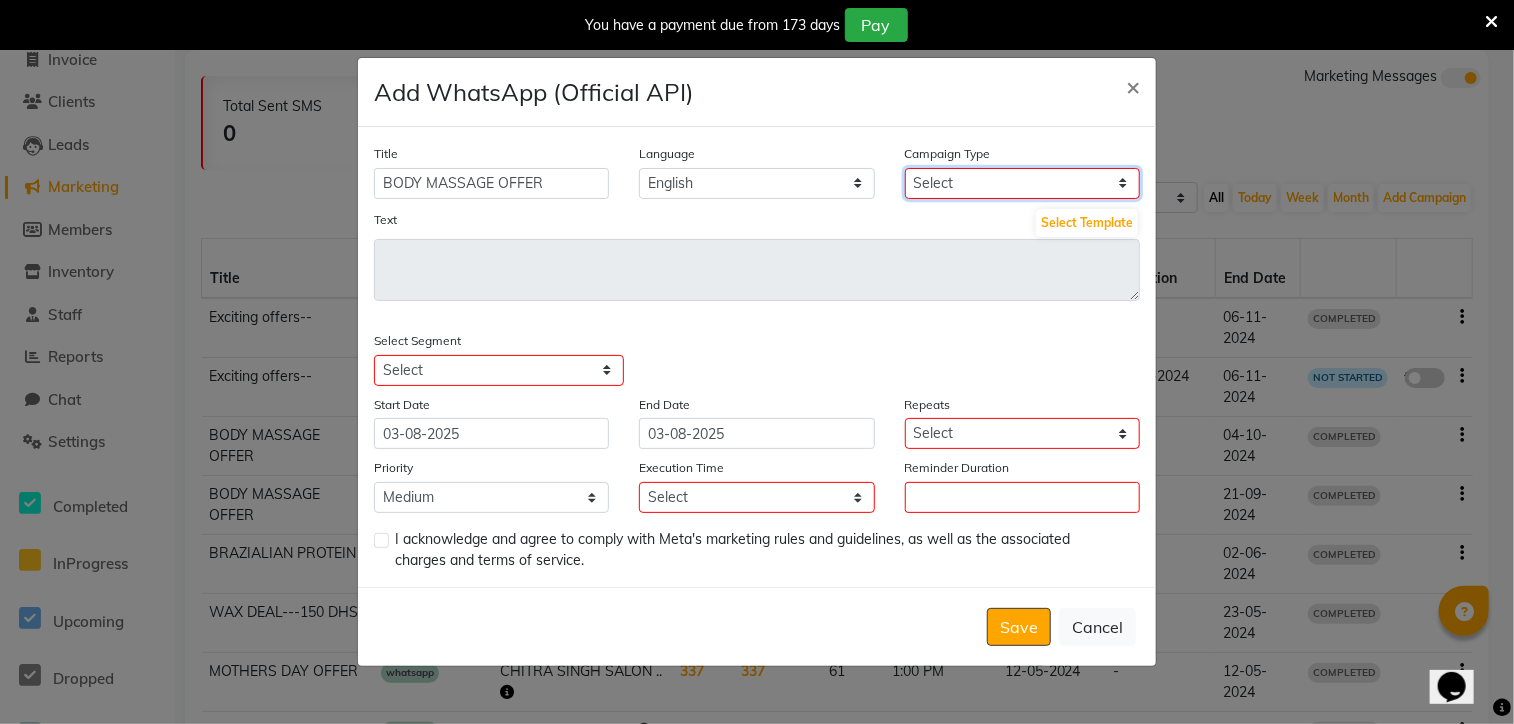 click on "Select Birthday Anniversary Promotional Service reminder" at bounding box center (1022, 183) 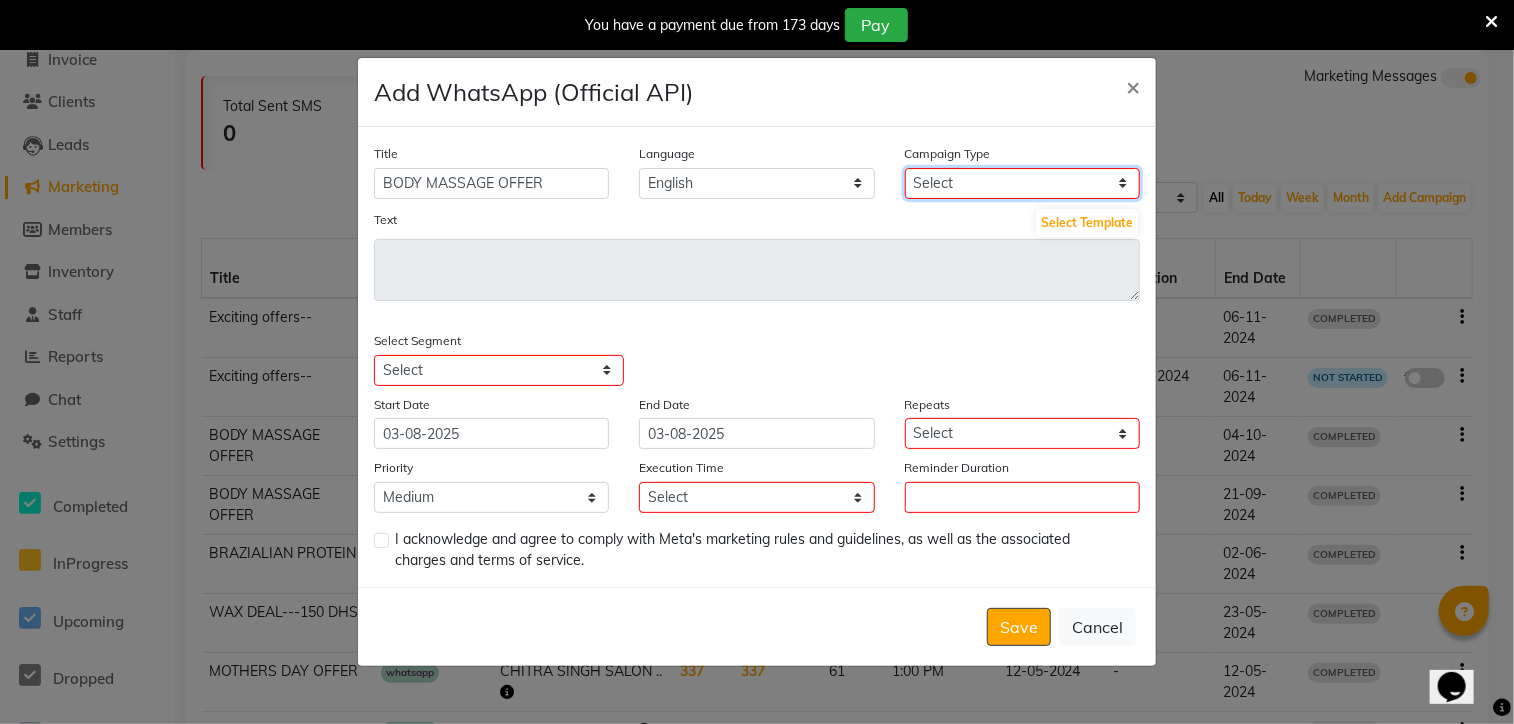 select on "3" 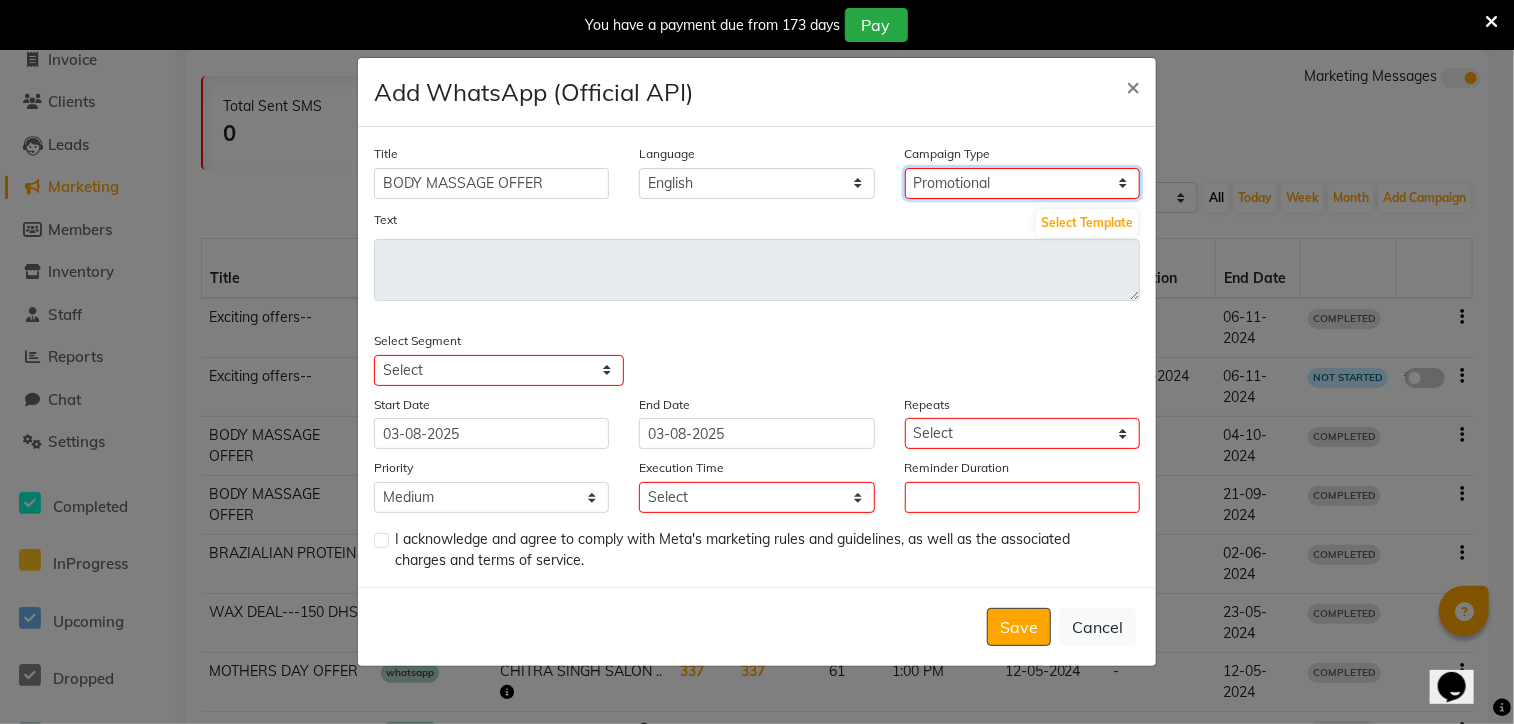 click on "Select Birthday Anniversary Promotional Service reminder" at bounding box center [1022, 183] 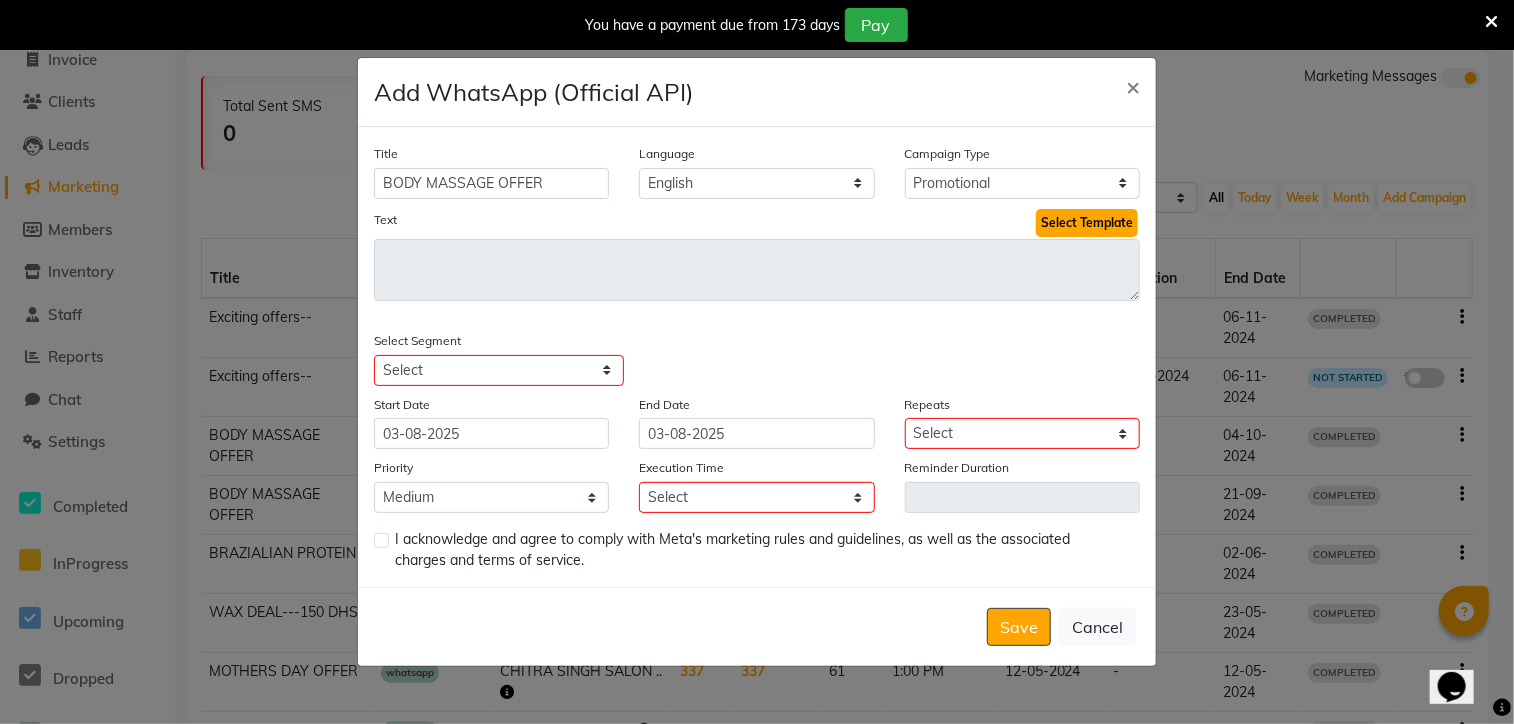 click on "Select Template" 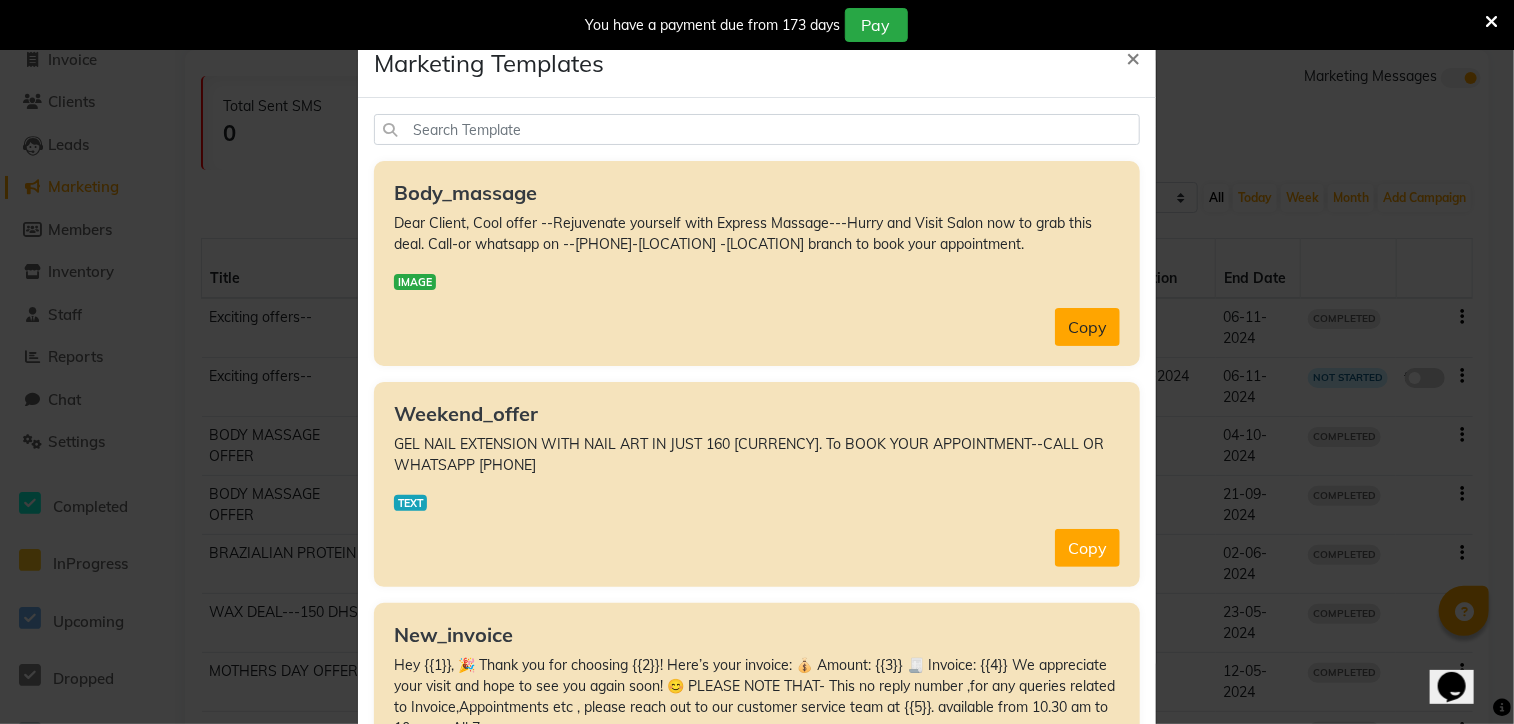 click on "Copy" 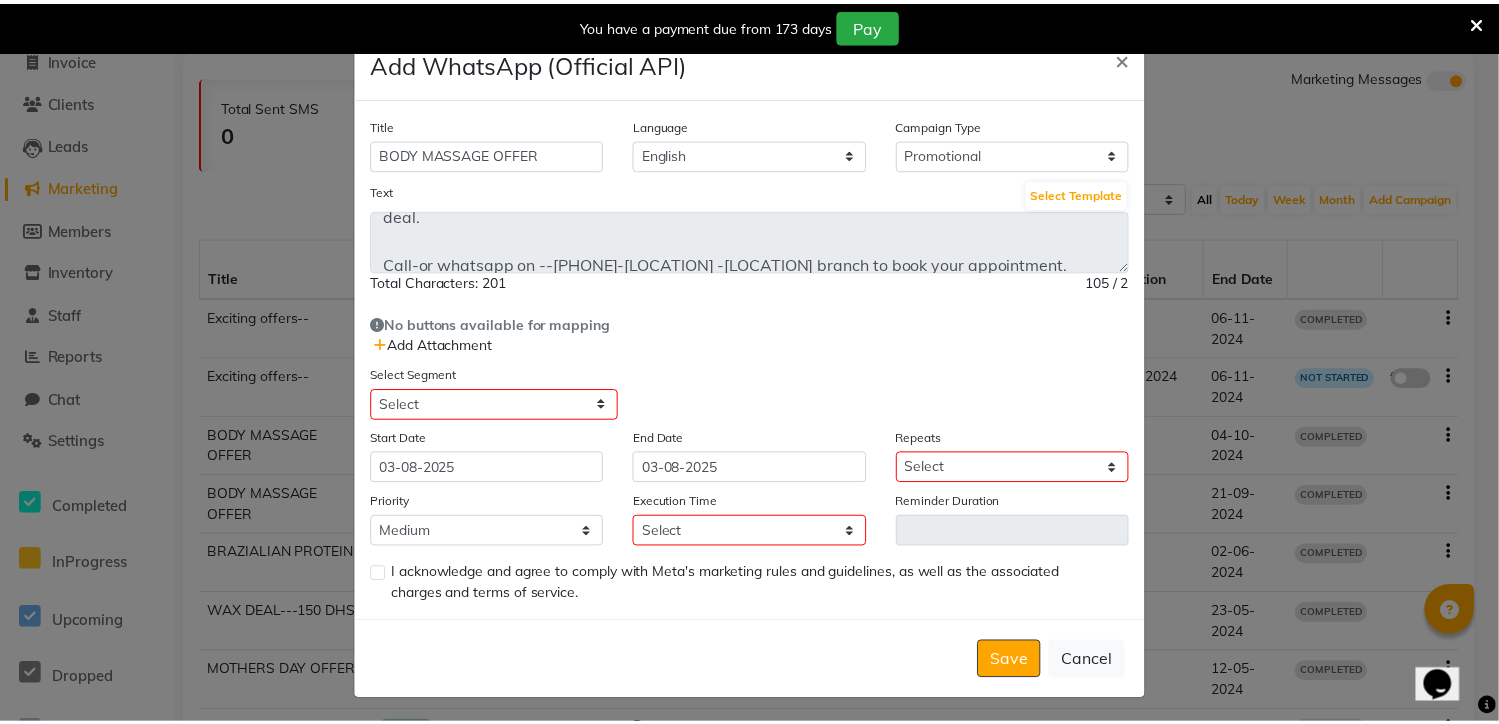 scroll, scrollTop: 96, scrollLeft: 0, axis: vertical 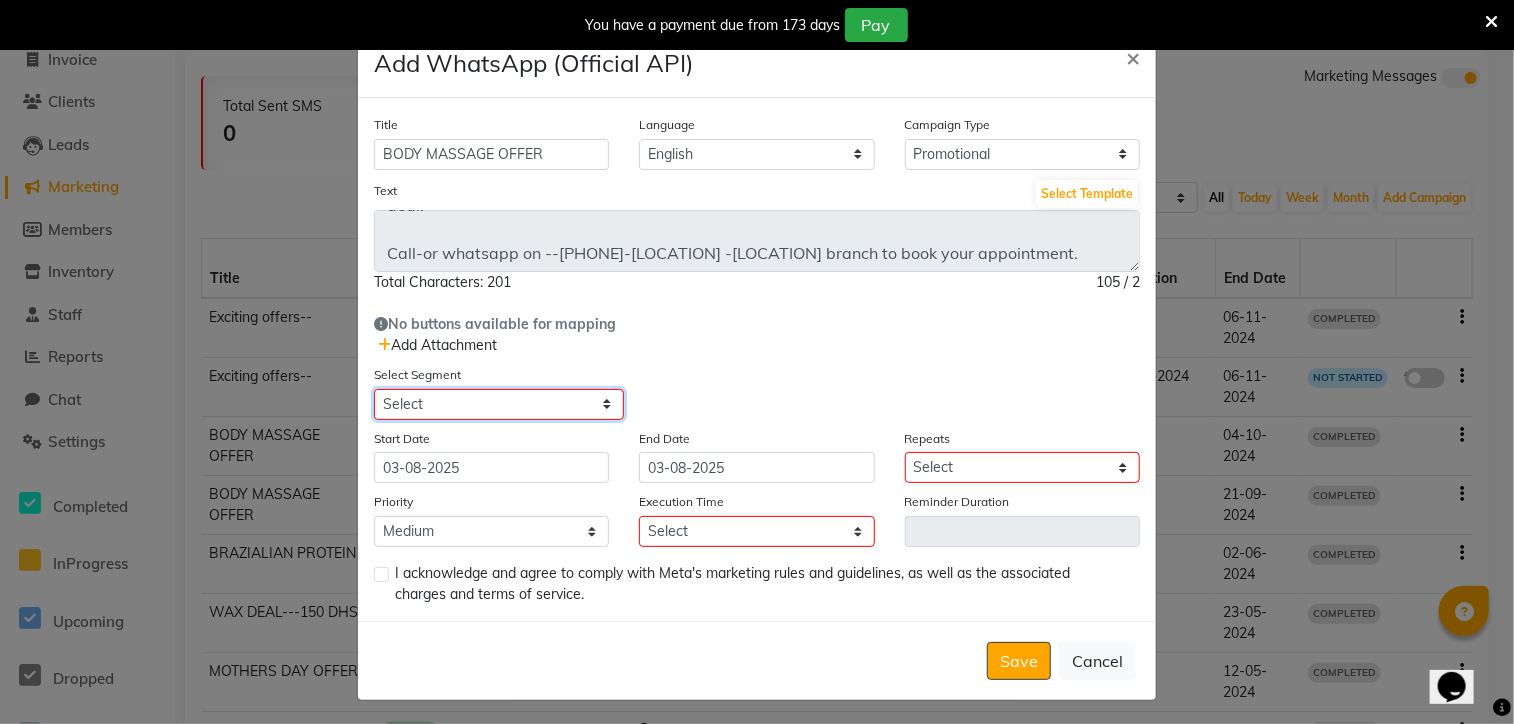 click on "Select All Customers All Male Customer All Female Customer All Members All Customers Visited in last 30 days All Customers Visited in last 60 days but not in last 30 days Inactive/Lost Customers High Ticket Customers Low Ticket Customers Frequent Customers Regular Customers New Customers All Customers with Valid Birthdays All Customers with Valid Anniversary All Customer Visited in 2020 CLIENT WHO DIDNOT VISITED FROM LAST 15 DAYS Pkg Reminder All Customers Visited in last 60 days but not in last 30 days FEMALE CUSTOMERS MORE THAN 90 DAYS" at bounding box center (499, 404) 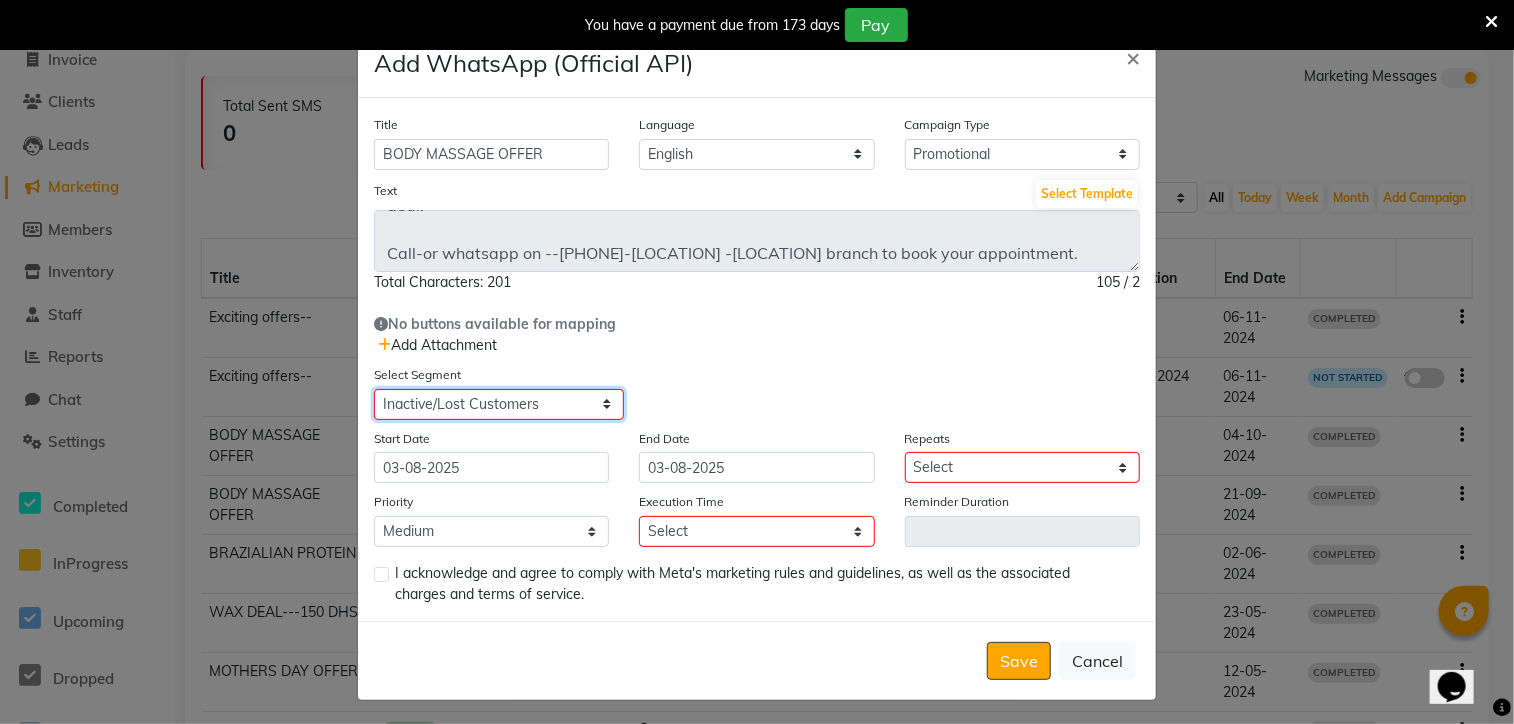 click on "Select All Customers All Male Customer All Female Customer All Members All Customers Visited in last 30 days All Customers Visited in last 60 days but not in last 30 days Inactive/Lost Customers High Ticket Customers Low Ticket Customers Frequent Customers Regular Customers New Customers All Customers with Valid Birthdays All Customers with Valid Anniversary All Customer Visited in 2020 CLIENT WHO DIDNOT VISITED FROM LAST 15 DAYS Pkg Reminder All Customers Visited in last 60 days but not in last 30 days FEMALE CUSTOMERS MORE THAN 90 DAYS" at bounding box center (499, 404) 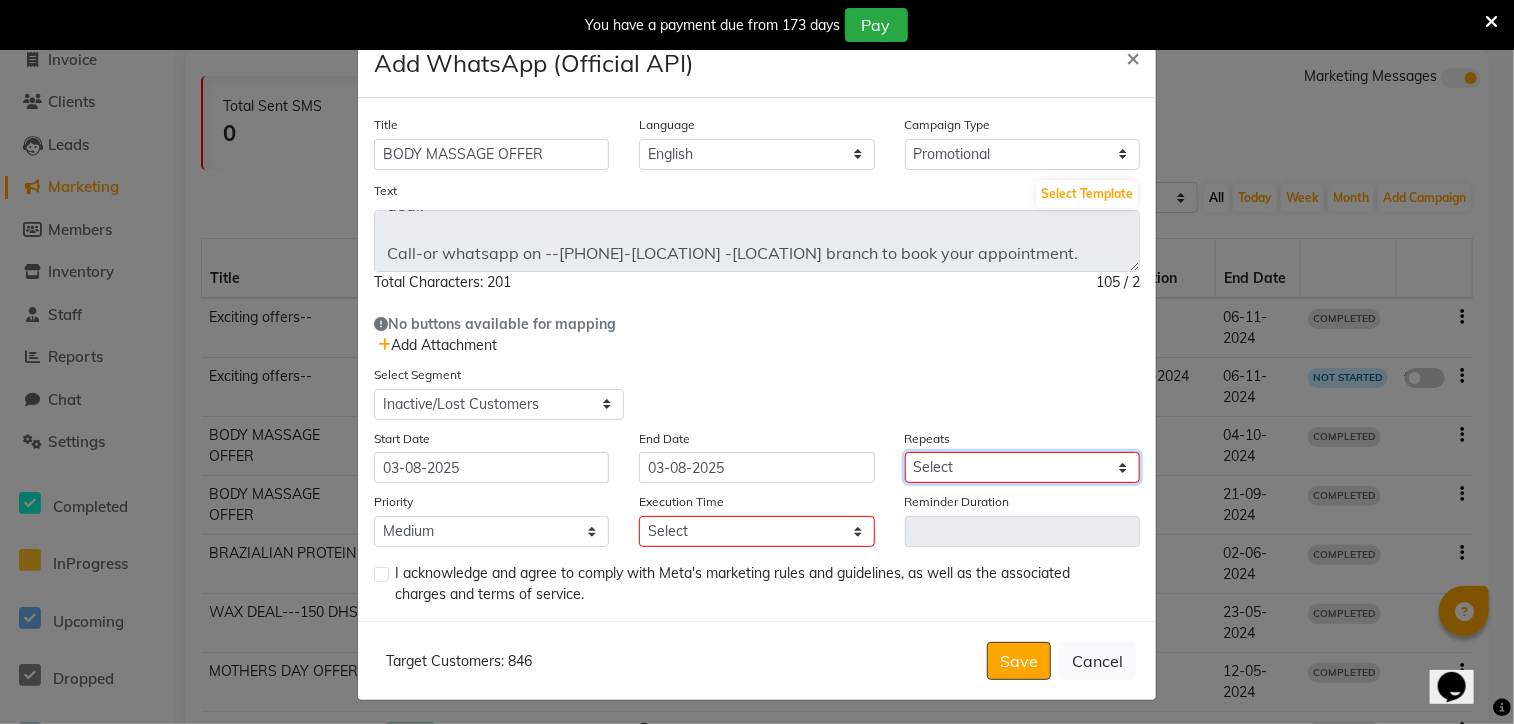 click on "Select Once Daily Alternate Day Weekly Monthly Yearly" at bounding box center [1022, 467] 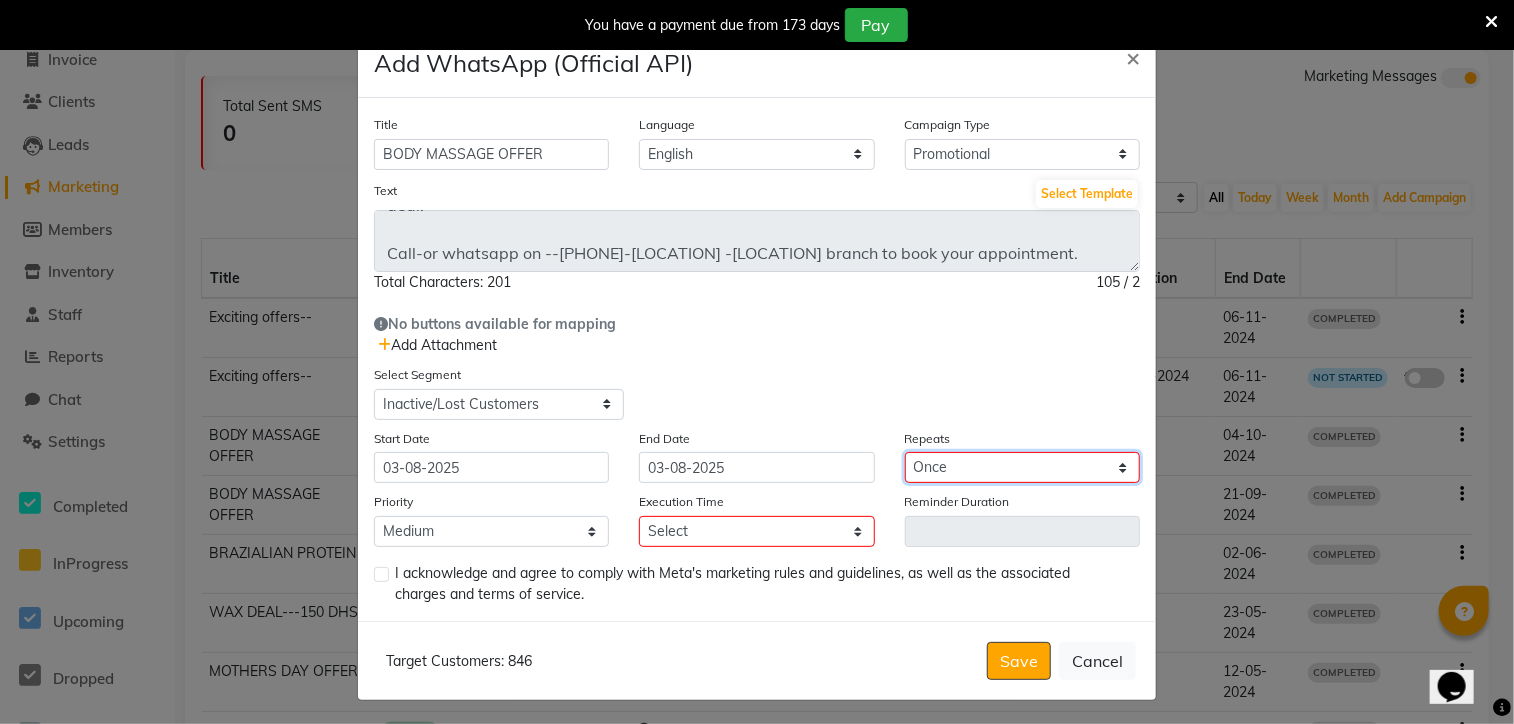 click on "Select Once Daily Alternate Day Weekly Monthly Yearly" at bounding box center [1022, 467] 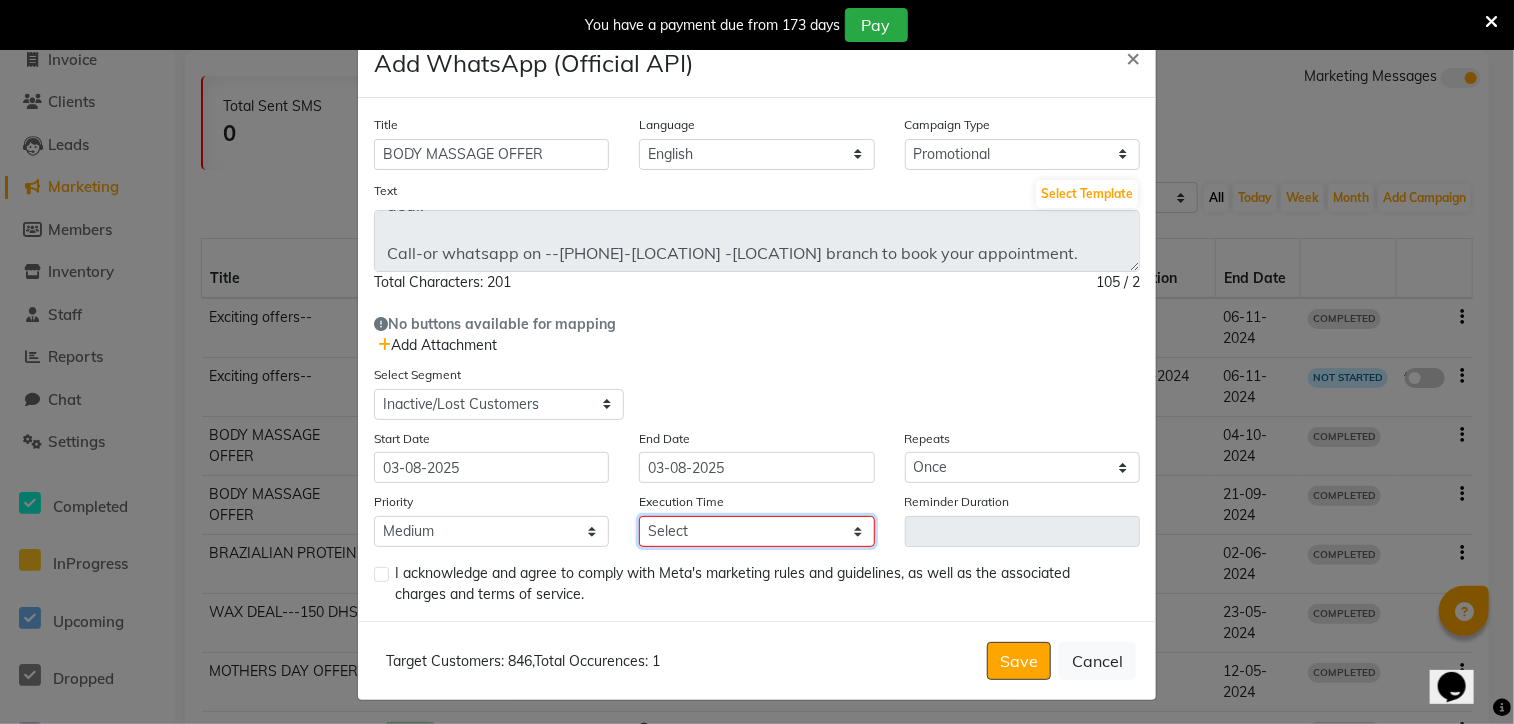 click on "Select 09:00 AM 09:15 AM 09:30 AM 09:45 AM 10:00 AM 10:15 AM 10:30 AM 10:45 AM 11:00 AM 11:15 AM 11:30 AM 11:45 AM 12:00 PM 12:15 PM 12:30 PM 12:45 PM 01:00 PM 01:15 PM 01:30 PM 01:45 PM 02:00 PM 02:15 PM 02:30 PM 02:45 PM 03:00 PM 03:15 PM 03:30 PM 03:45 PM 04:00 PM 04:15 PM 04:30 PM 04:45 PM 05:00 PM 05:15 PM 05:30 PM 05:45 PM 06:00 PM 06:15 PM 06:30 PM 06:45 PM 07:00 PM 07:15 PM 07:30 PM 07:45 PM 08:00 PM 08:15 PM 08:30 PM 08:45 PM 09:00 PM 09:15 PM 09:30 PM 09:45 PM" at bounding box center [756, 531] 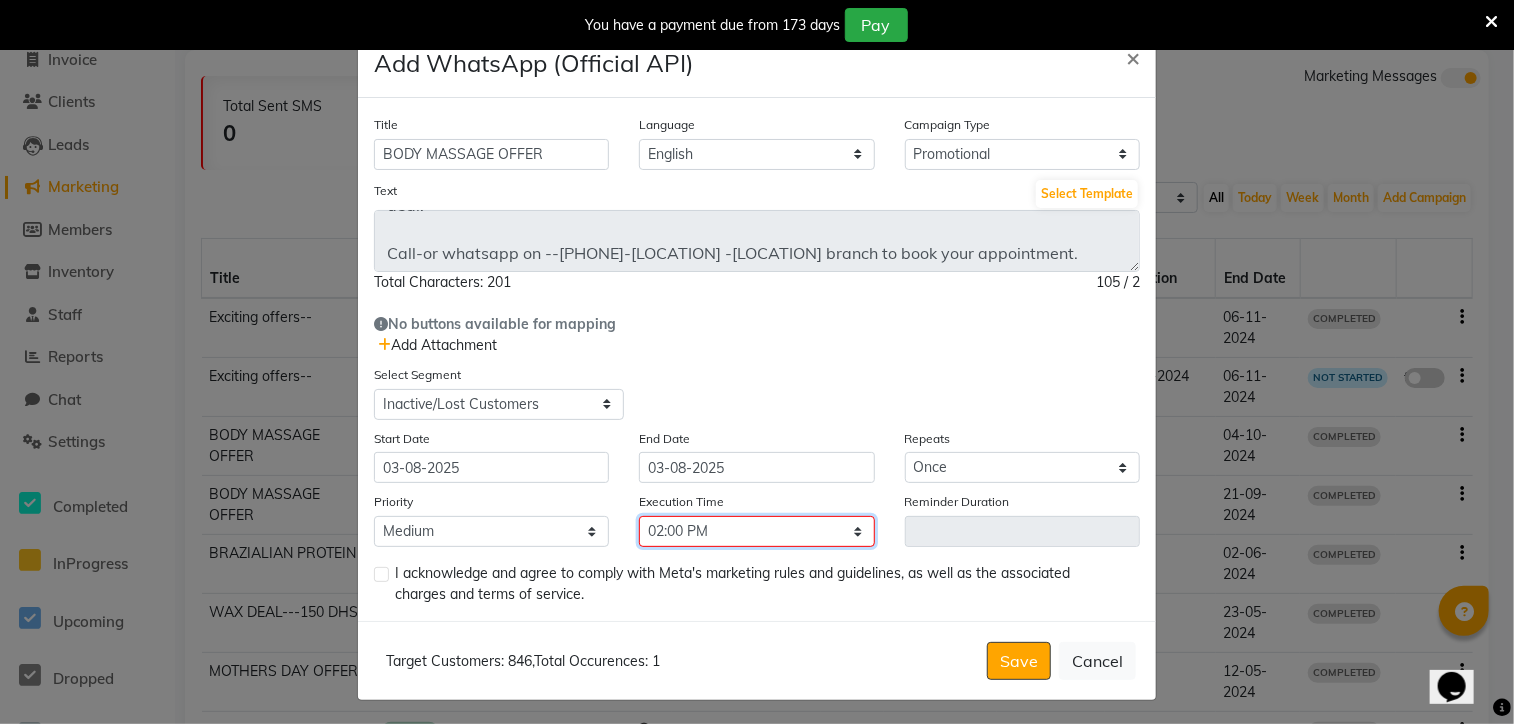 click on "Select 09:00 AM 09:15 AM 09:30 AM 09:45 AM 10:00 AM 10:15 AM 10:30 AM 10:45 AM 11:00 AM 11:15 AM 11:30 AM 11:45 AM 12:00 PM 12:15 PM 12:30 PM 12:45 PM 01:00 PM 01:15 PM 01:30 PM 01:45 PM 02:00 PM 02:15 PM 02:30 PM 02:45 PM 03:00 PM 03:15 PM 03:30 PM 03:45 PM 04:00 PM 04:15 PM 04:30 PM 04:45 PM 05:00 PM 05:15 PM 05:30 PM 05:45 PM 06:00 PM 06:15 PM 06:30 PM 06:45 PM 07:00 PM 07:15 PM 07:30 PM 07:45 PM 08:00 PM 08:15 PM 08:30 PM 08:45 PM 09:00 PM 09:15 PM 09:30 PM 09:45 PM" at bounding box center (756, 531) 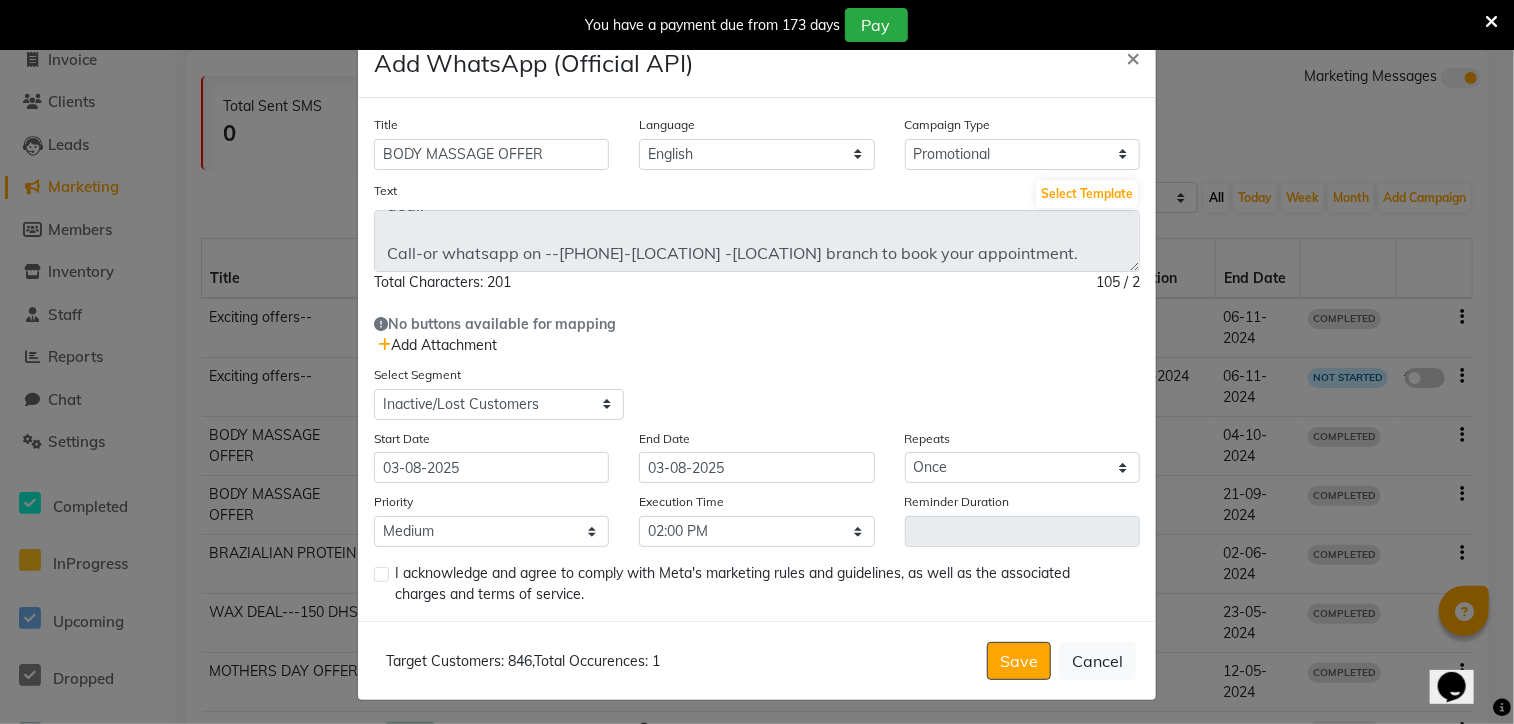 click 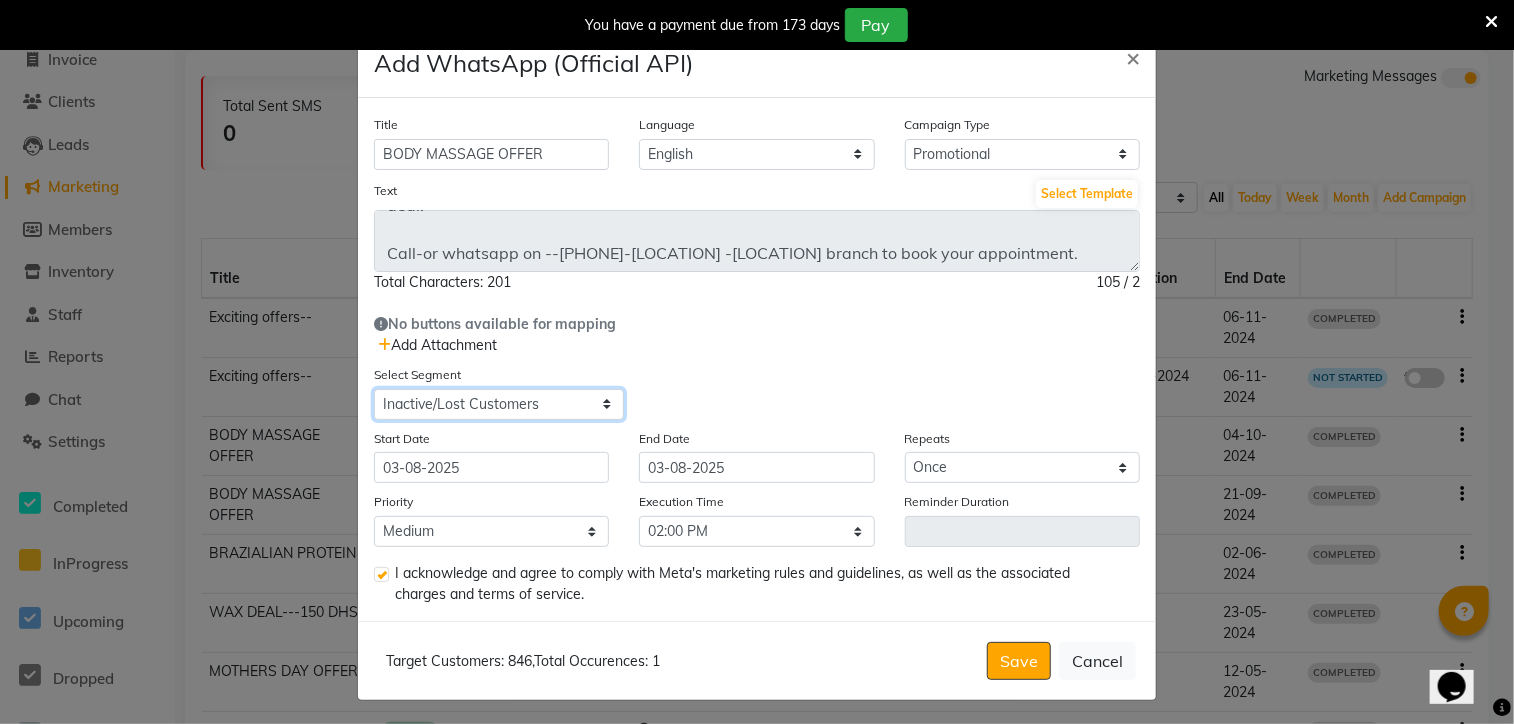 click on "Select All Customers All Male Customer All Female Customer All Members All Customers Visited in last 30 days All Customers Visited in last 60 days but not in last 30 days Inactive/Lost Customers High Ticket Customers Low Ticket Customers Frequent Customers Regular Customers New Customers All Customers with Valid Birthdays All Customers with Valid Anniversary All Customer Visited in 2020 CLIENT WHO DIDNOT VISITED FROM LAST 15 DAYS Pkg Reminder All Customers Visited in last 60 days but not in last 30 days FEMALE CUSTOMERS MORE THAN 90 DAYS" at bounding box center [499, 404] 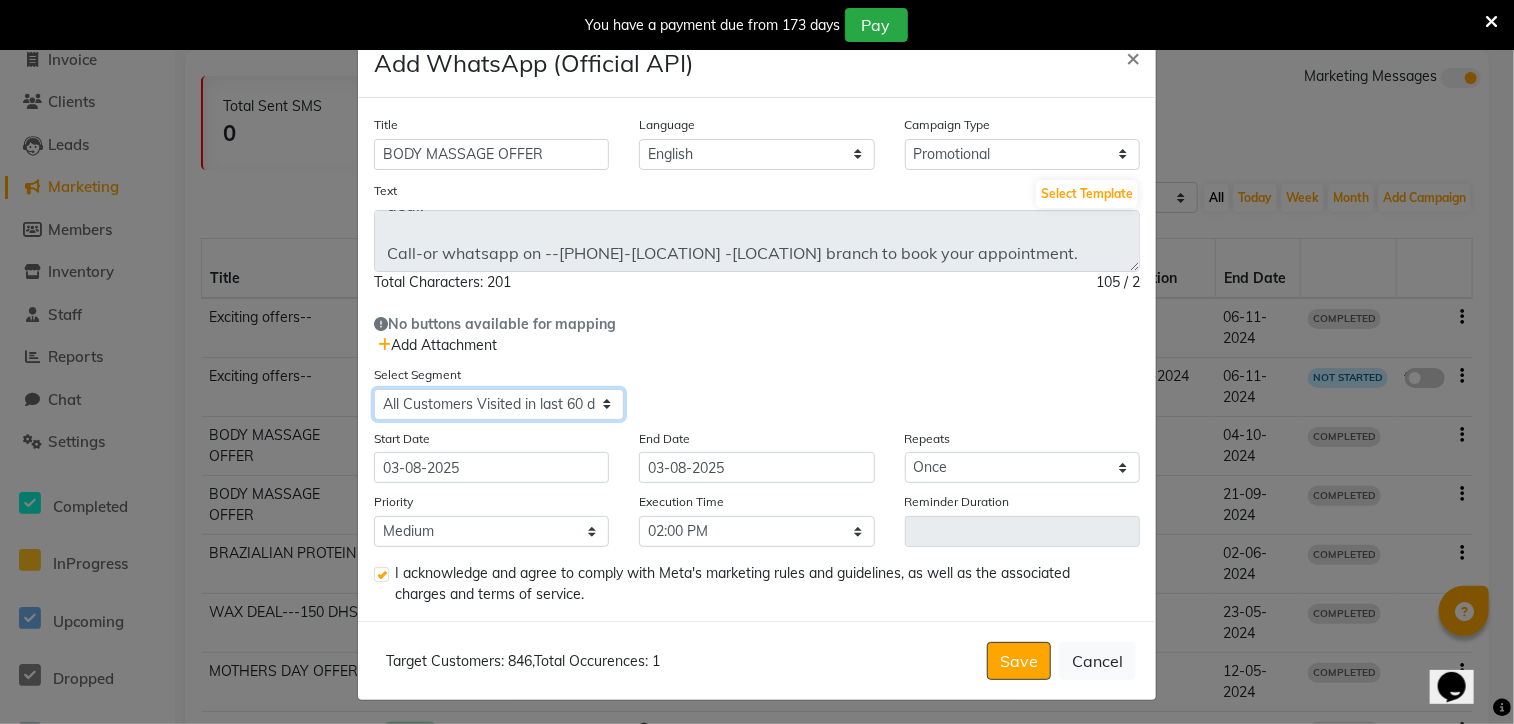 click on "Select All Customers All Male Customer All Female Customer All Members All Customers Visited in last 30 days All Customers Visited in last 60 days but not in last 30 days Inactive/Lost Customers High Ticket Customers Low Ticket Customers Frequent Customers Regular Customers New Customers All Customers with Valid Birthdays All Customers with Valid Anniversary All Customer Visited in 2020 CLIENT WHO DIDNOT VISITED FROM LAST 15 DAYS Pkg Reminder All Customers Visited in last 60 days but not in last 30 days FEMALE CUSTOMERS MORE THAN 90 DAYS" at bounding box center (499, 404) 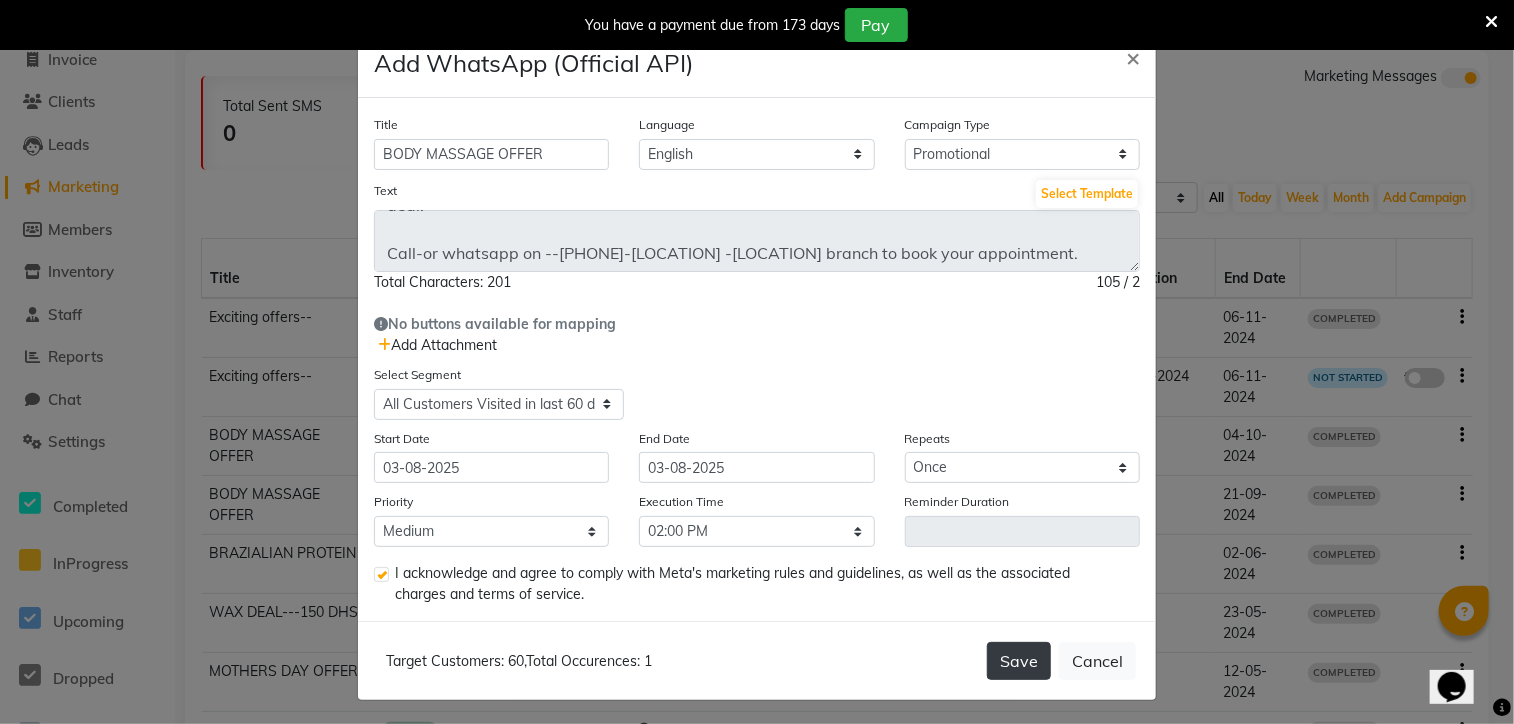 click on "Save" 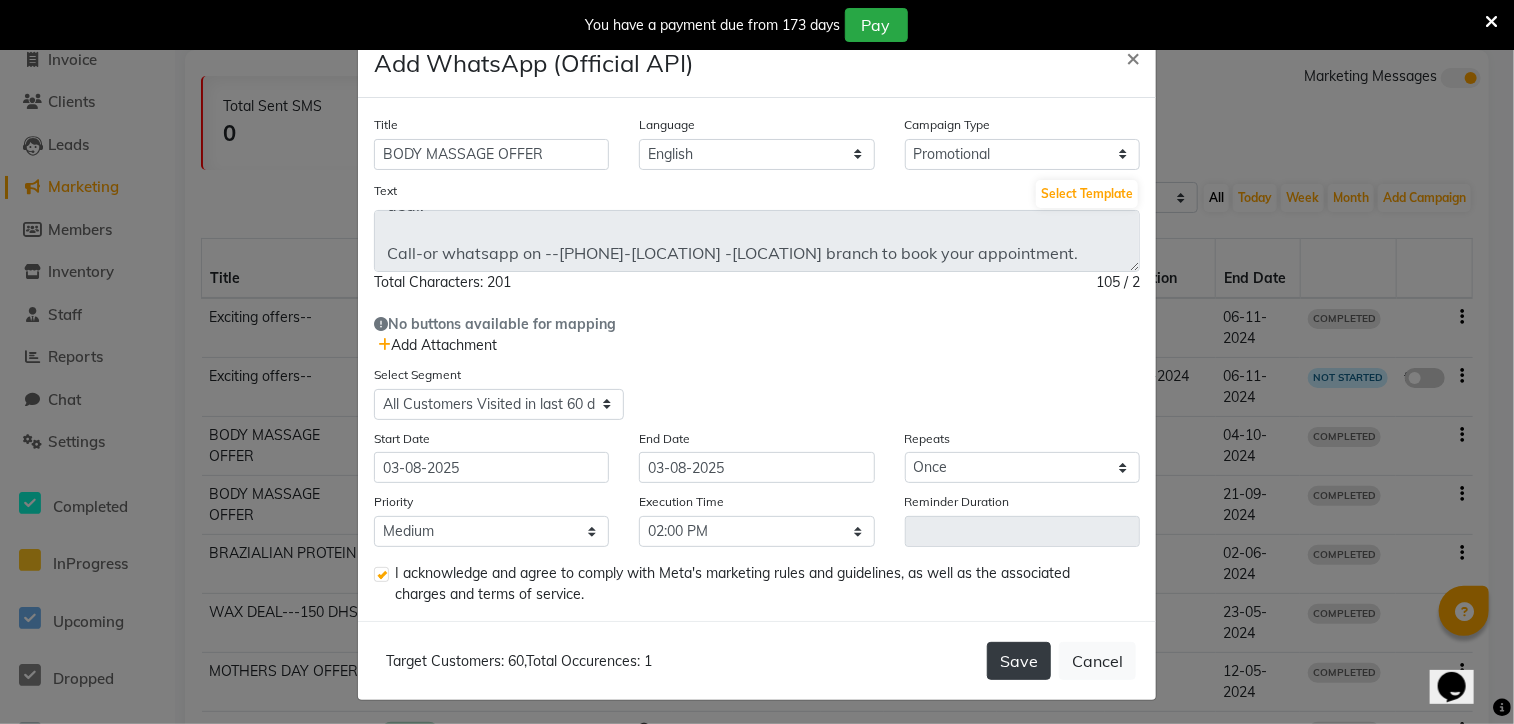 click on "Save" 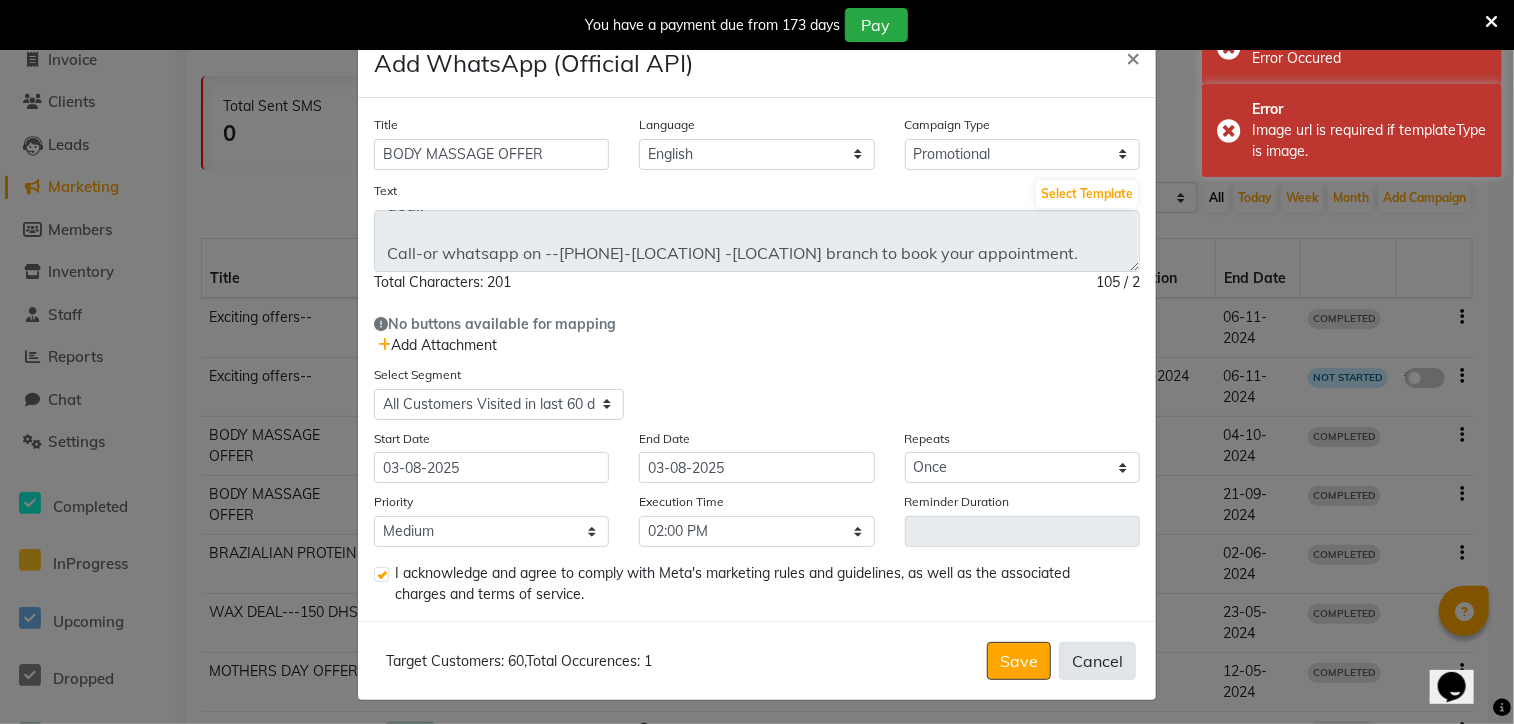 click on "Cancel" 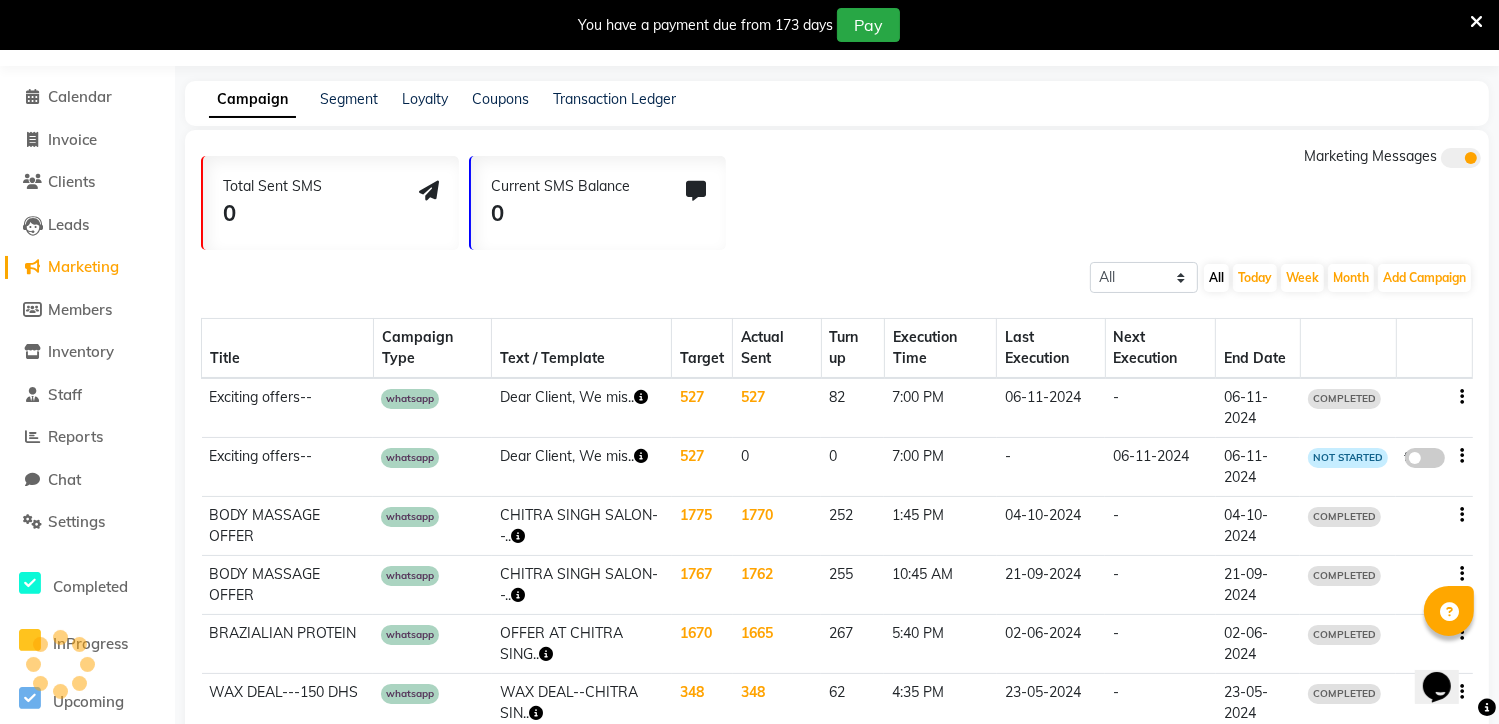 scroll, scrollTop: 8, scrollLeft: 0, axis: vertical 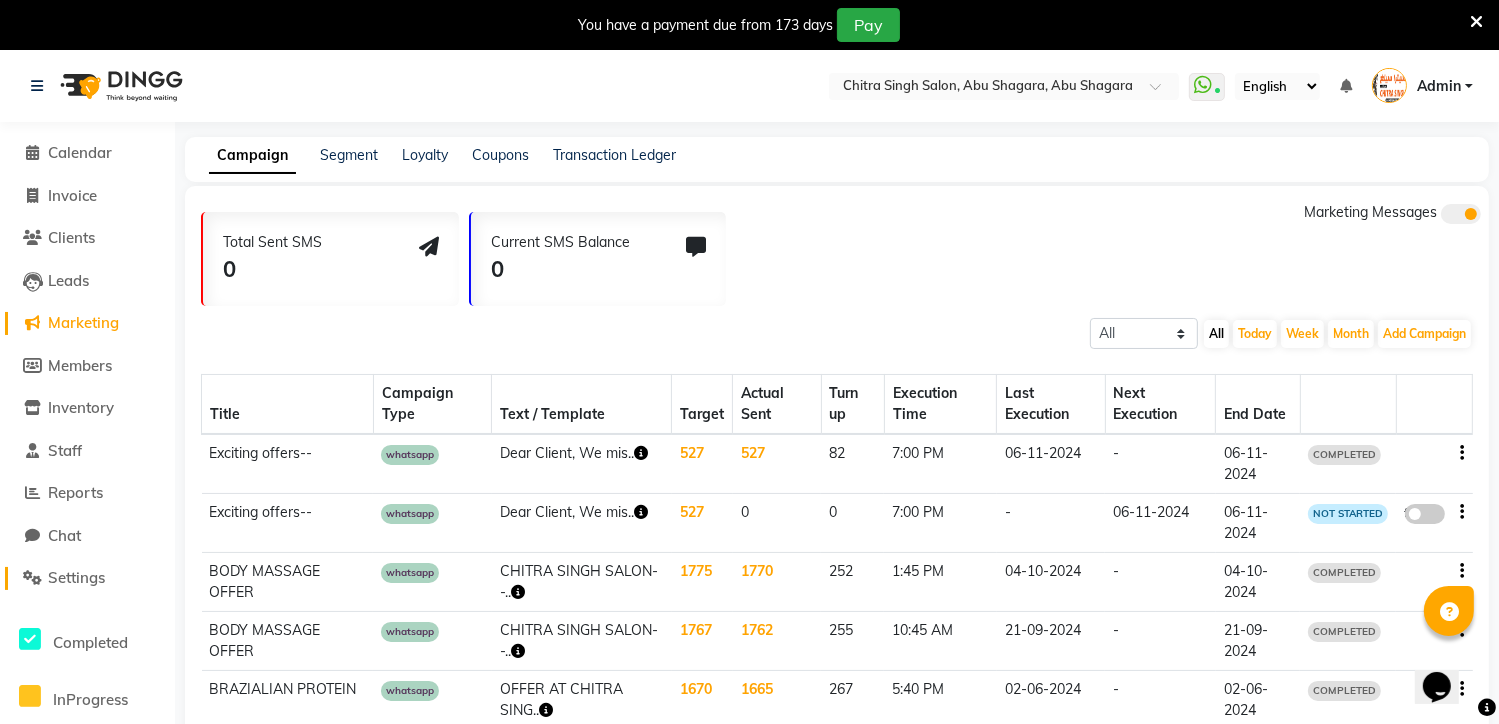 click on "Settings" 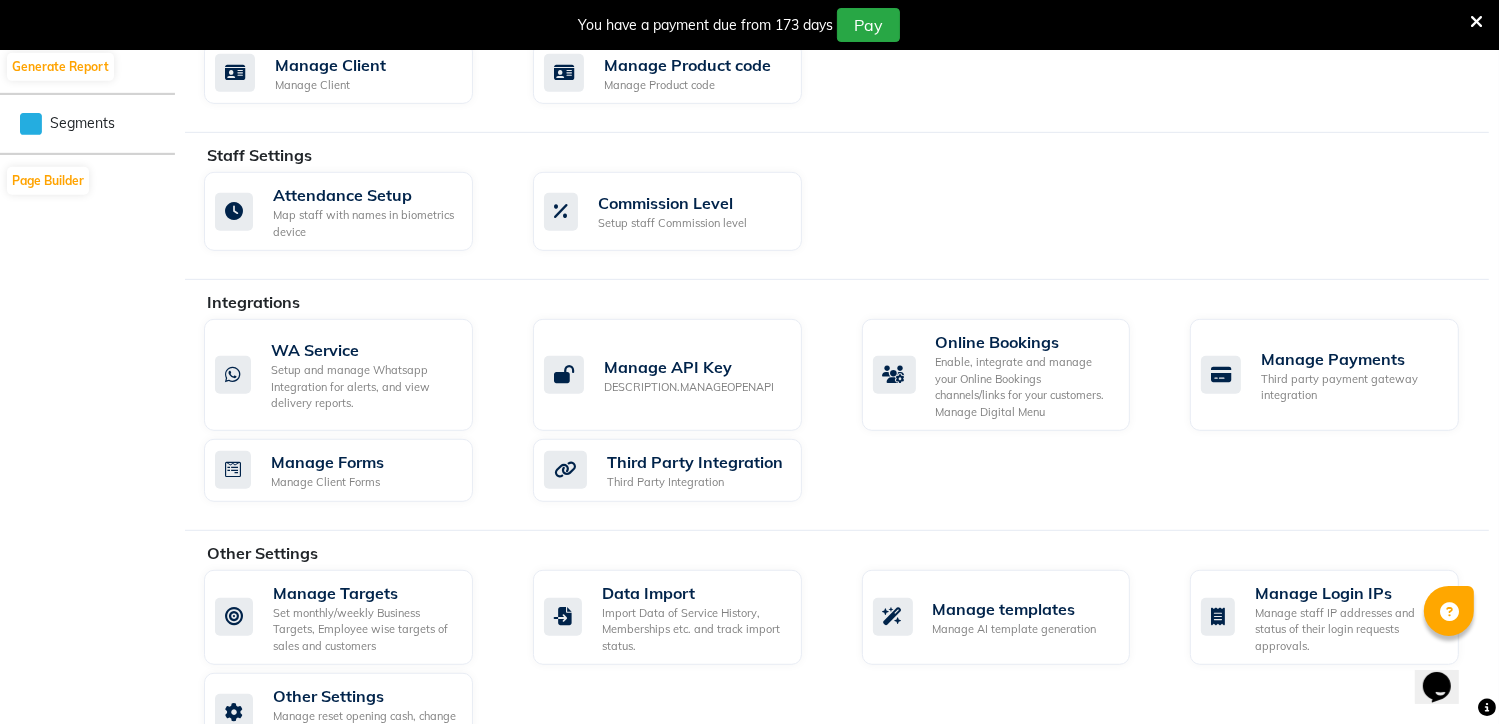 scroll, scrollTop: 1075, scrollLeft: 0, axis: vertical 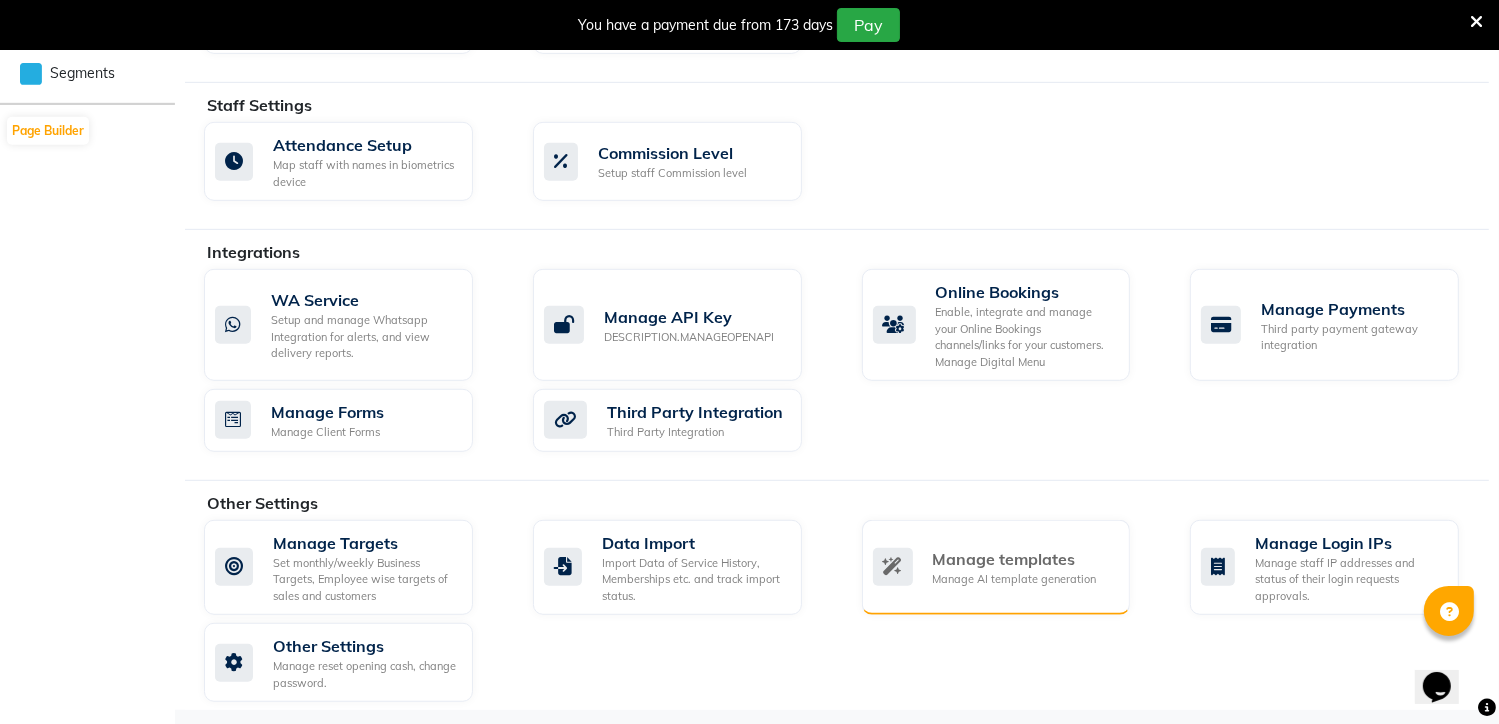 click on "Manage AI template generation" 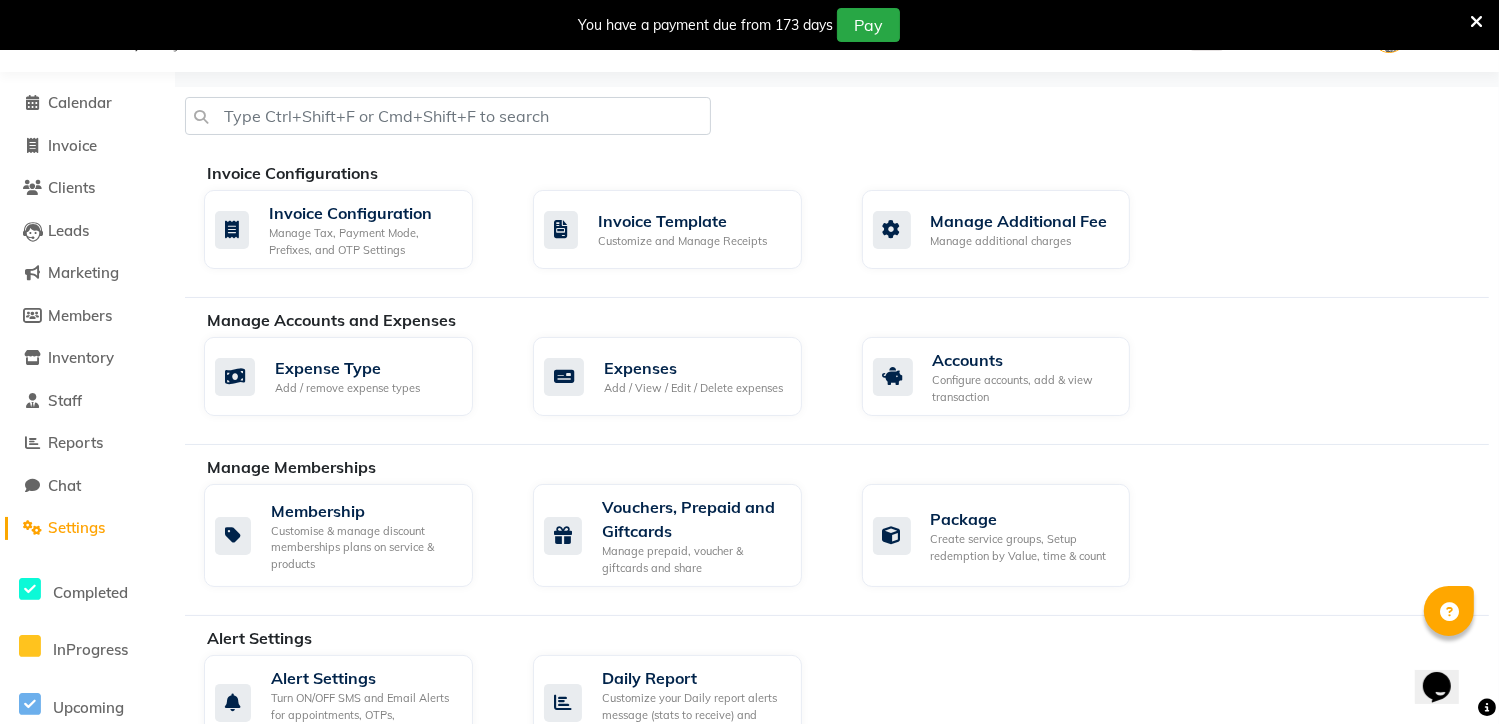 select on "APPROVED" 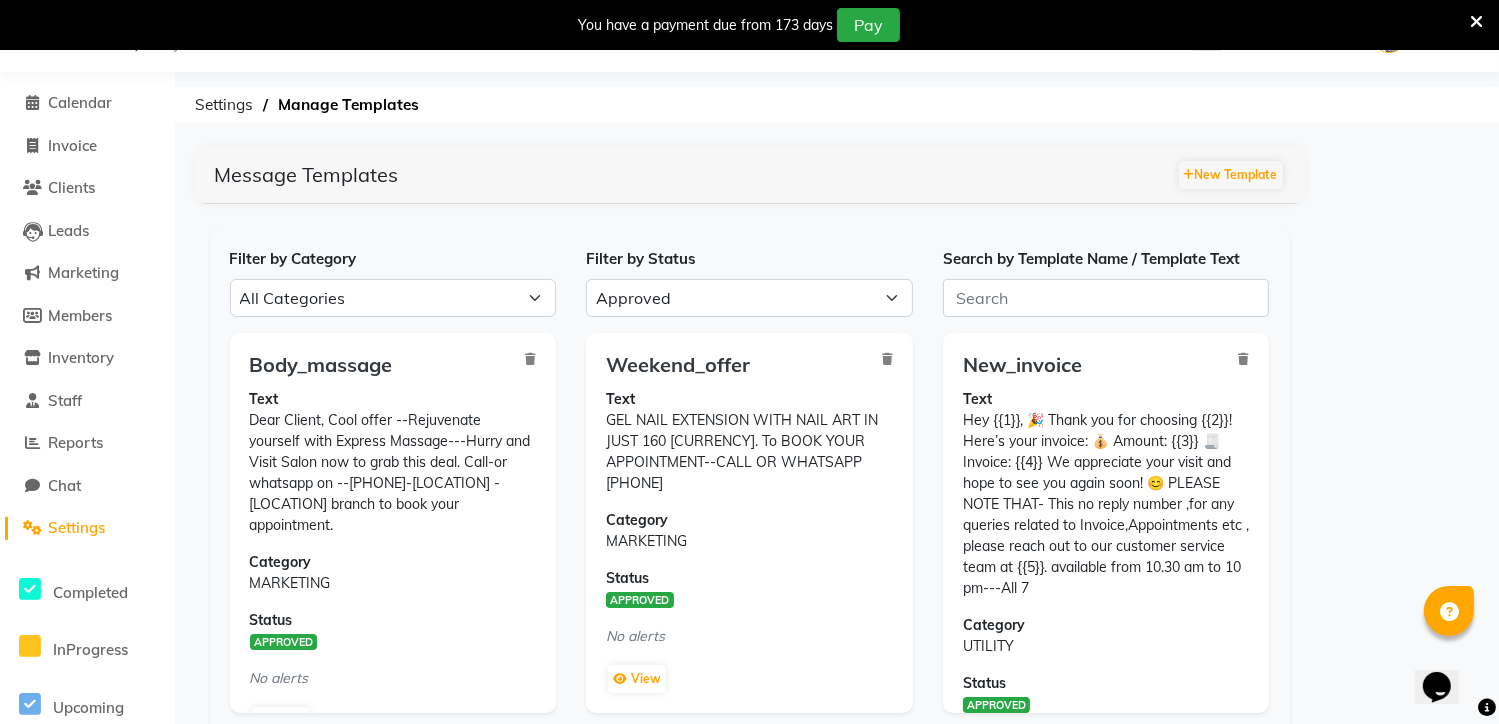 scroll, scrollTop: 936, scrollLeft: 0, axis: vertical 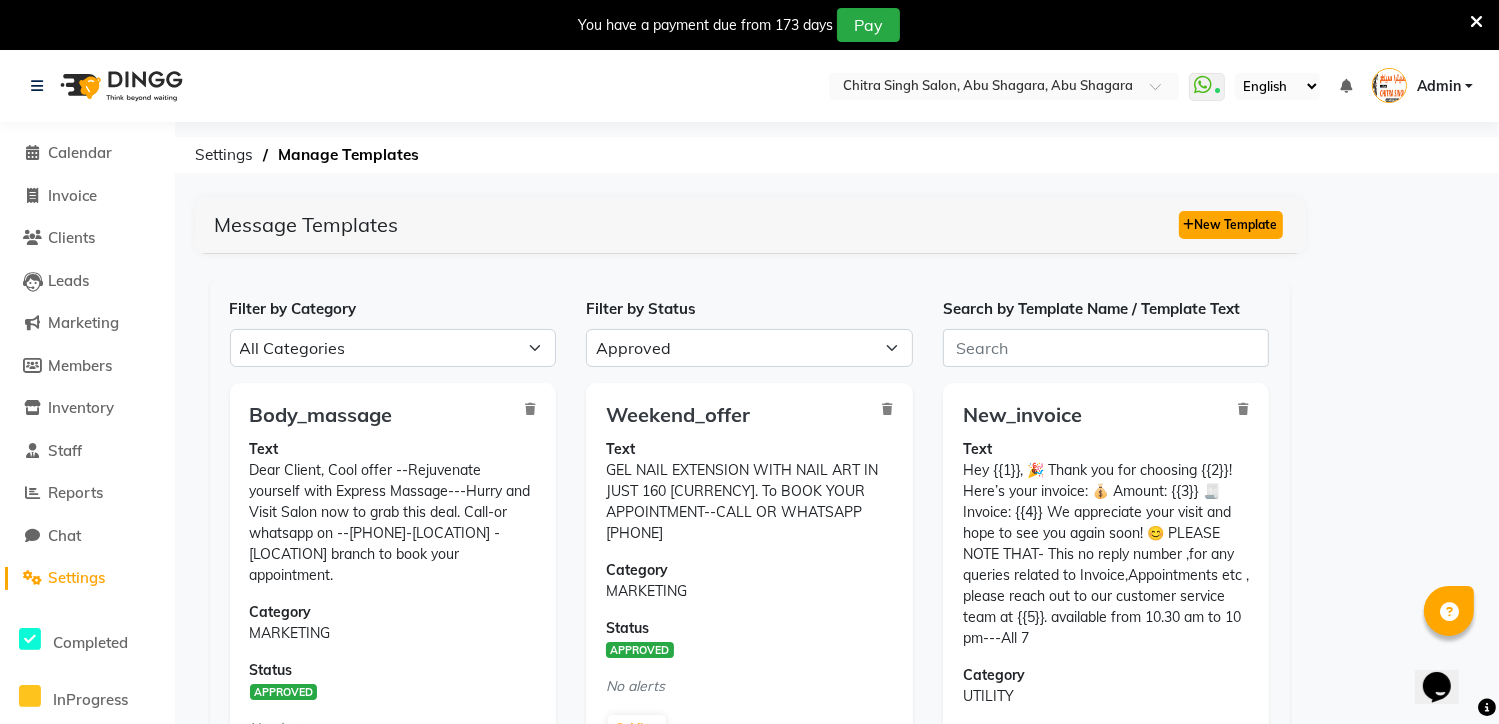 click on "New Template" 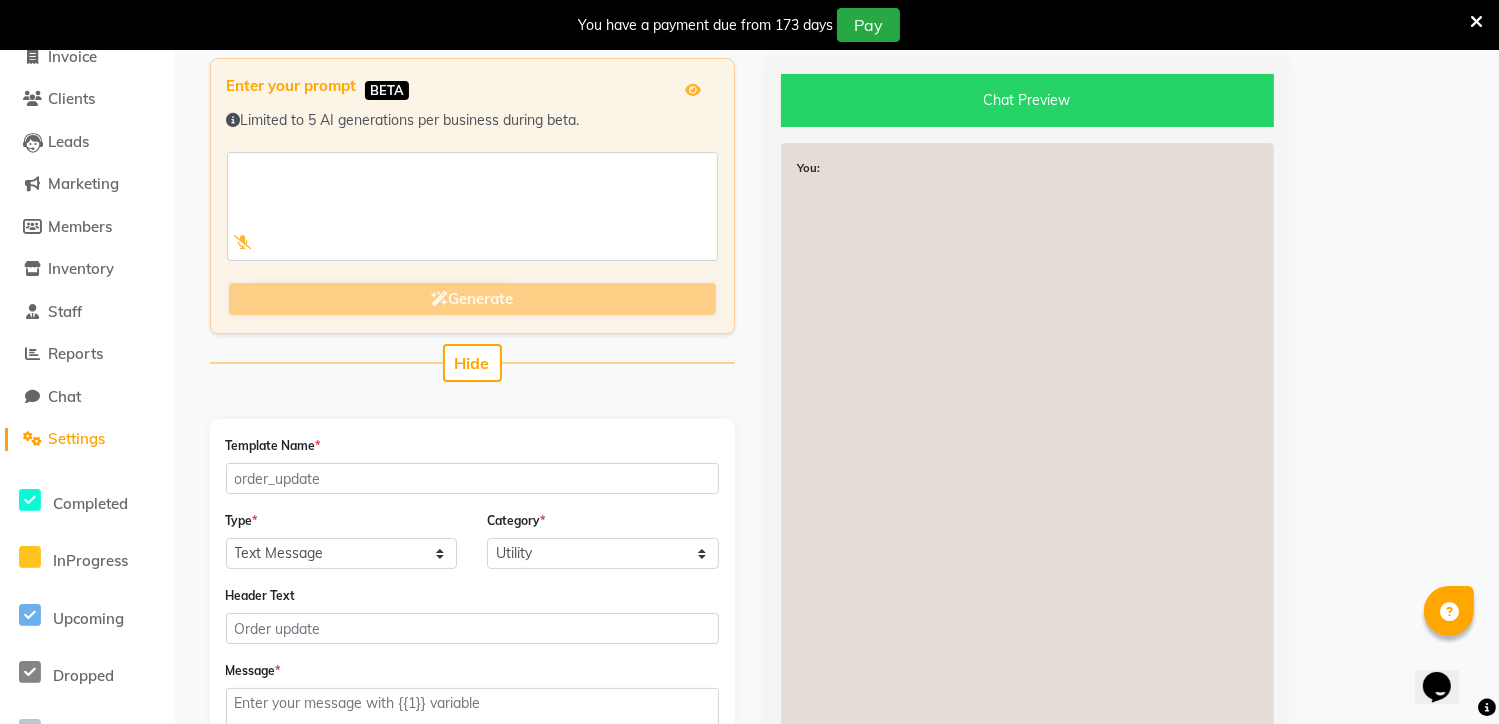 scroll, scrollTop: 171, scrollLeft: 0, axis: vertical 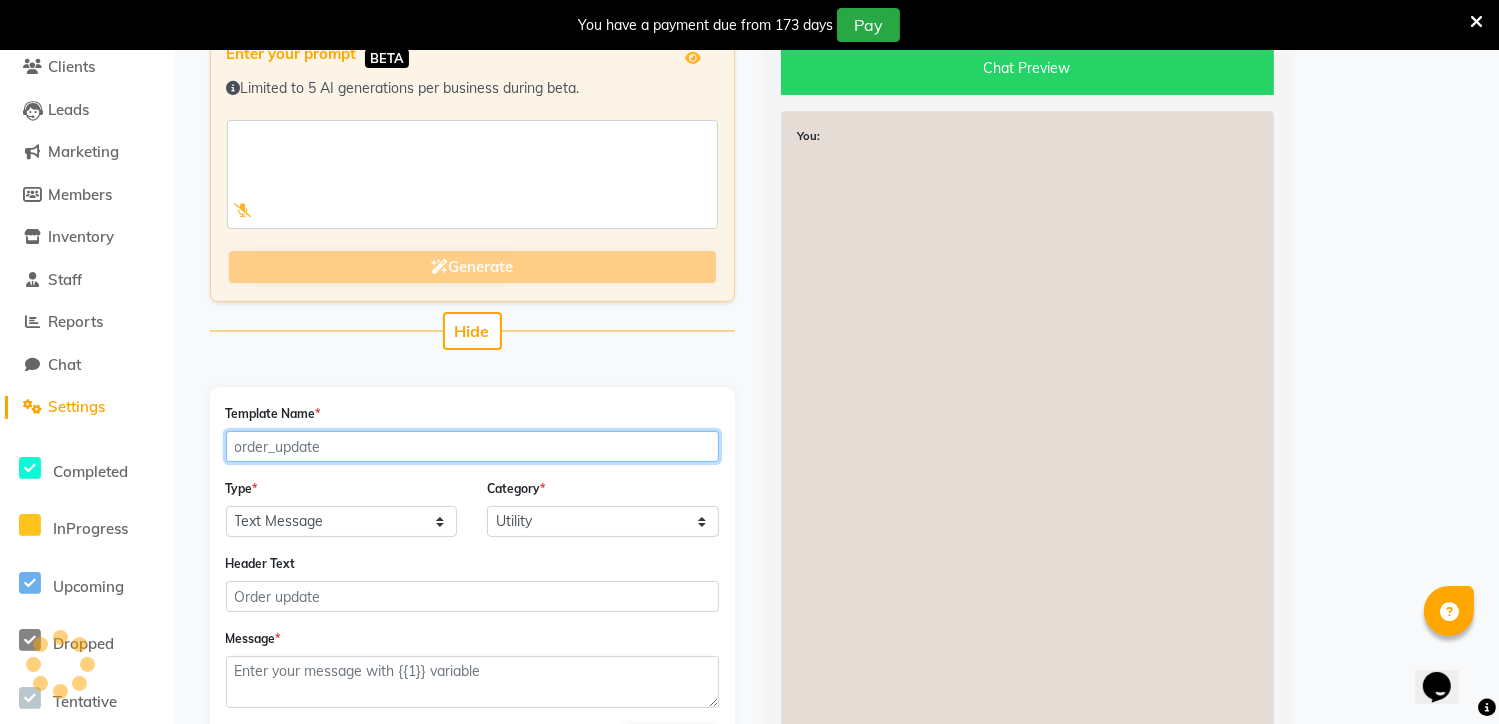 click on "Template Name  *" at bounding box center [472, 446] 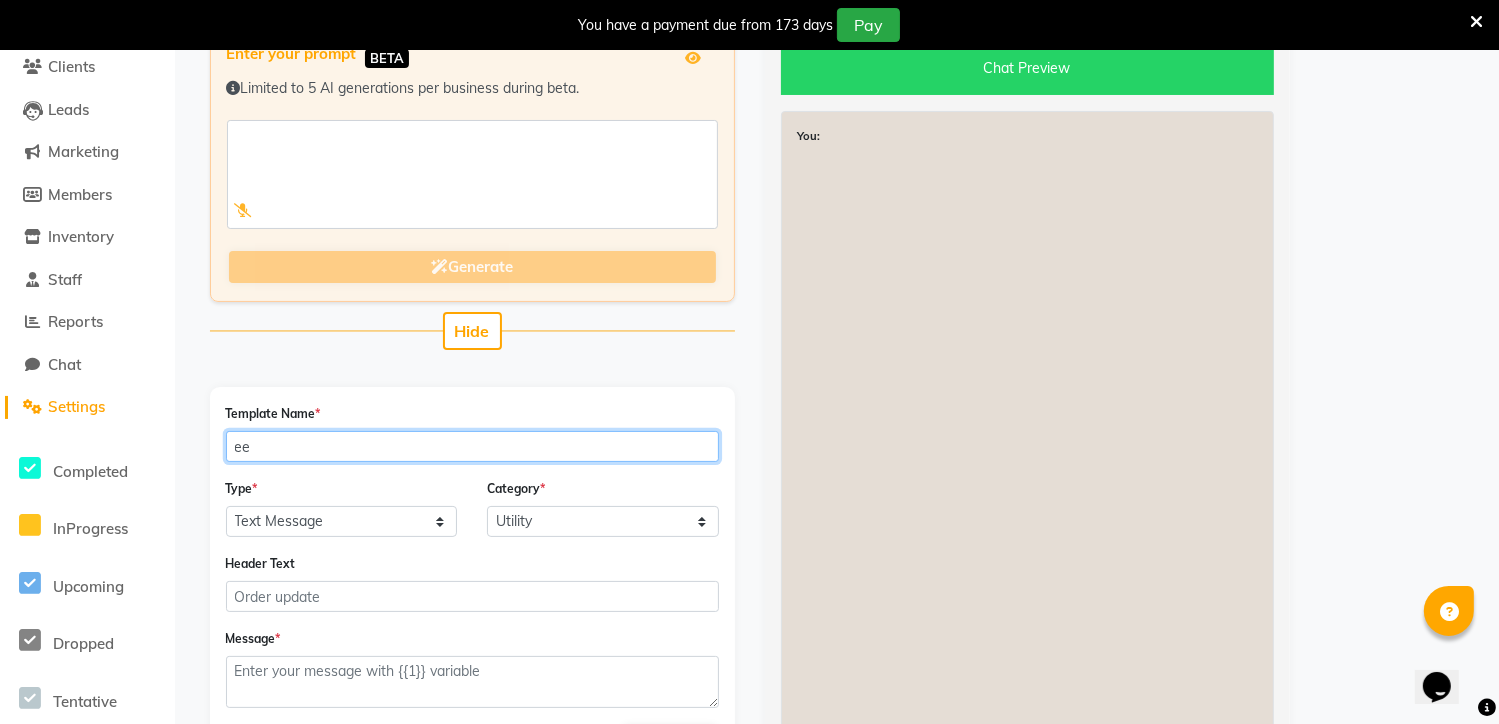 type on "e" 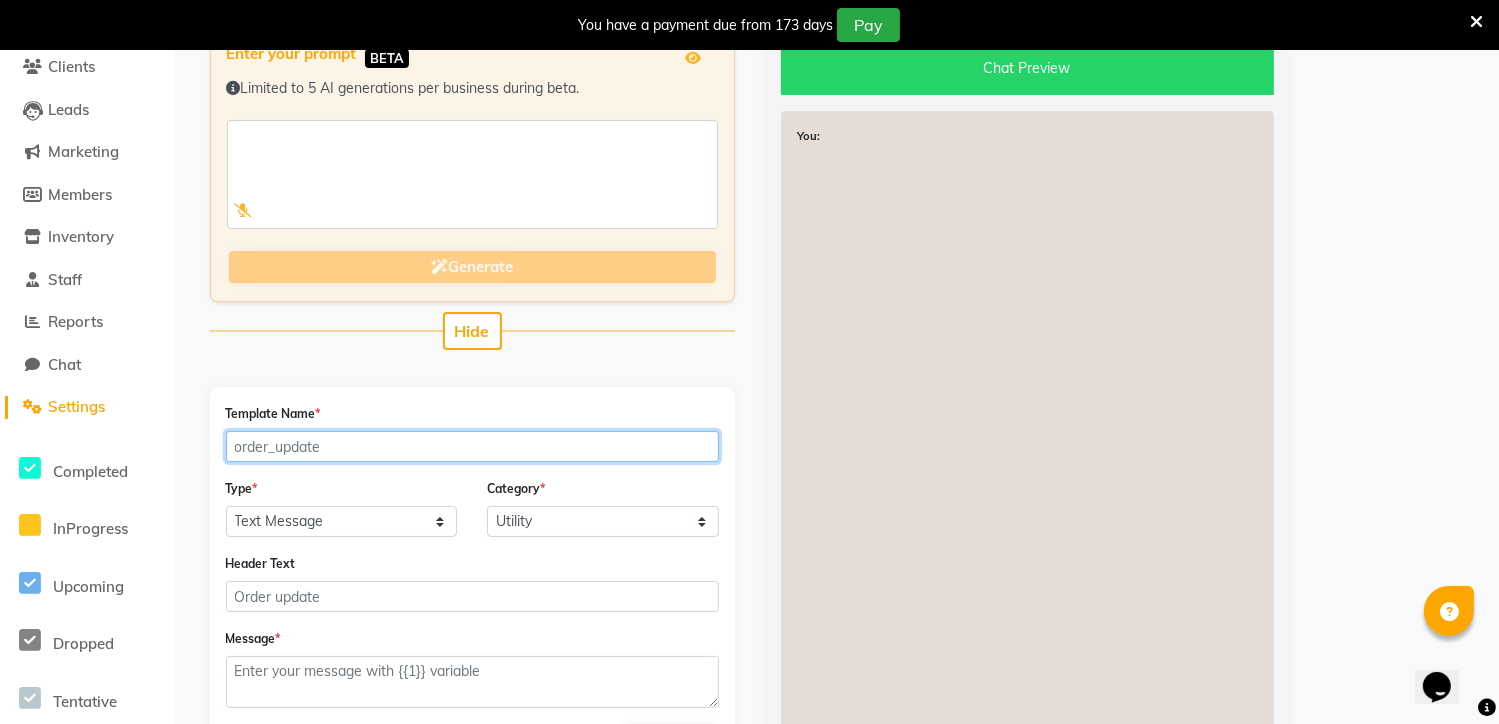 type on "e" 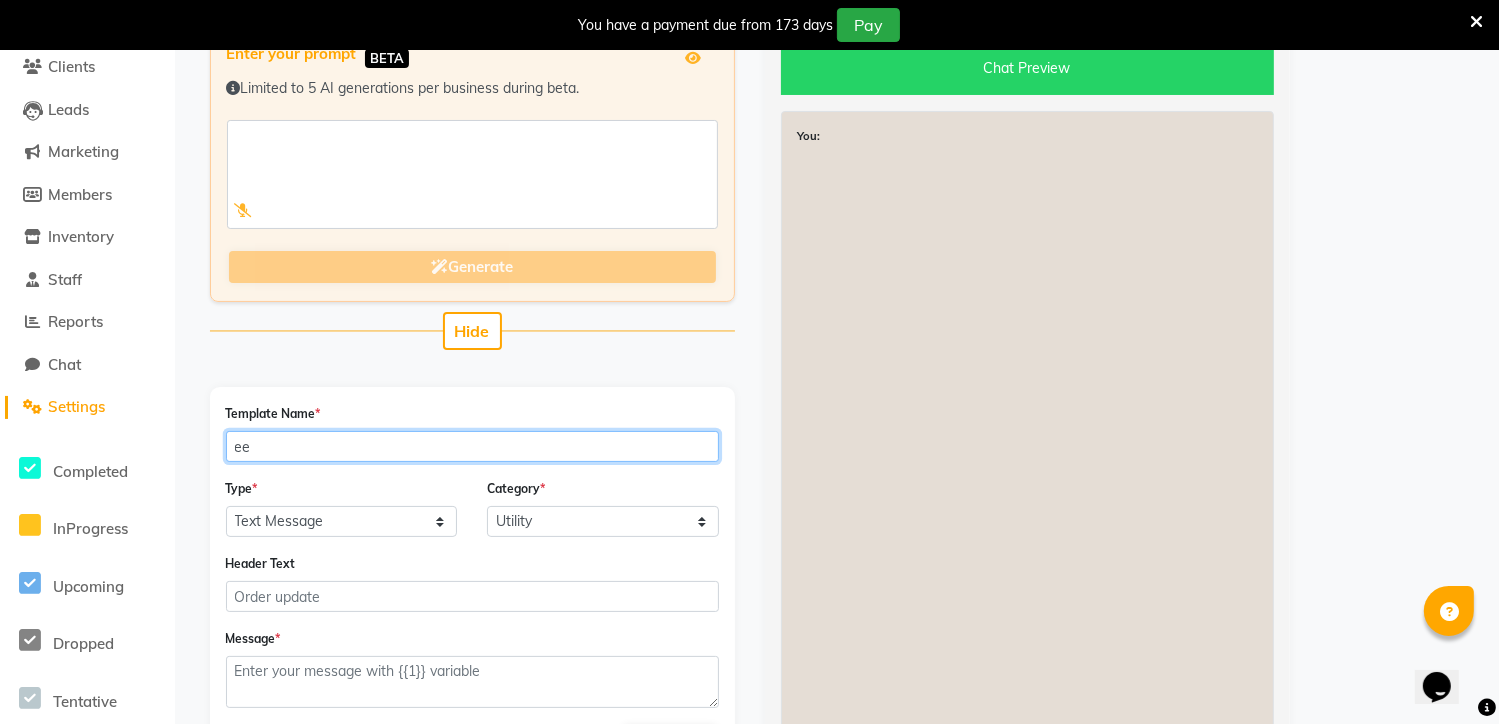 type on "e" 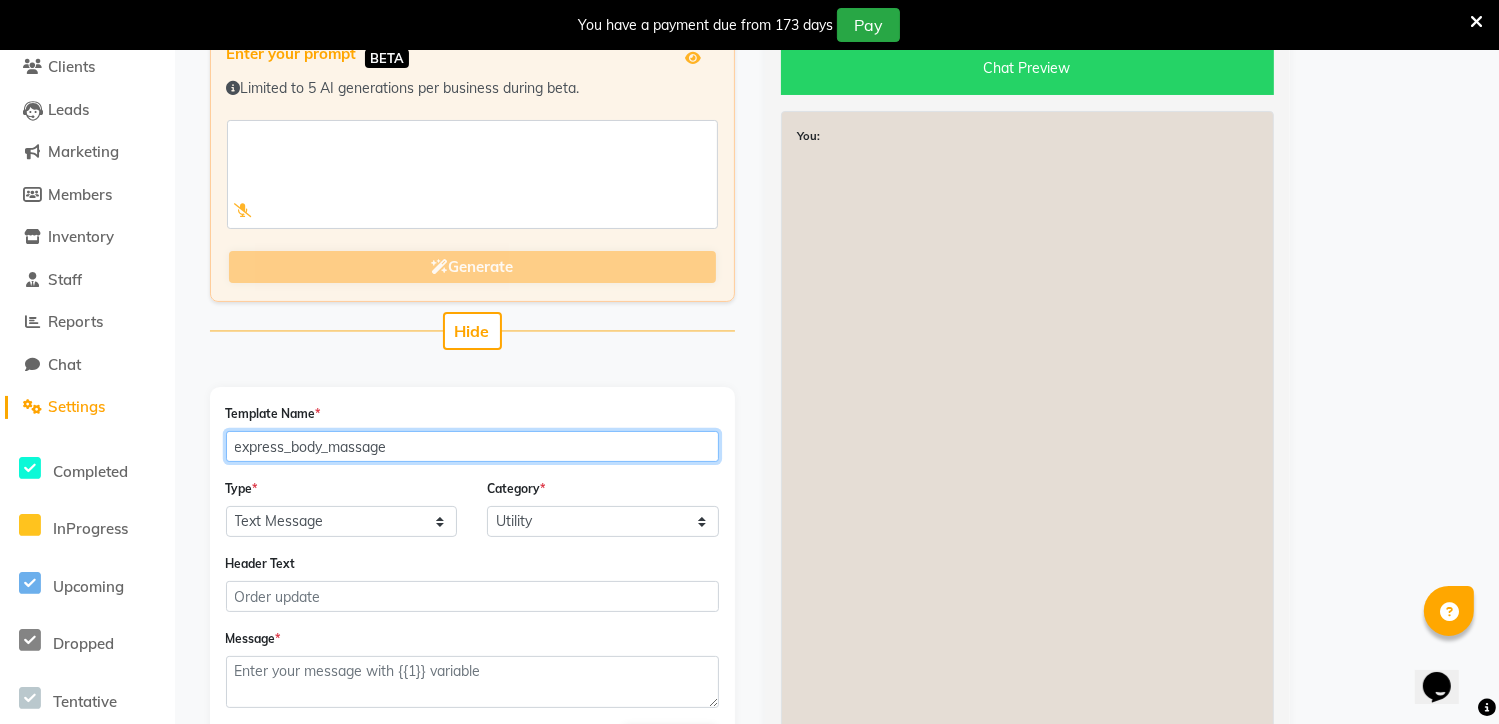 type on "express_body_massage" 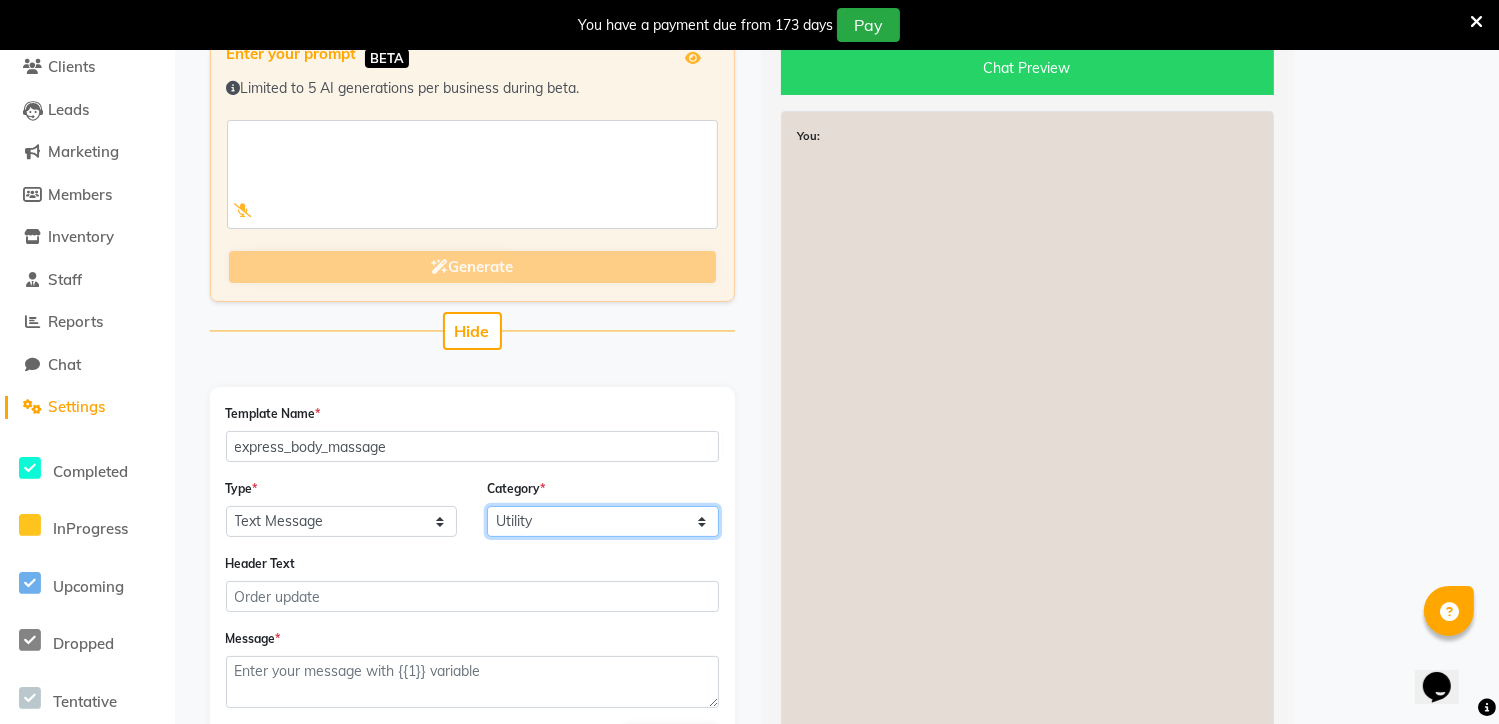 click on "Utility Marketing" 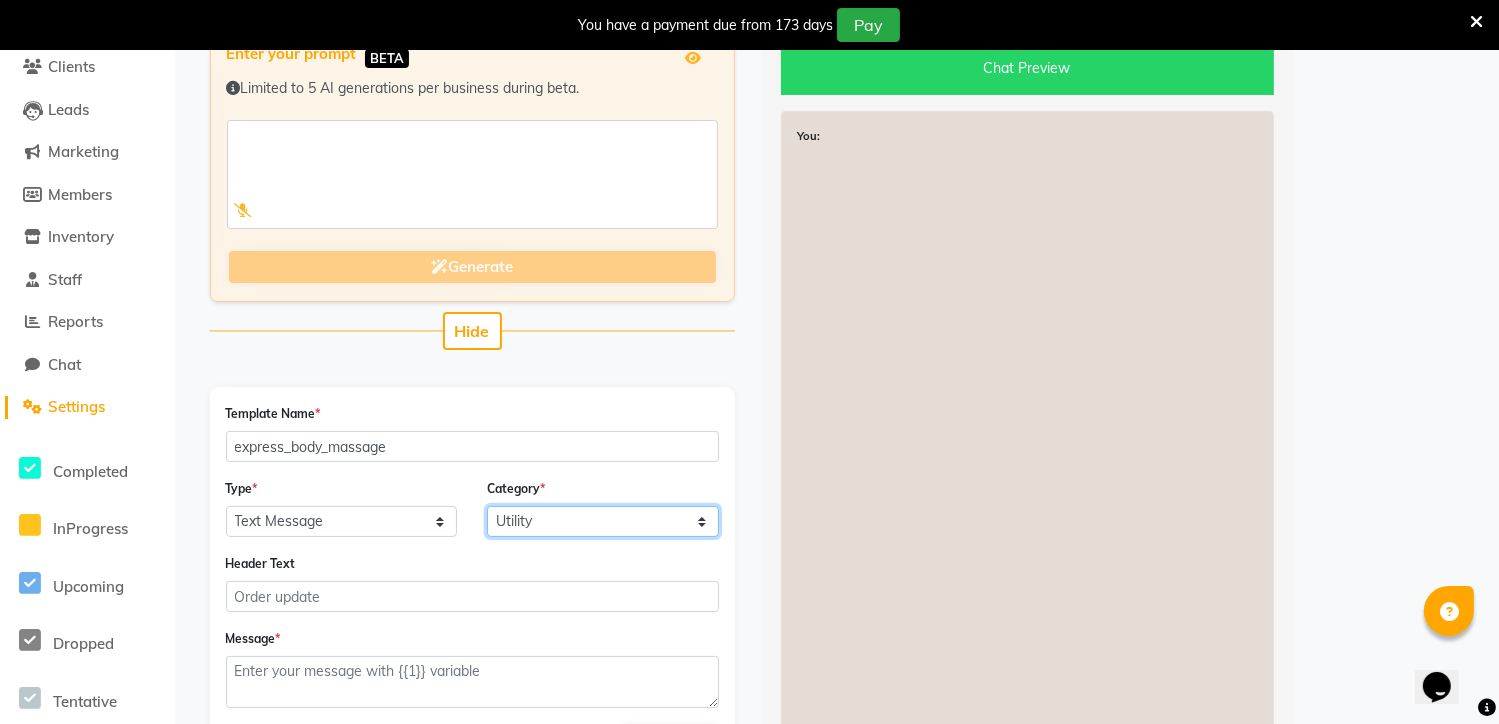 select on "MARKETING" 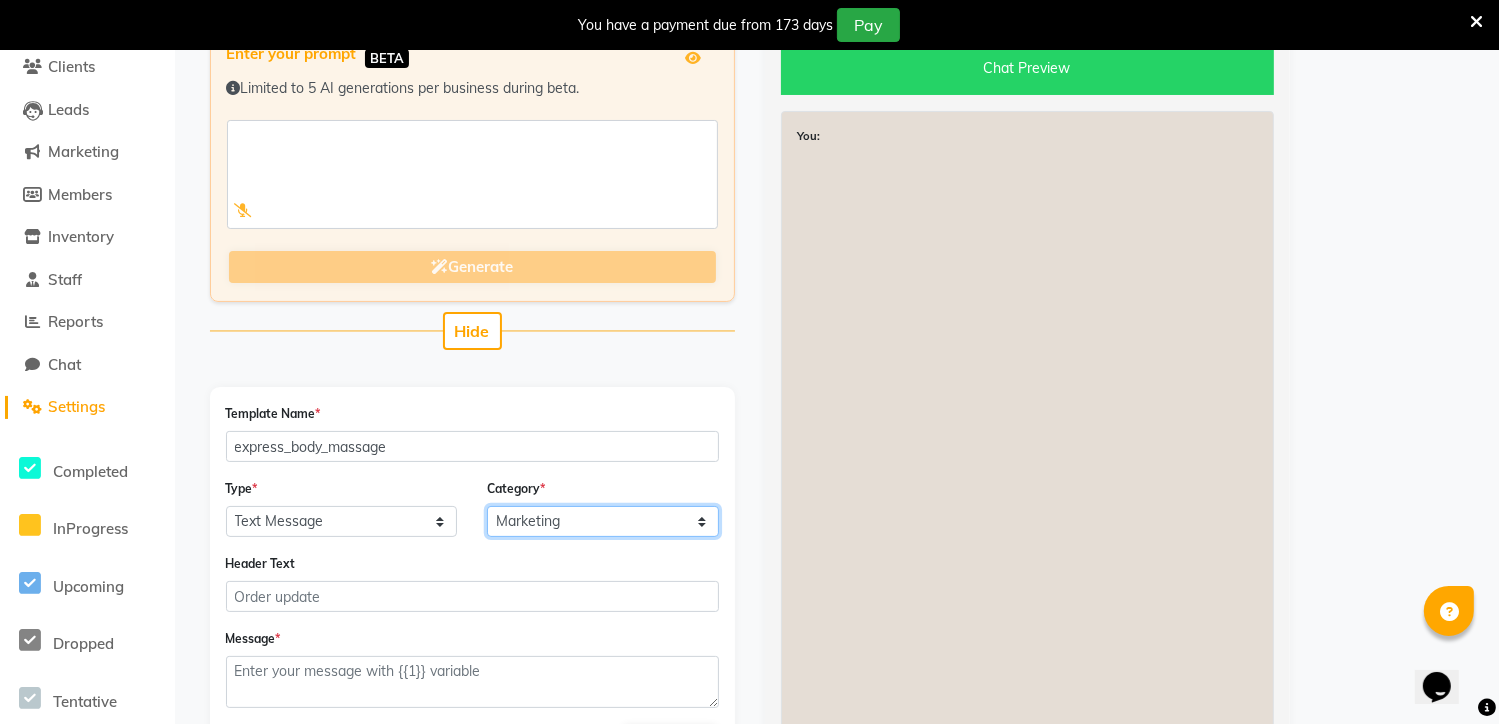 click on "Utility Marketing" 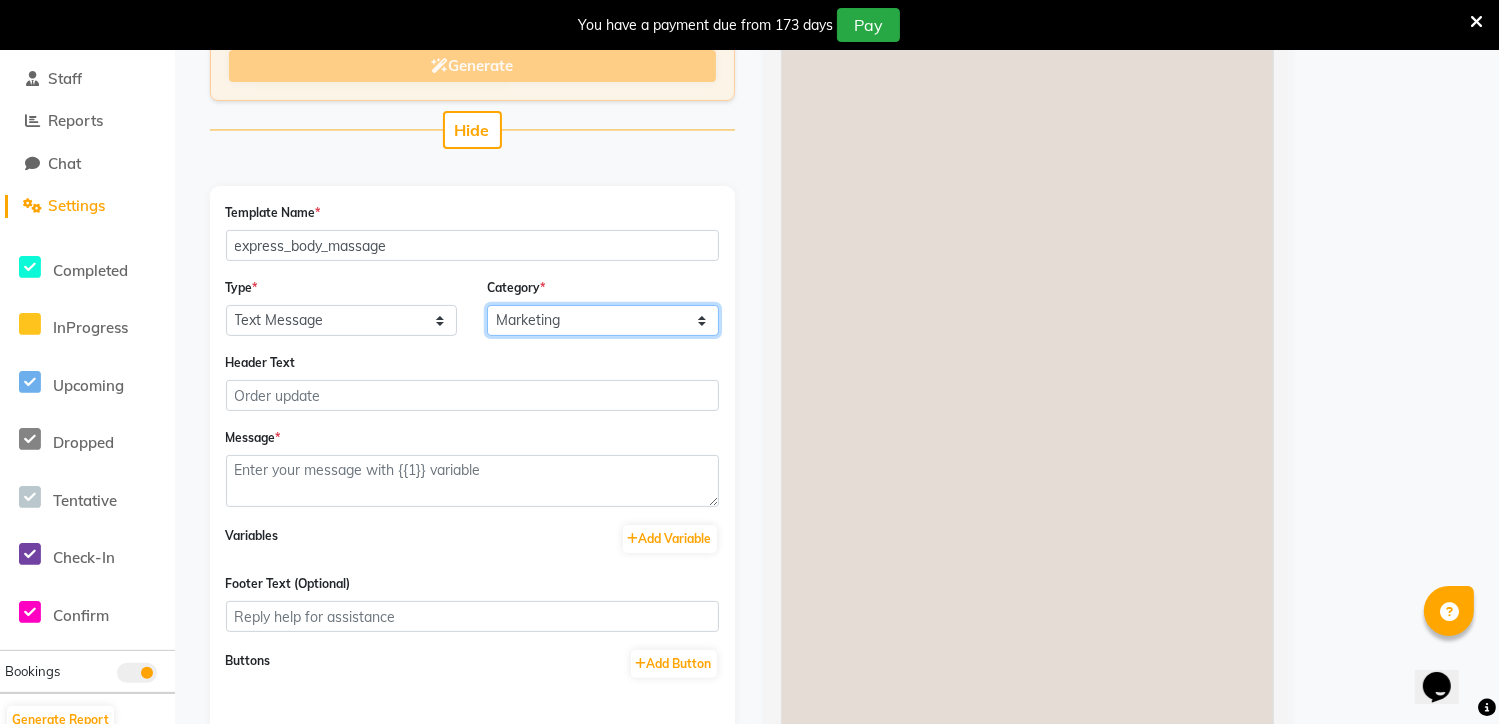 scroll, scrollTop: 376, scrollLeft: 0, axis: vertical 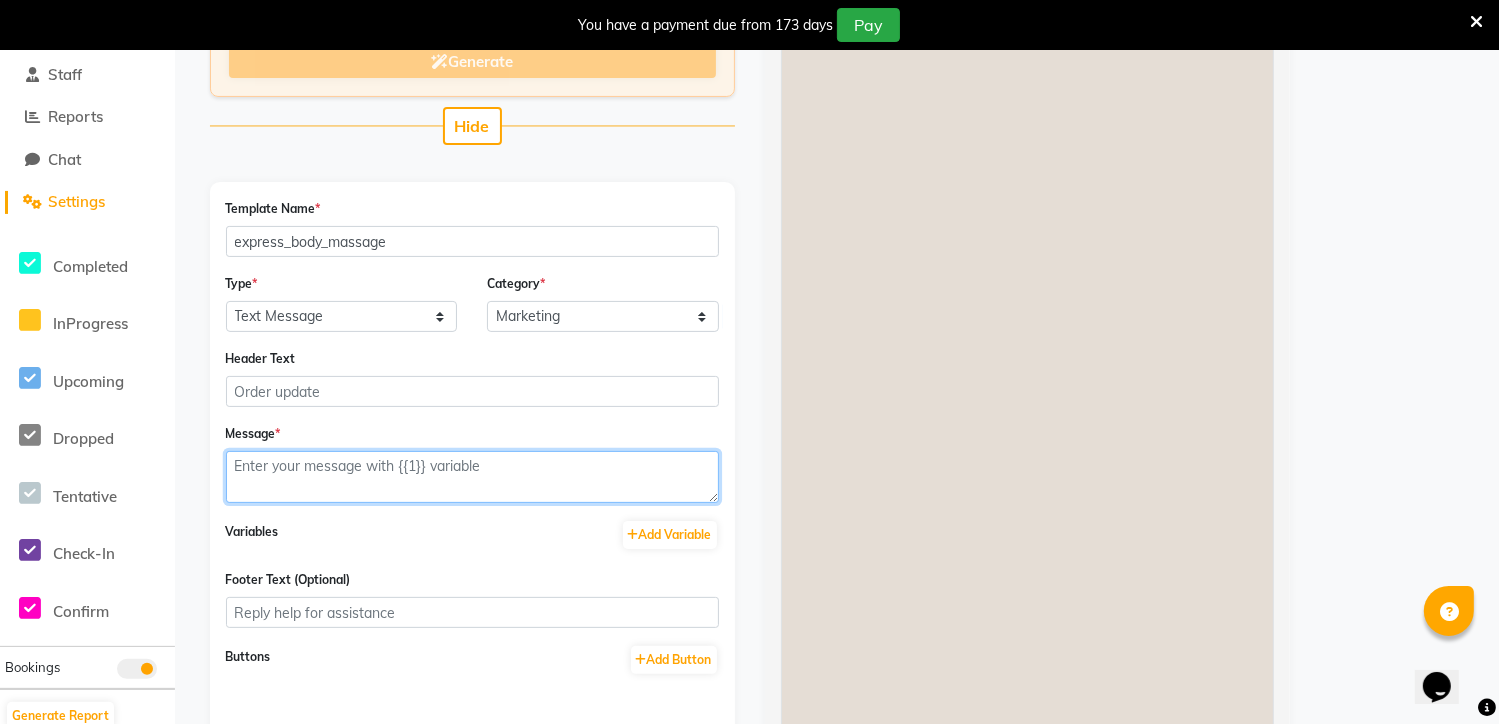 click at bounding box center (472, 477) 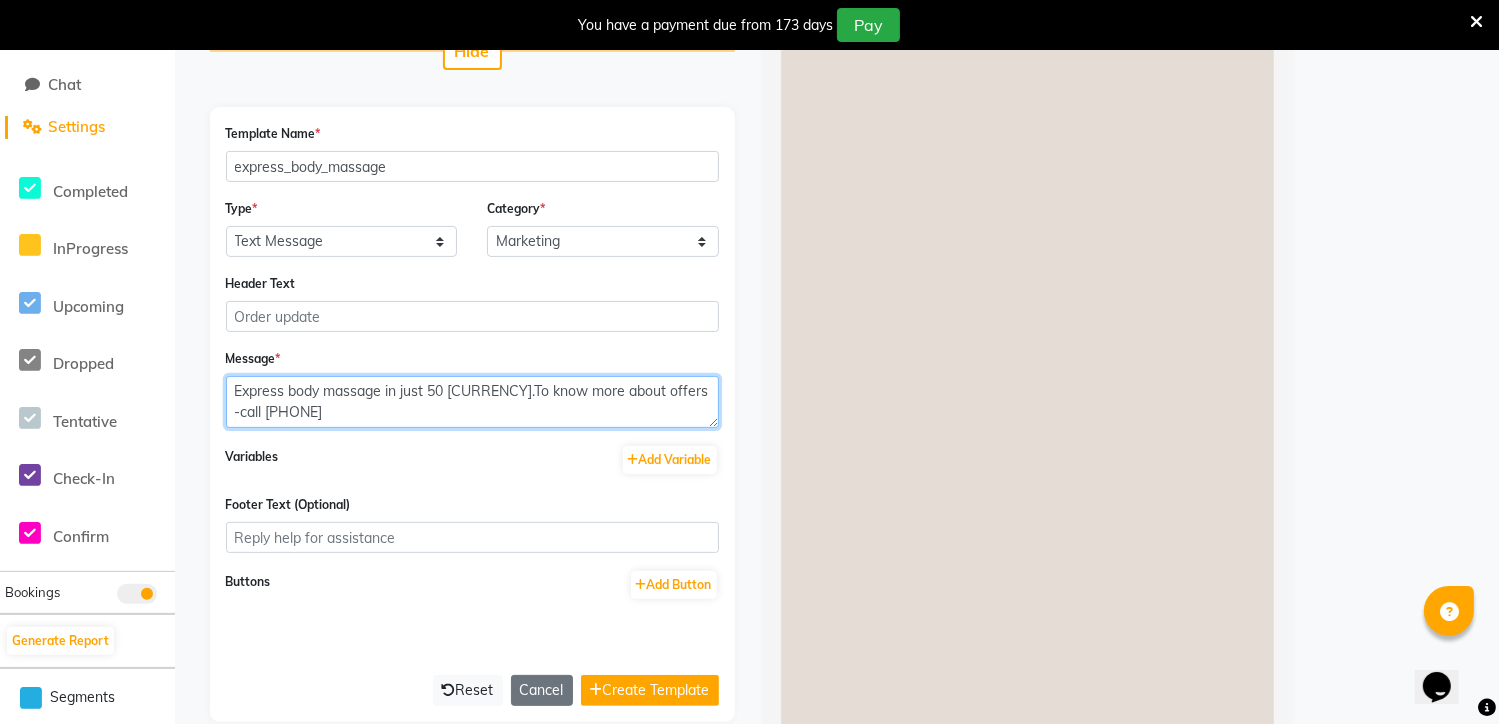 scroll, scrollTop: 524, scrollLeft: 0, axis: vertical 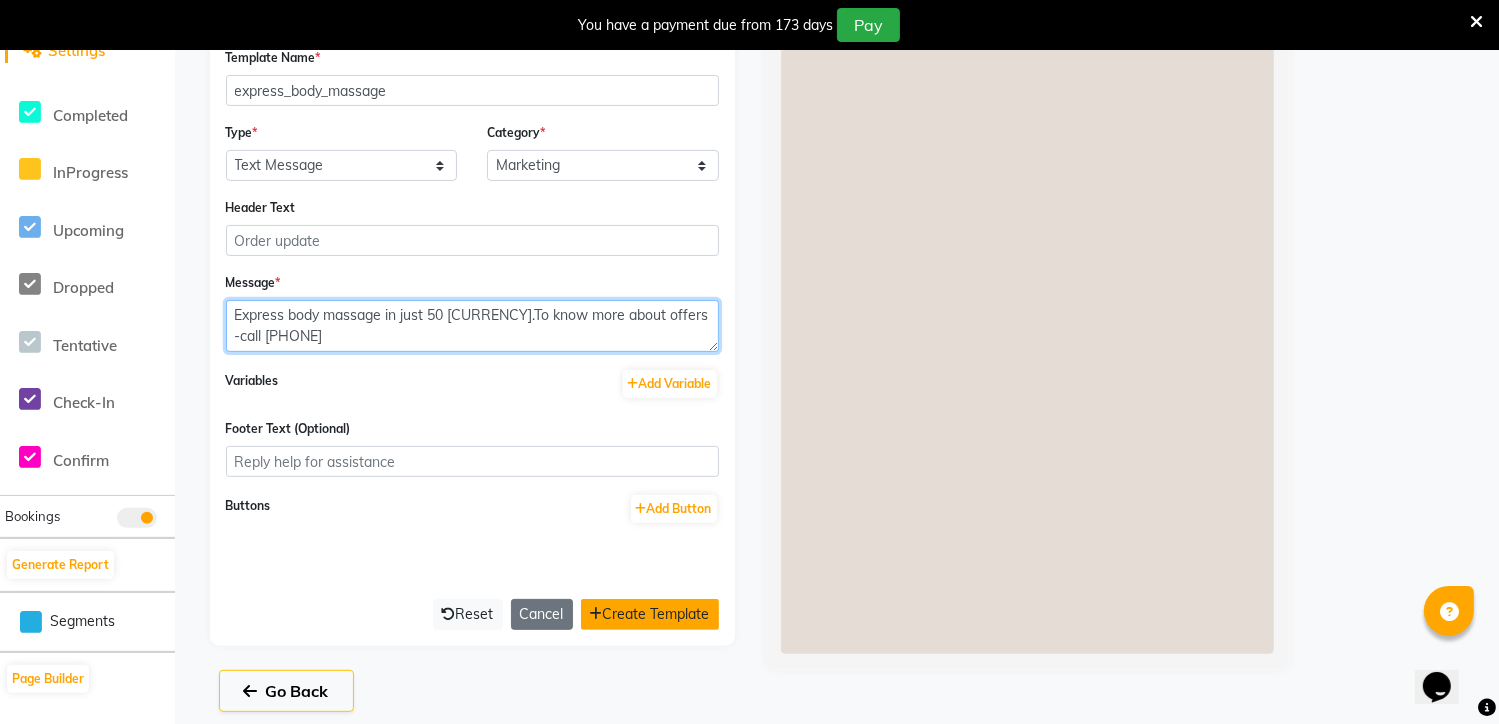 type on "Express body massage in just 50 dhs.To know more about offers -call 0562307927" 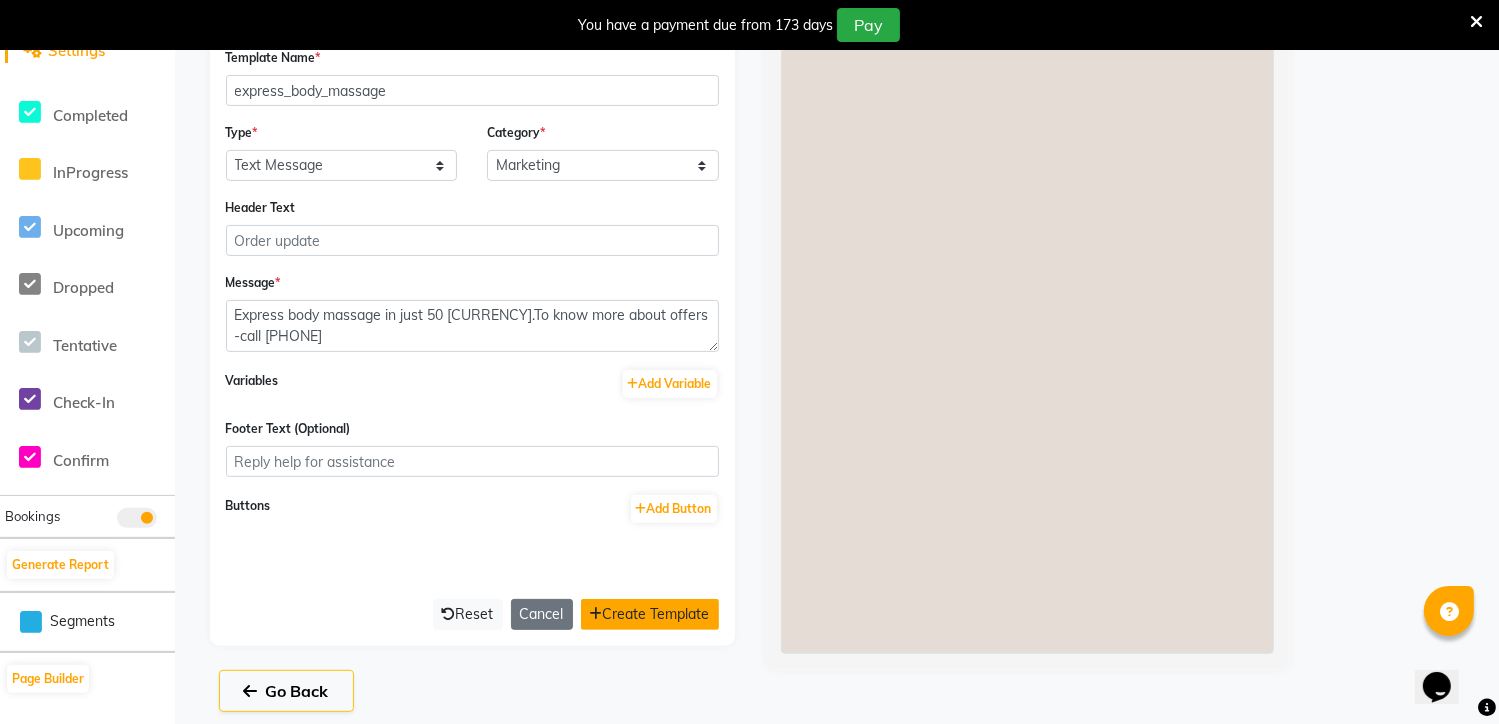 click on "Create Template" 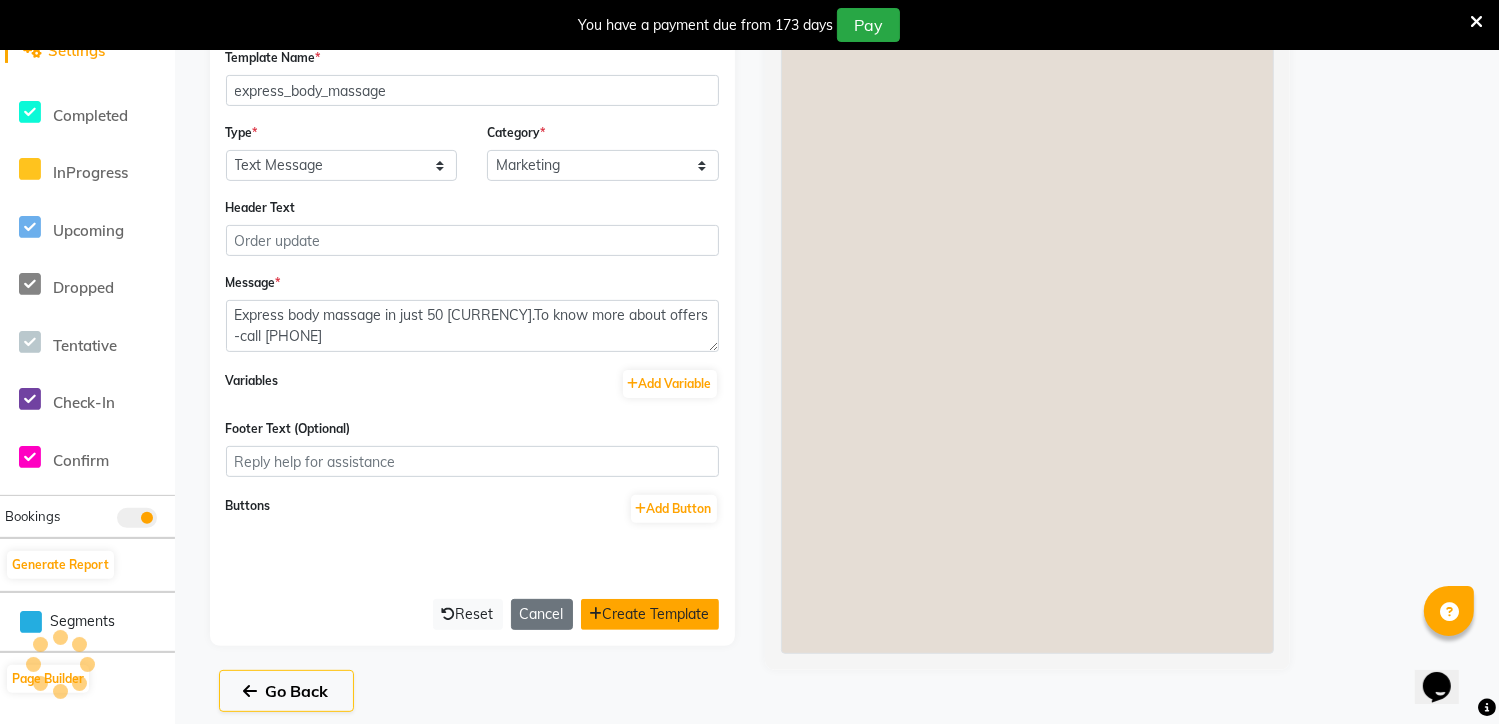 select on "APPROVED" 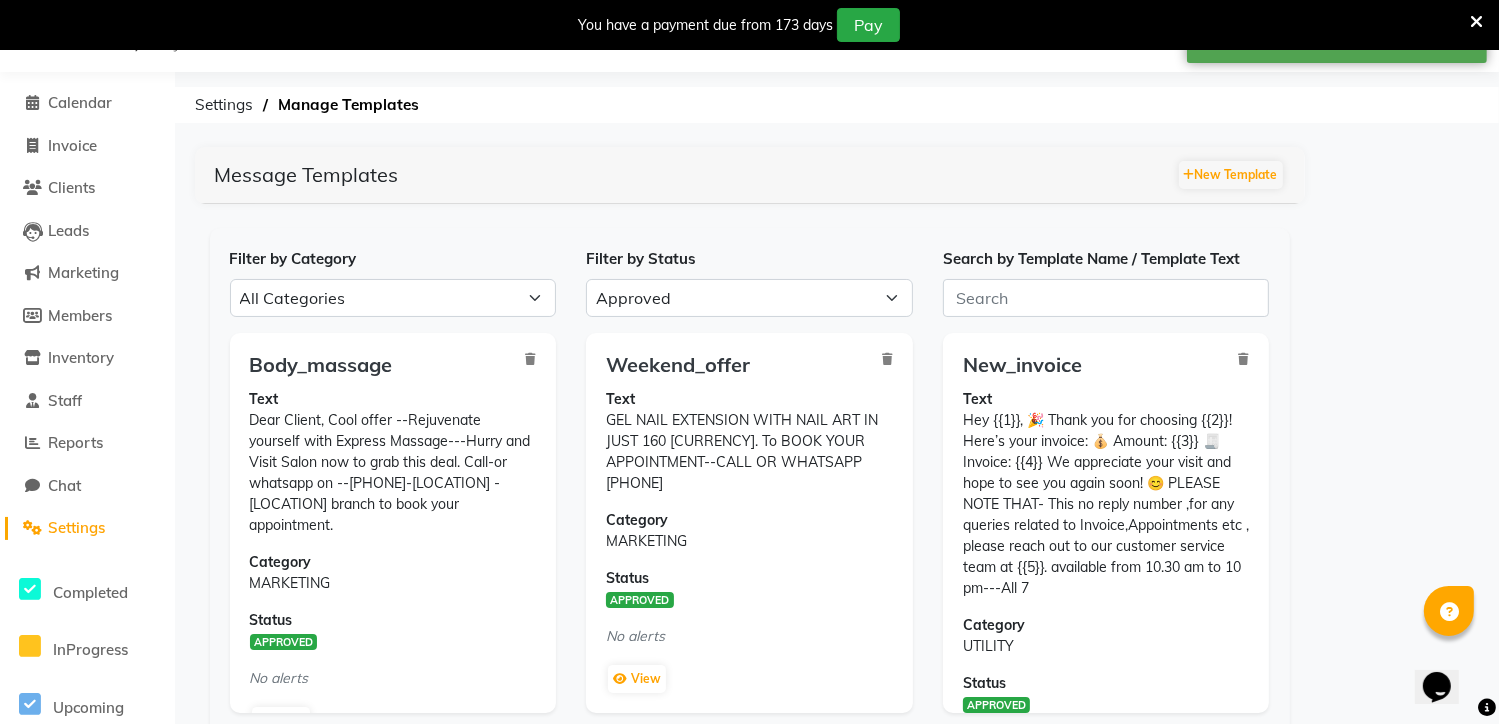 scroll, scrollTop: 527, scrollLeft: 0, axis: vertical 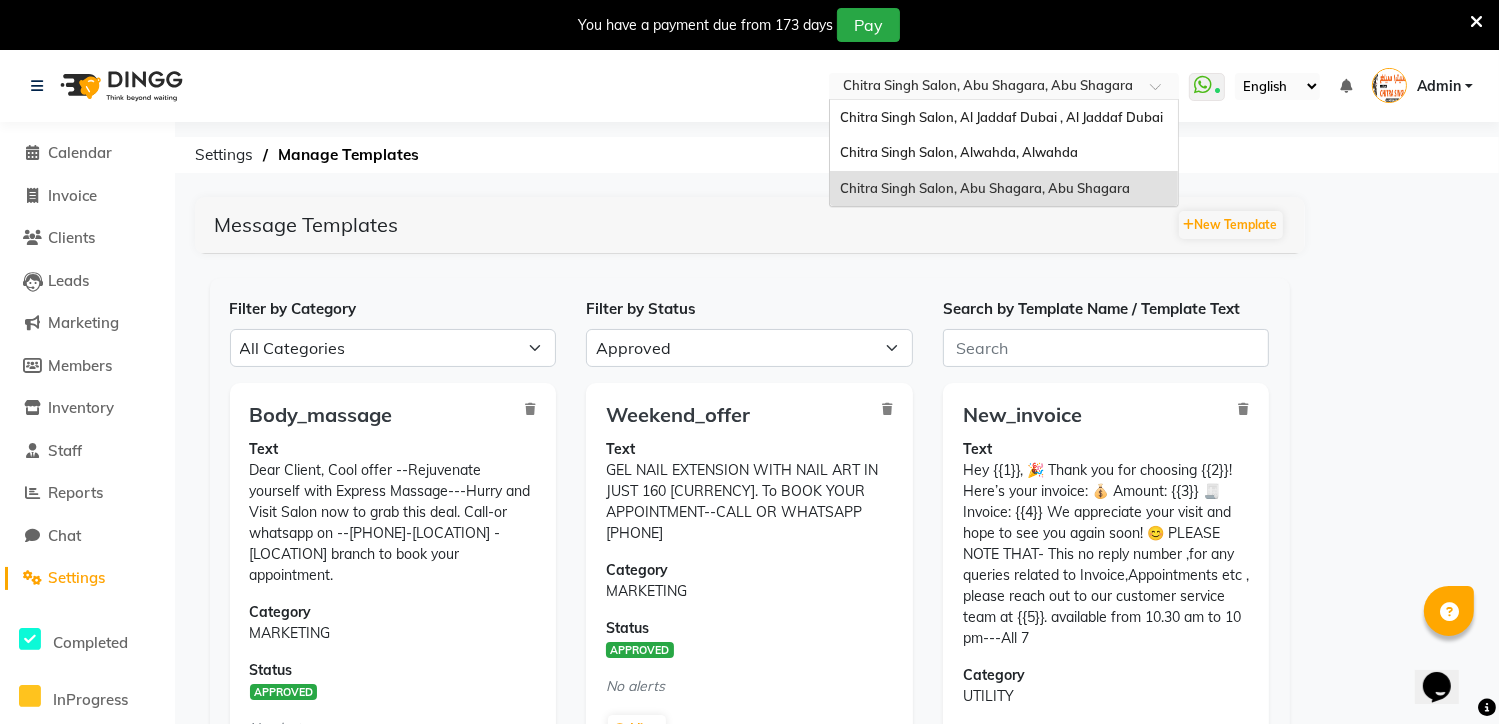 click at bounding box center [1004, 88] 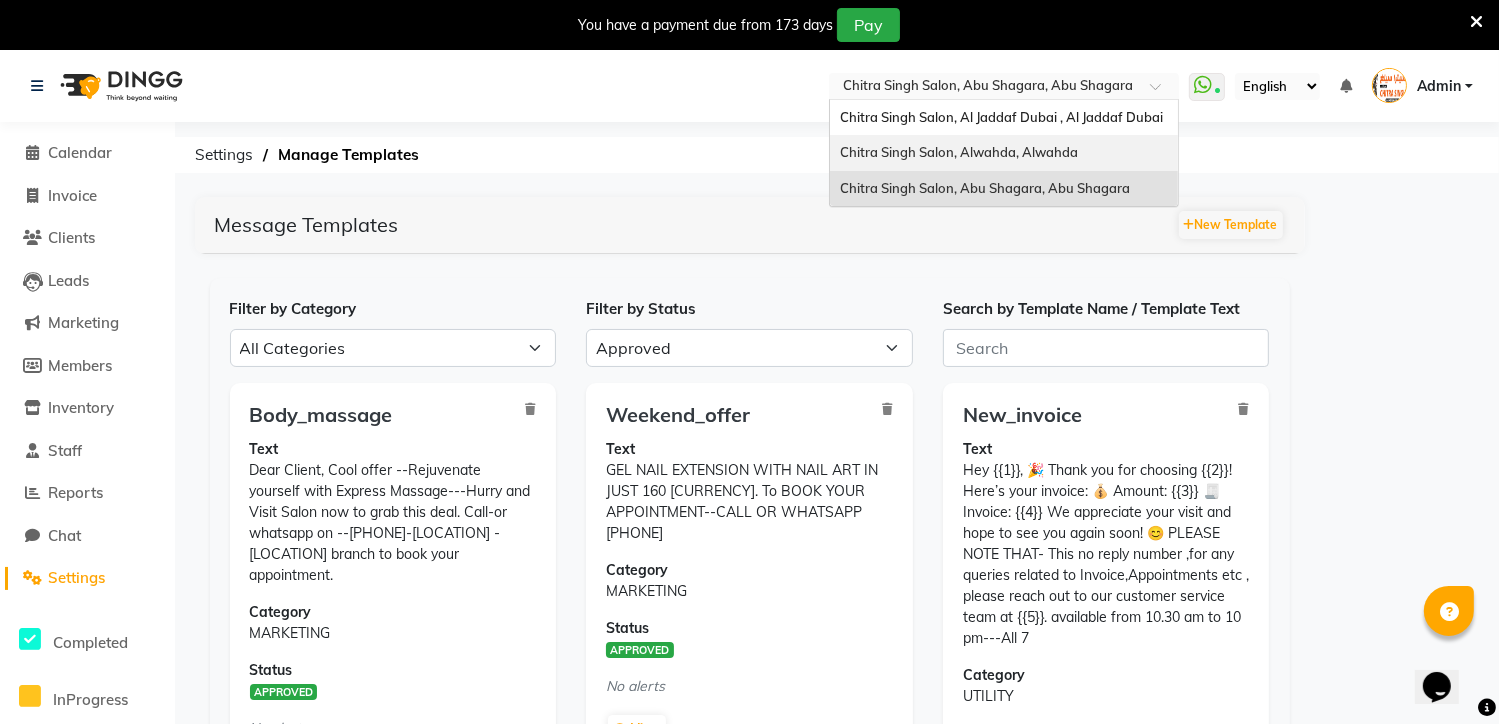 click on "Chitra Singh Salon, Alwahda, Alwahda" at bounding box center (959, 152) 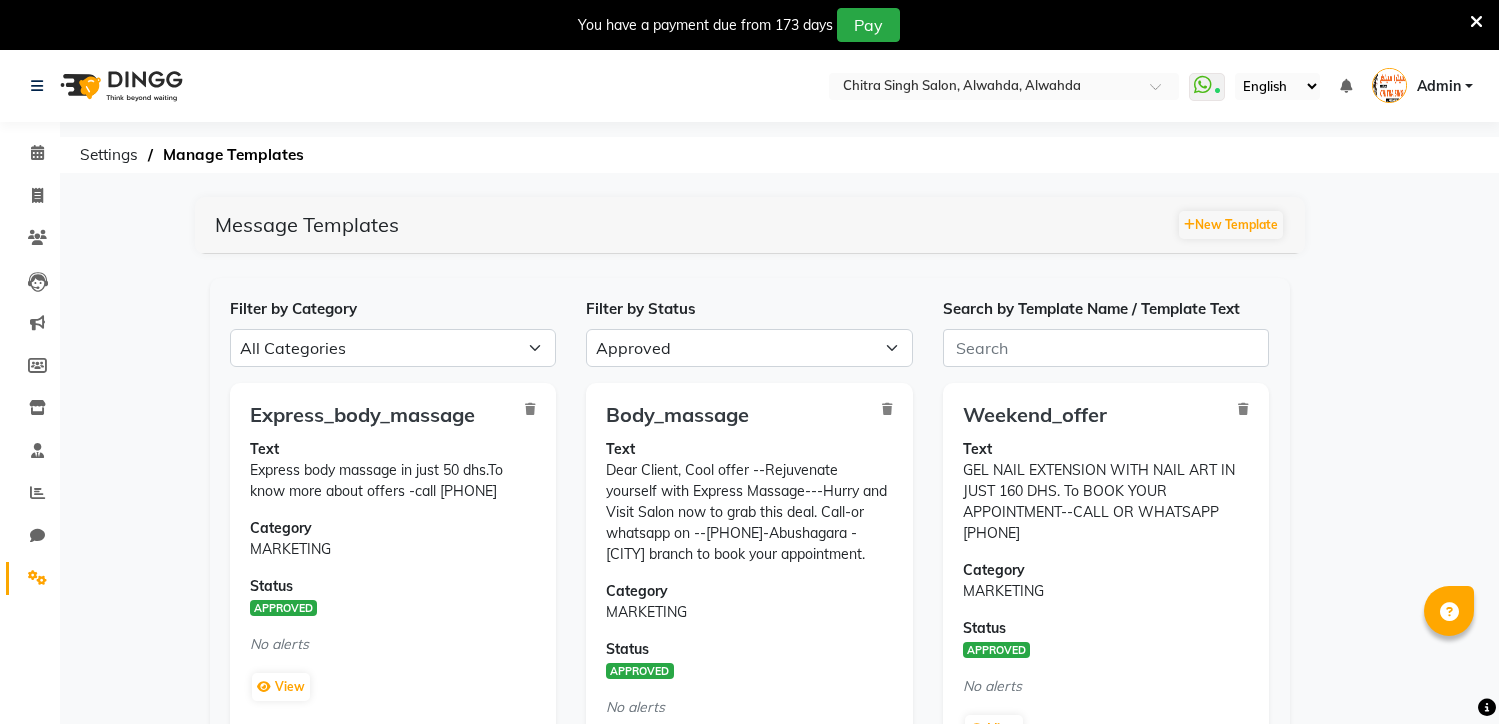 select on "APPROVED" 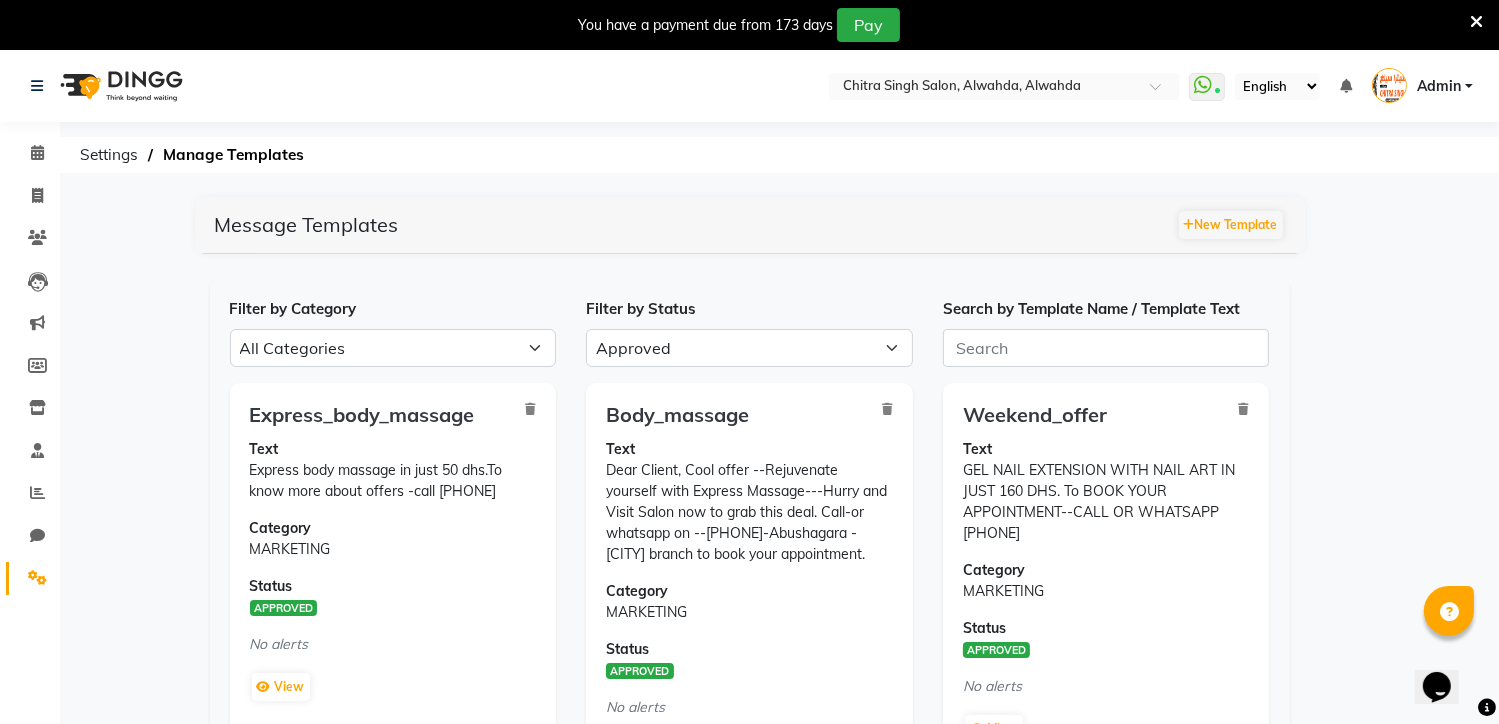 scroll, scrollTop: 0, scrollLeft: 0, axis: both 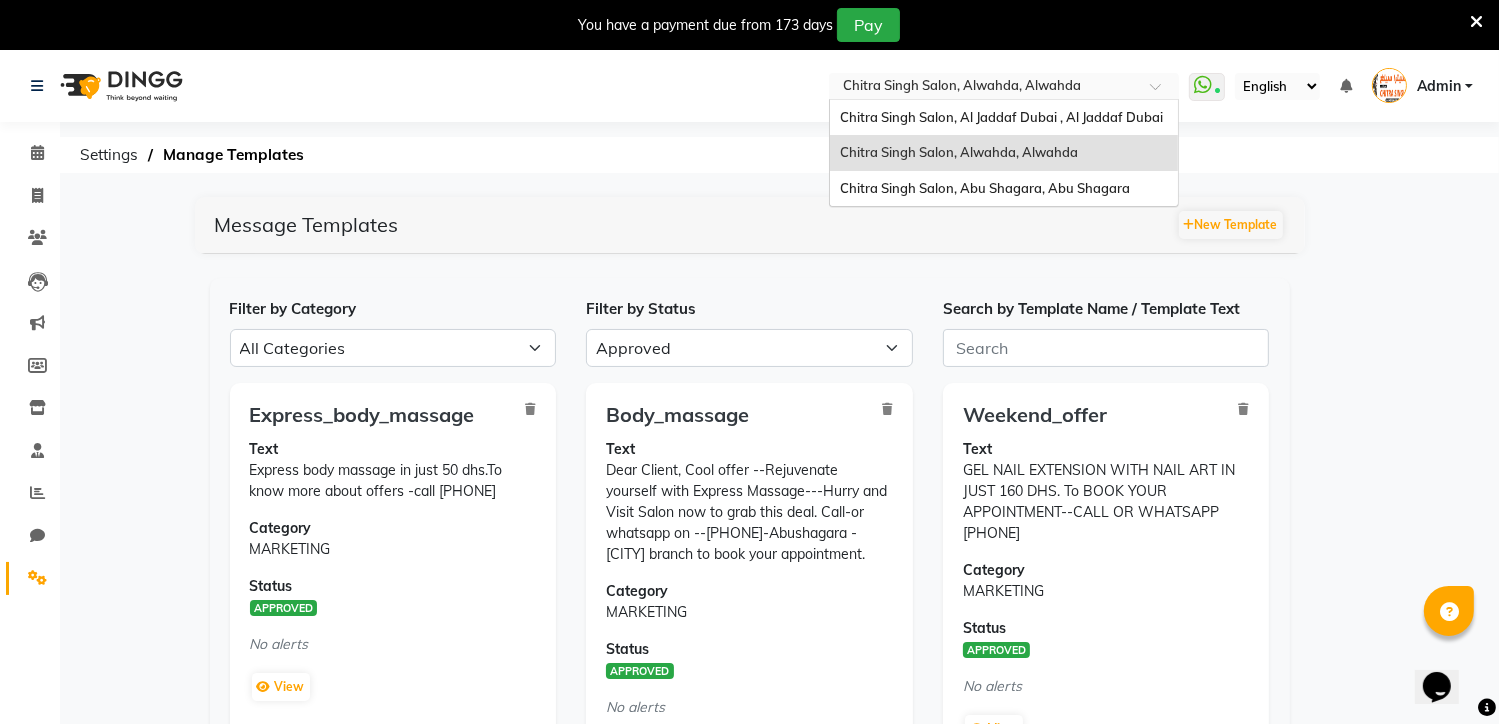 click at bounding box center (1162, 92) 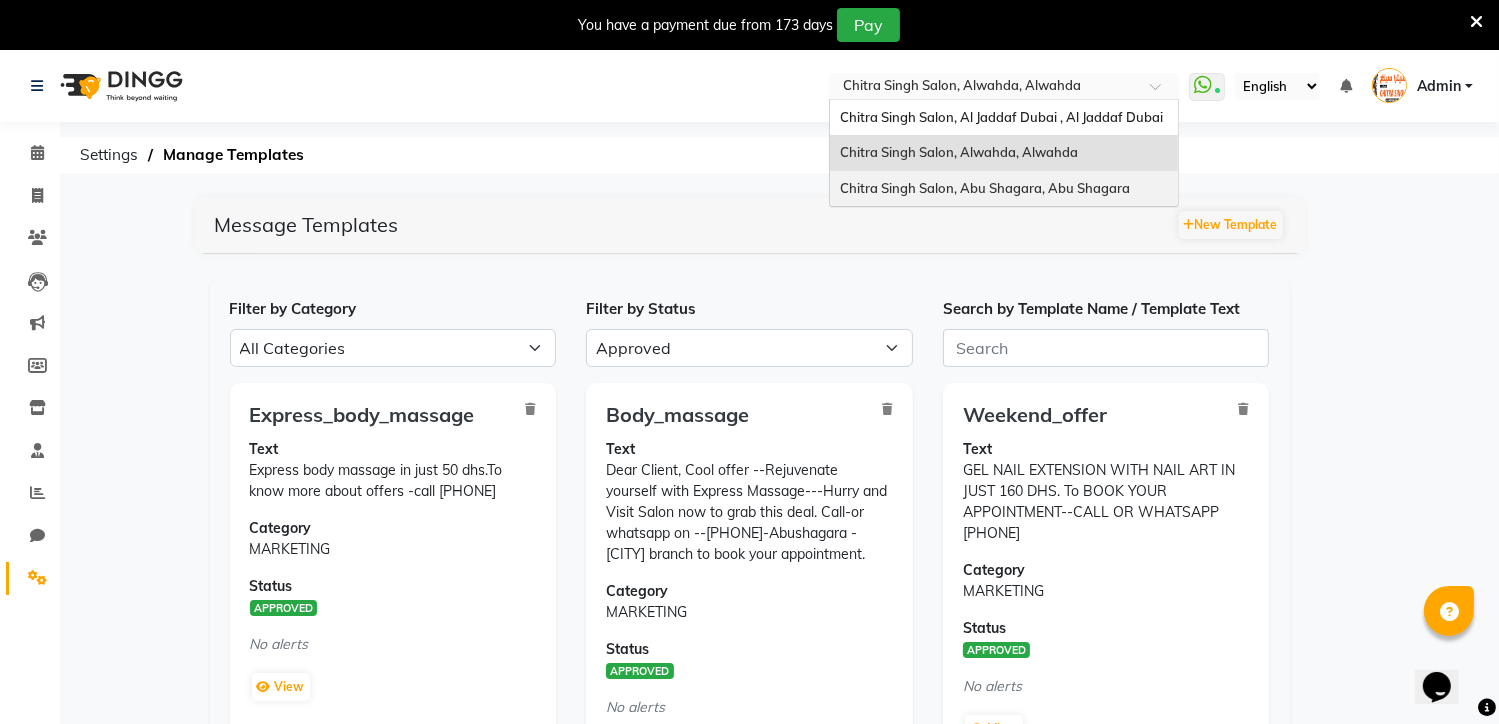 click on "Chitra Singh Salon, Abu Shagara, Abu Shagara" at bounding box center [985, 188] 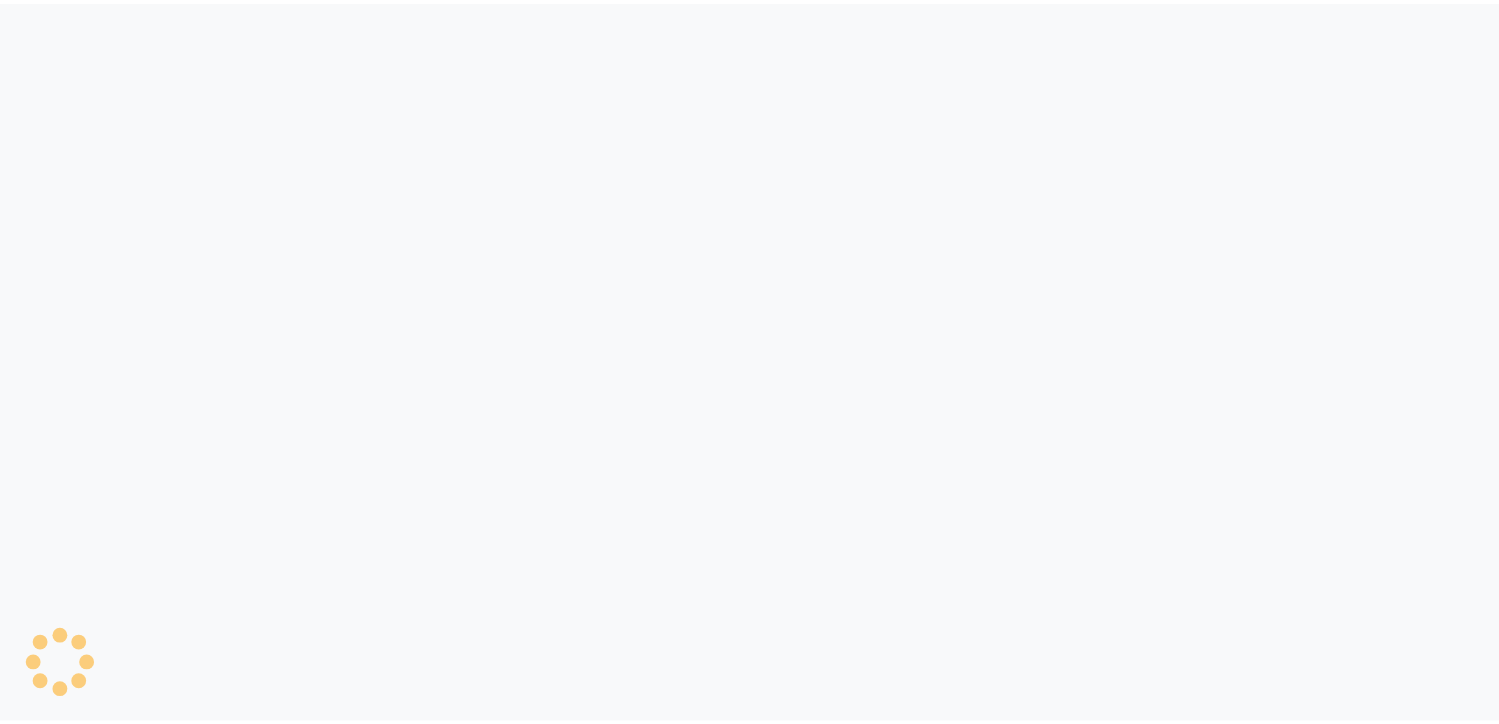 scroll, scrollTop: 0, scrollLeft: 0, axis: both 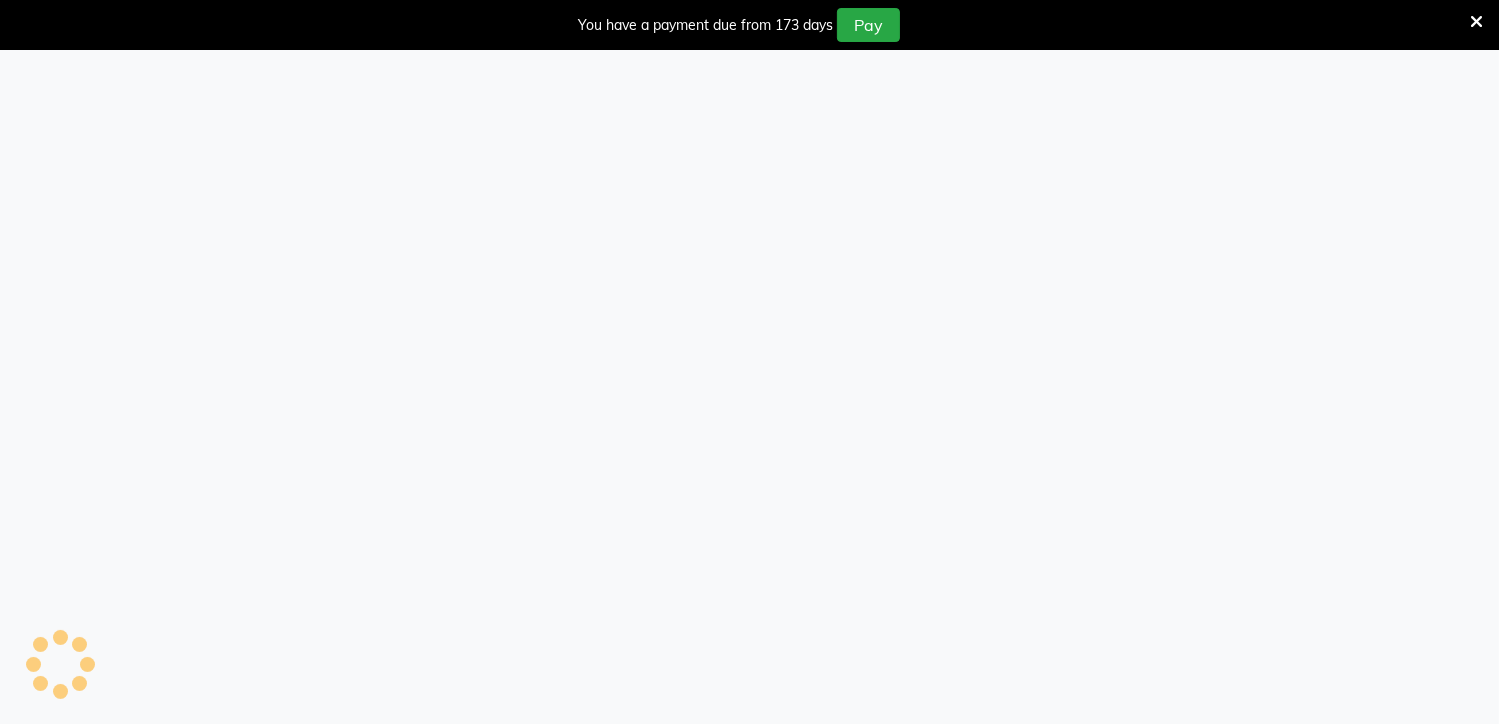 select on "APPROVED" 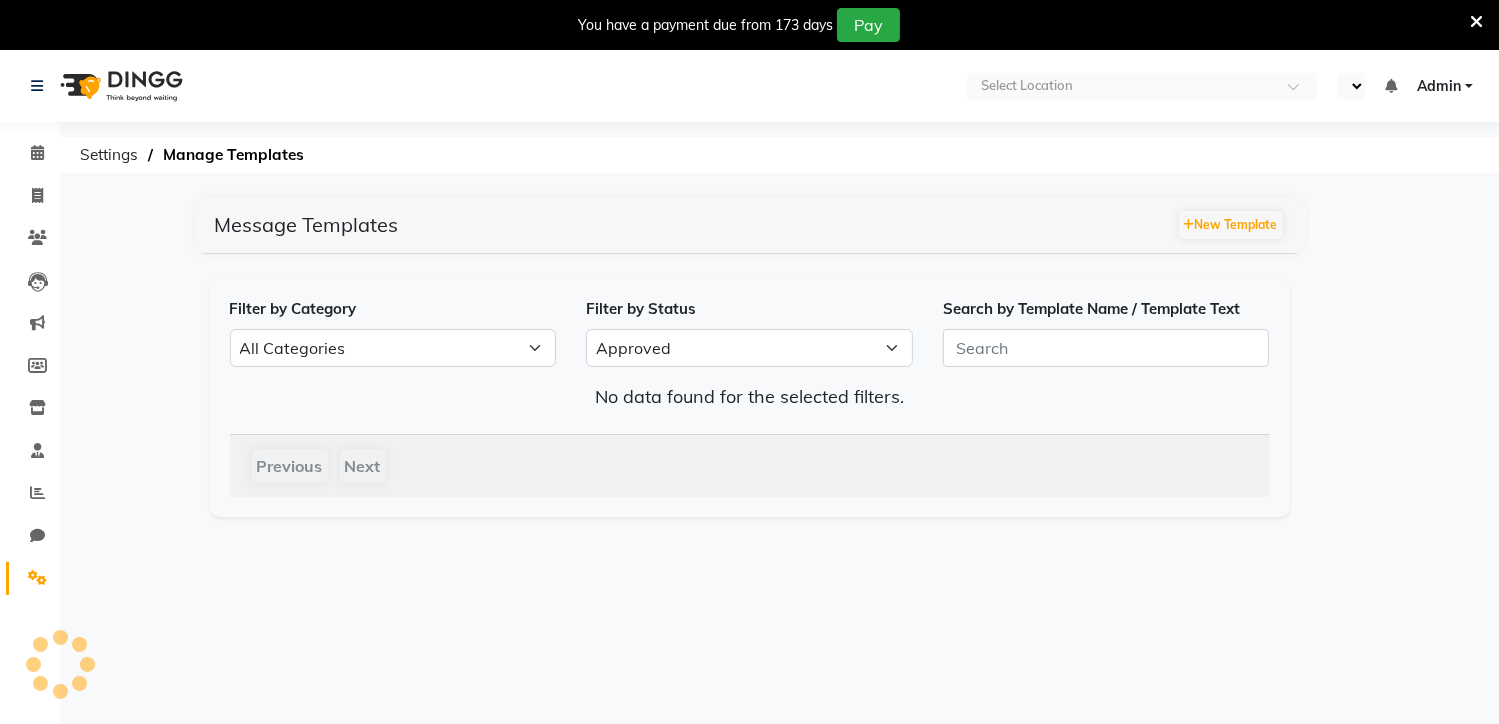 select on "en" 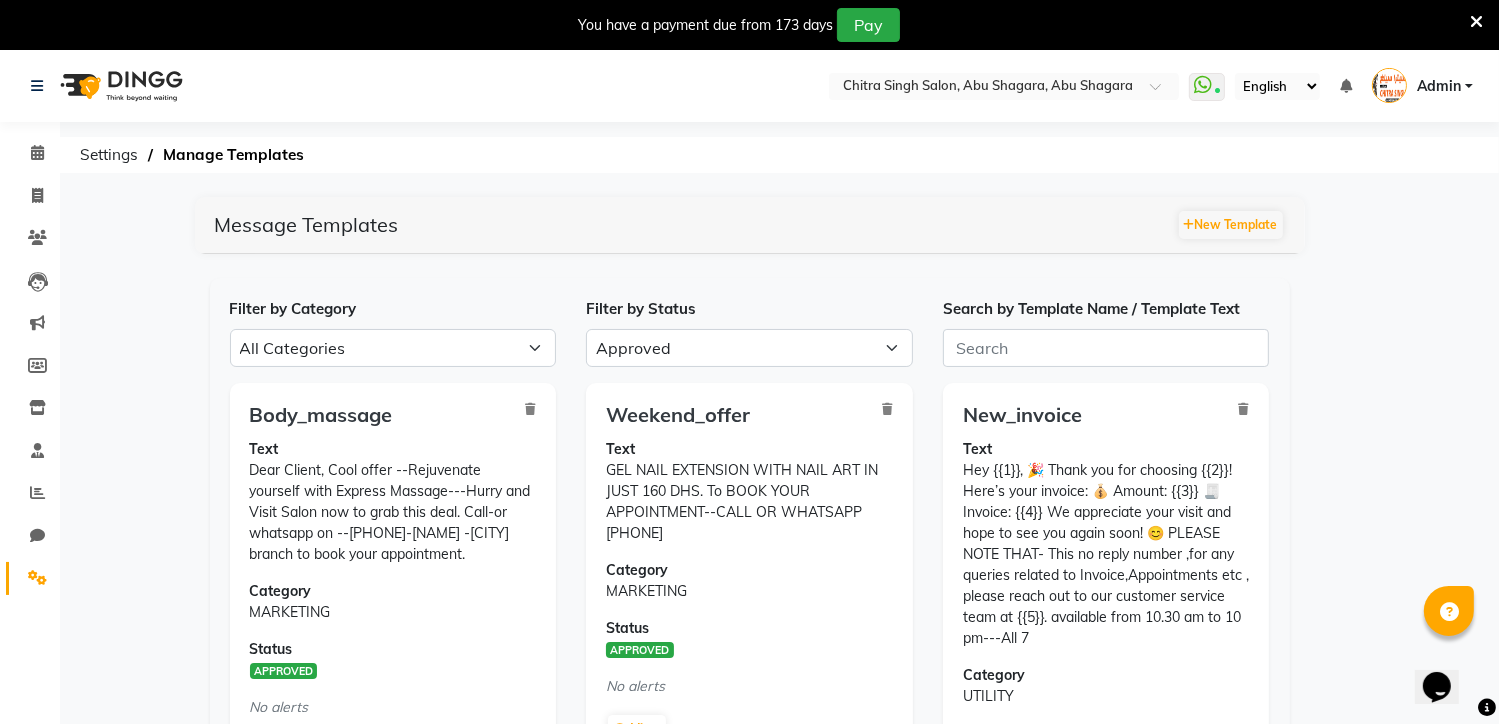 scroll, scrollTop: 0, scrollLeft: 0, axis: both 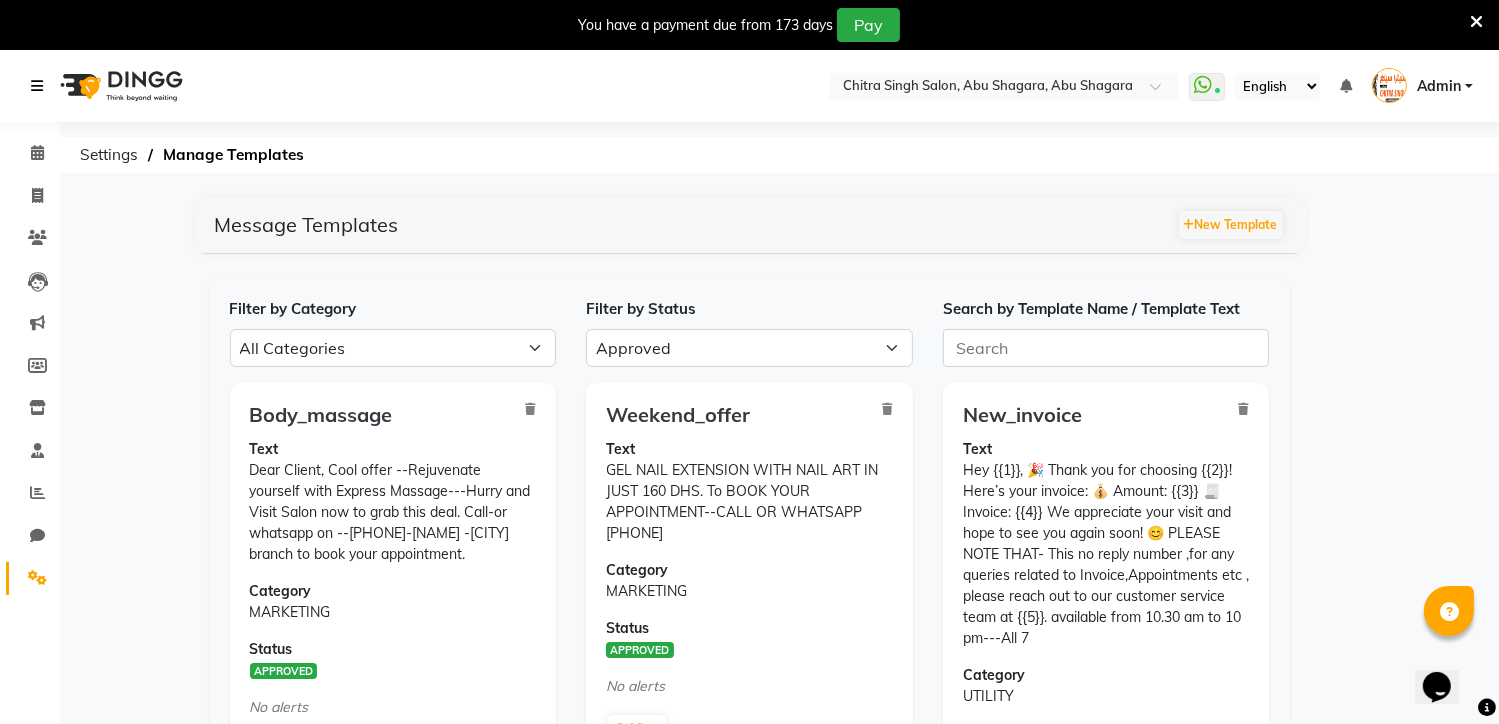 click at bounding box center [37, 86] 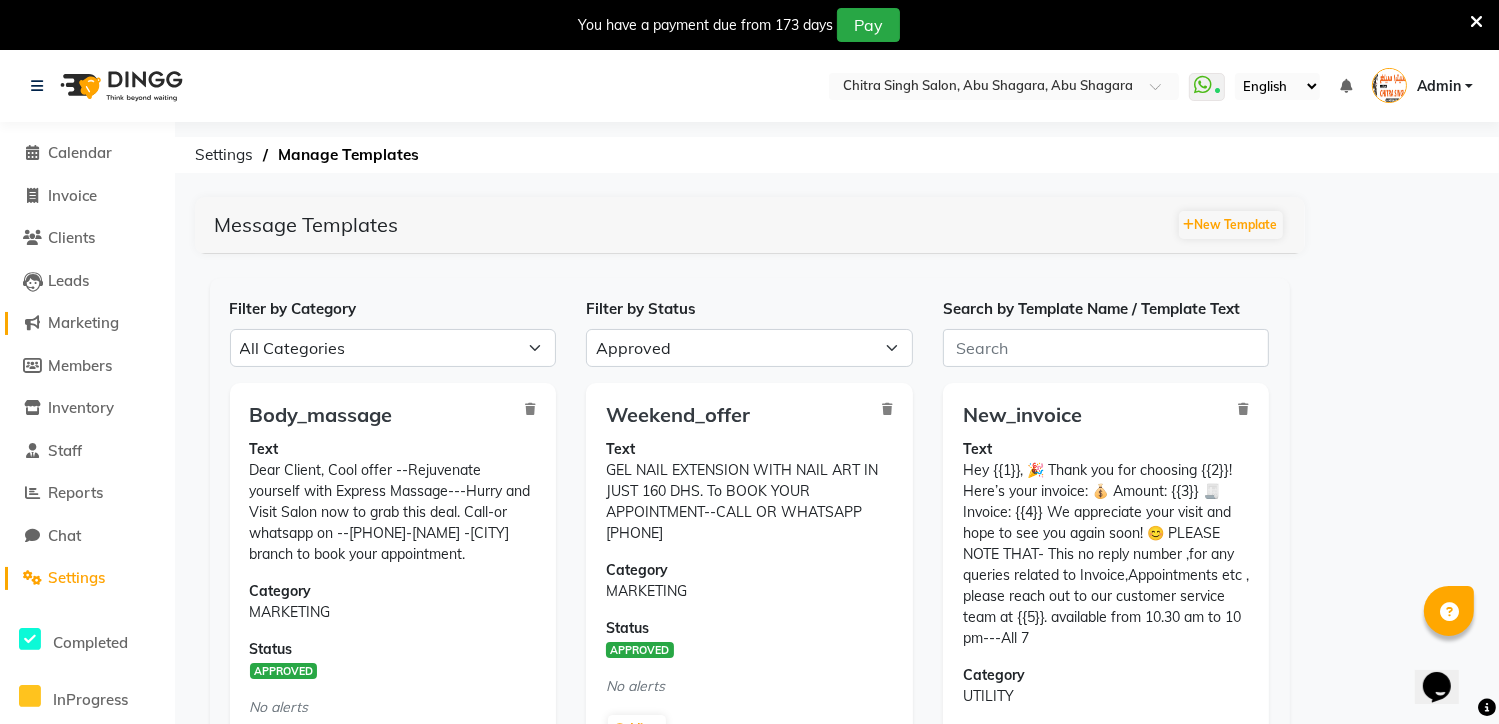 click on "Marketing" 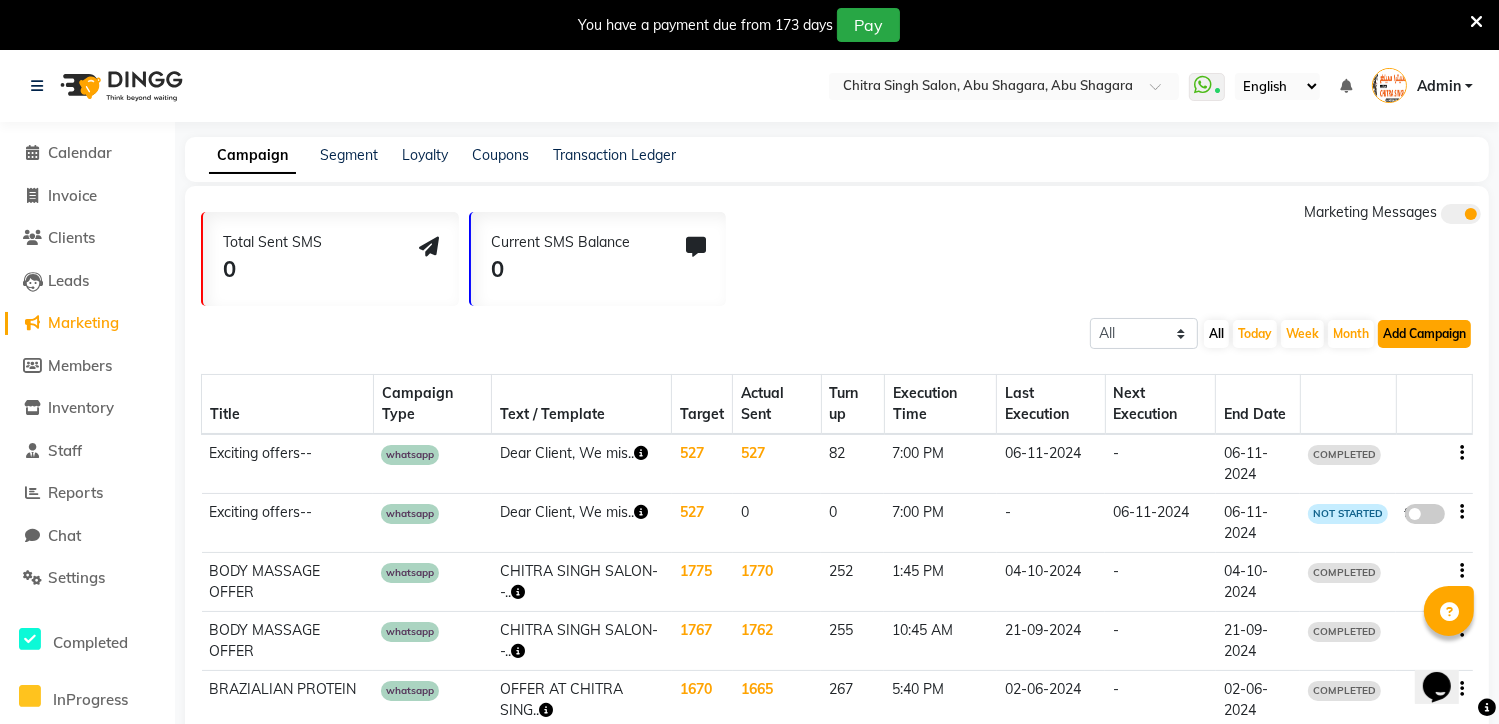 click on "Add Campaign" at bounding box center [1424, 334] 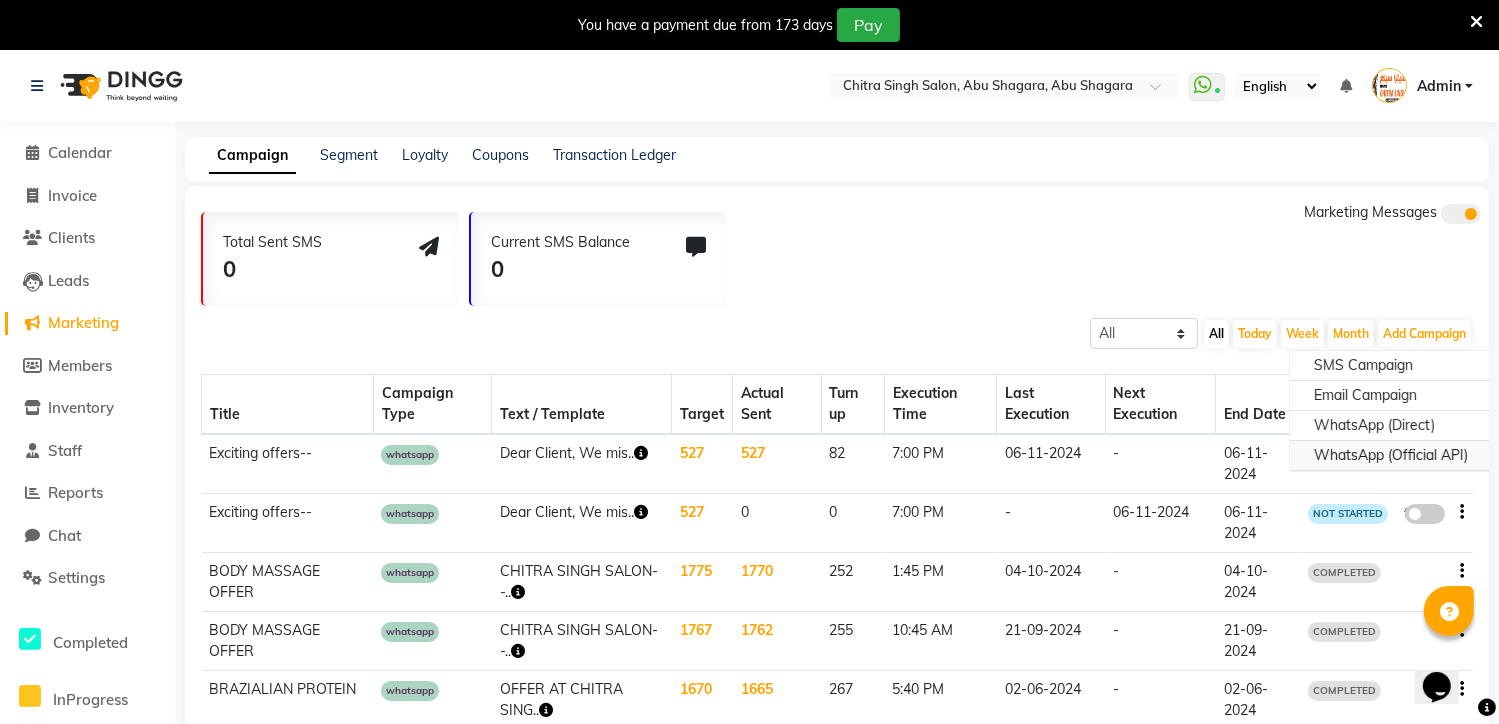 click on "WhatsApp (Official API)" 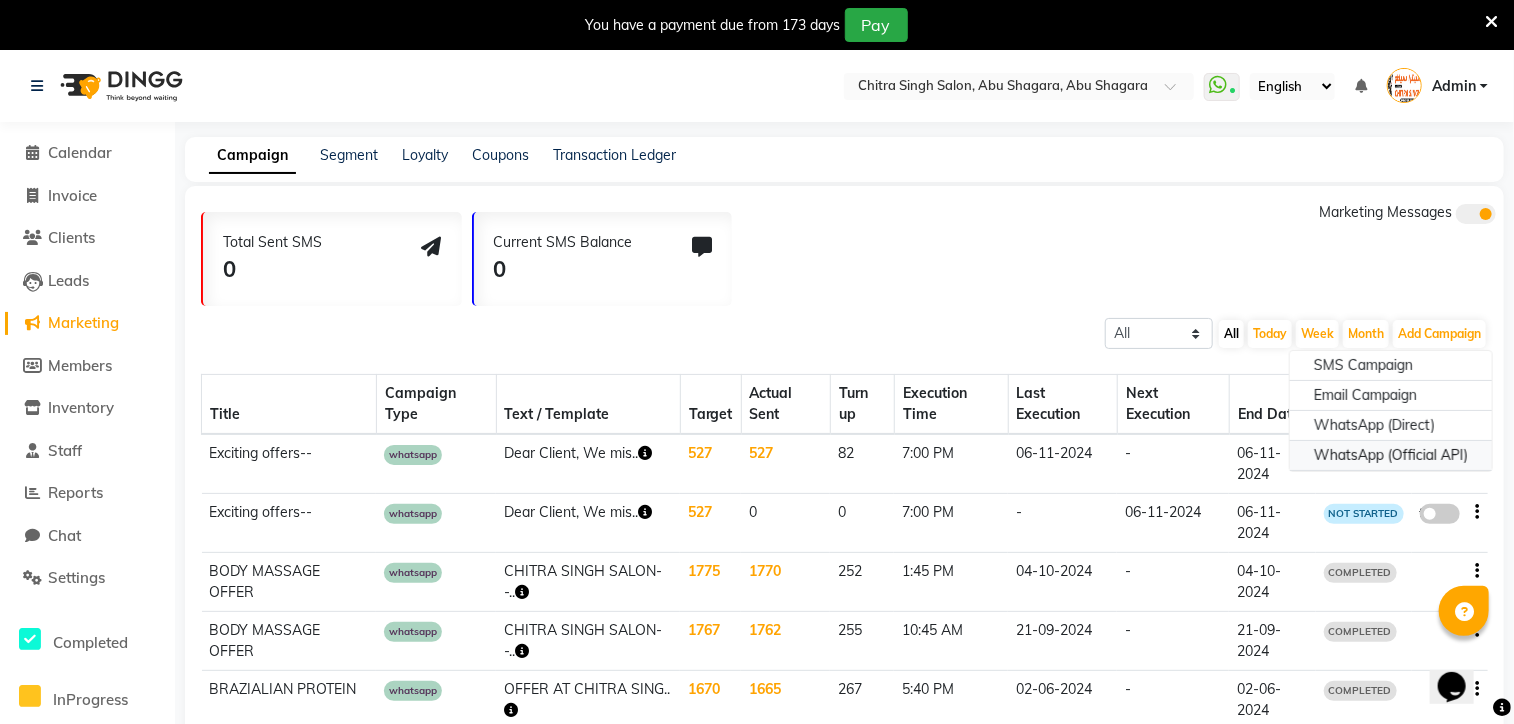select on "2" 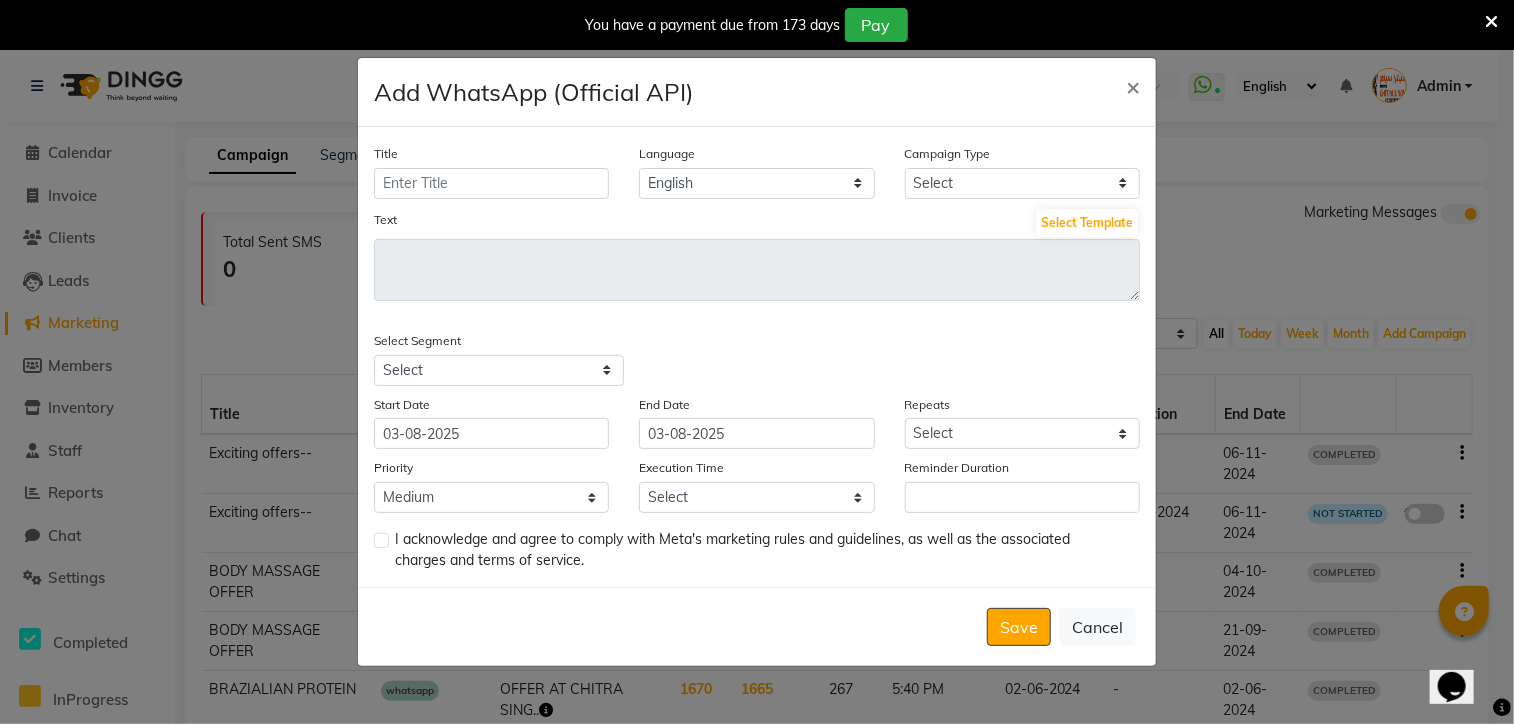 click on "Title" 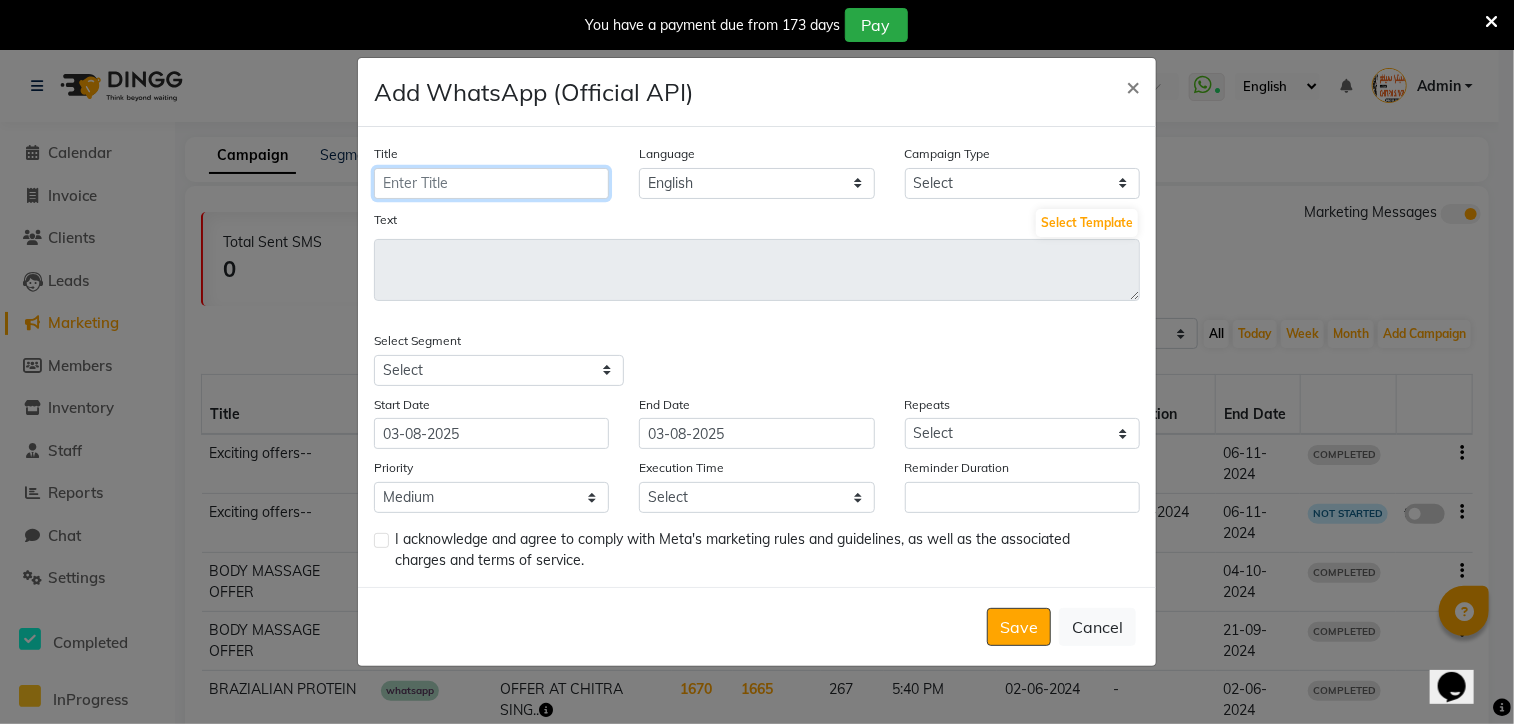 click on "Title" at bounding box center (491, 183) 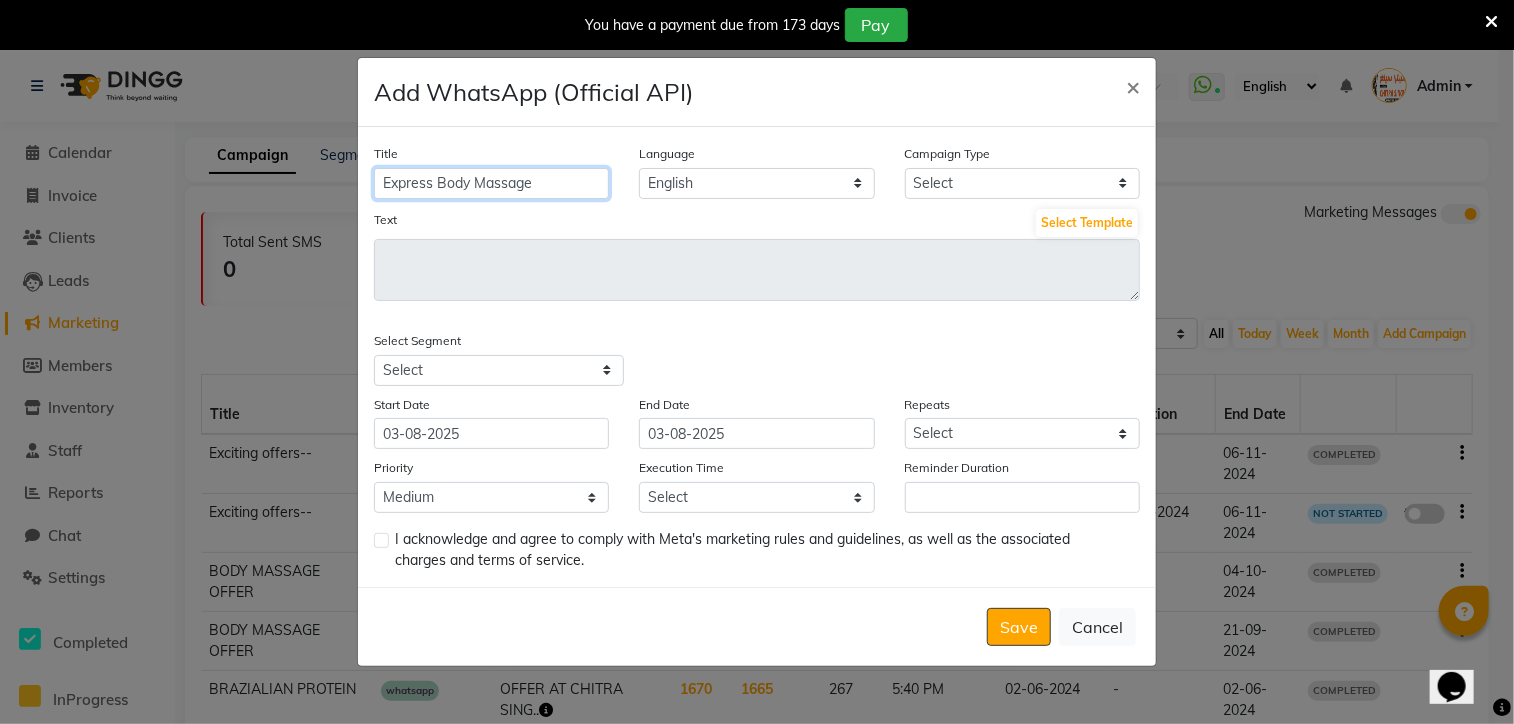 type on "Express Body Massage" 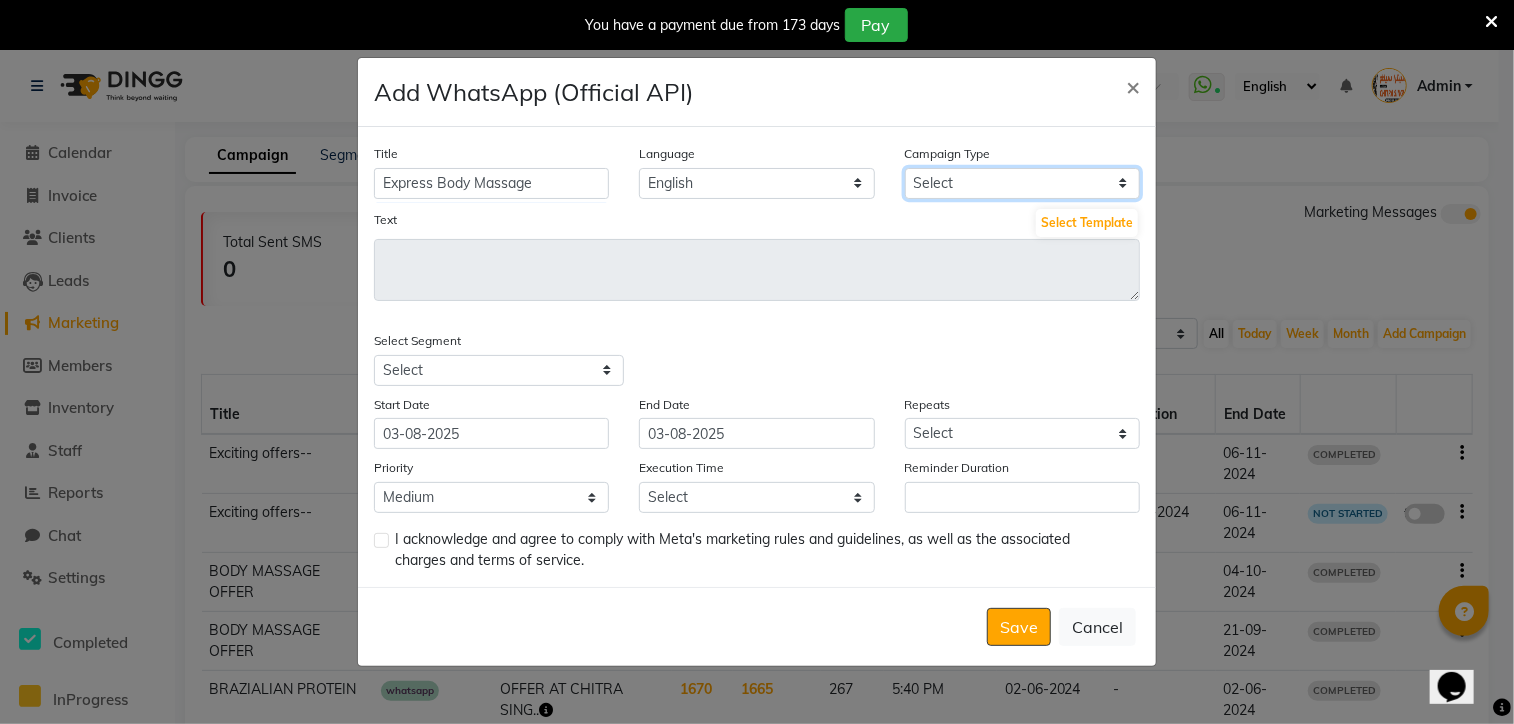 click on "Select Birthday Anniversary Promotional Service reminder" at bounding box center (1022, 183) 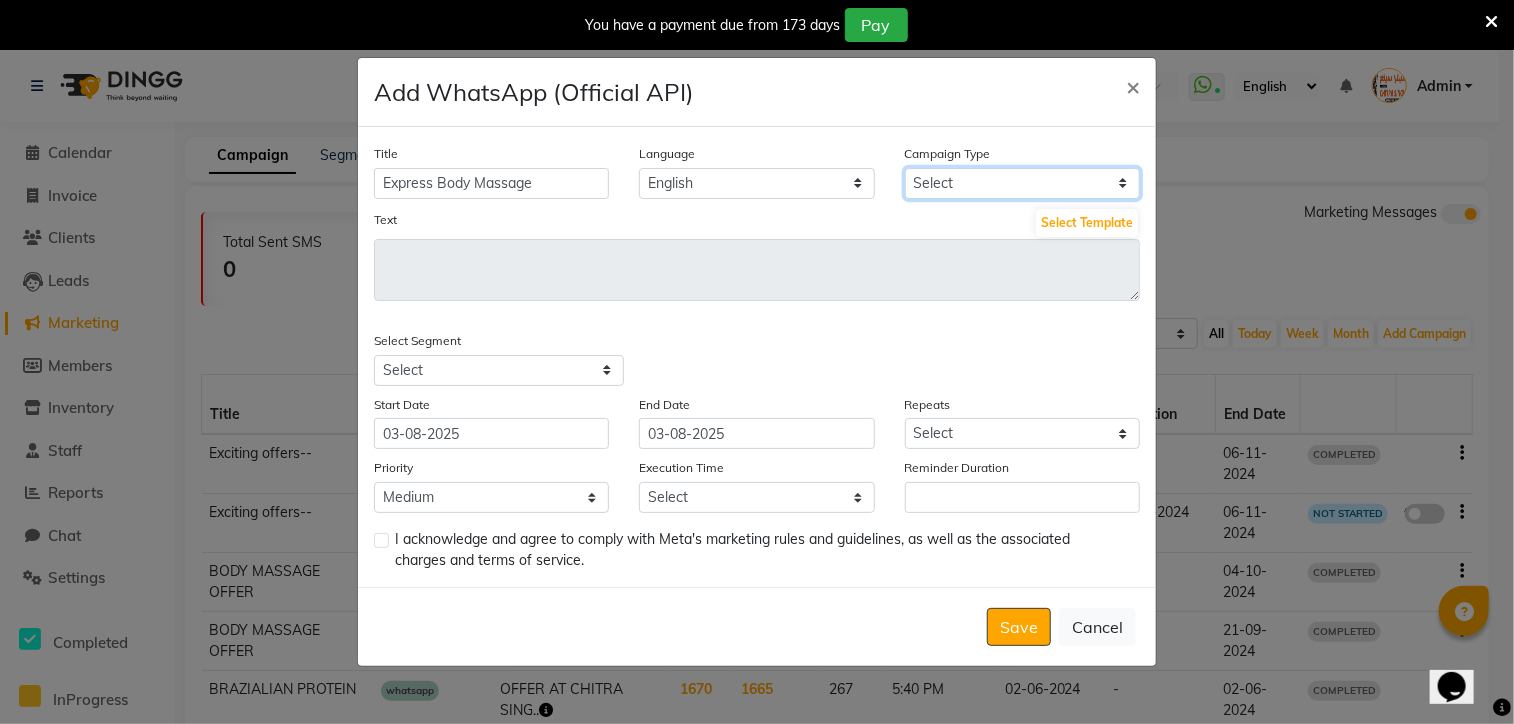 select on "3" 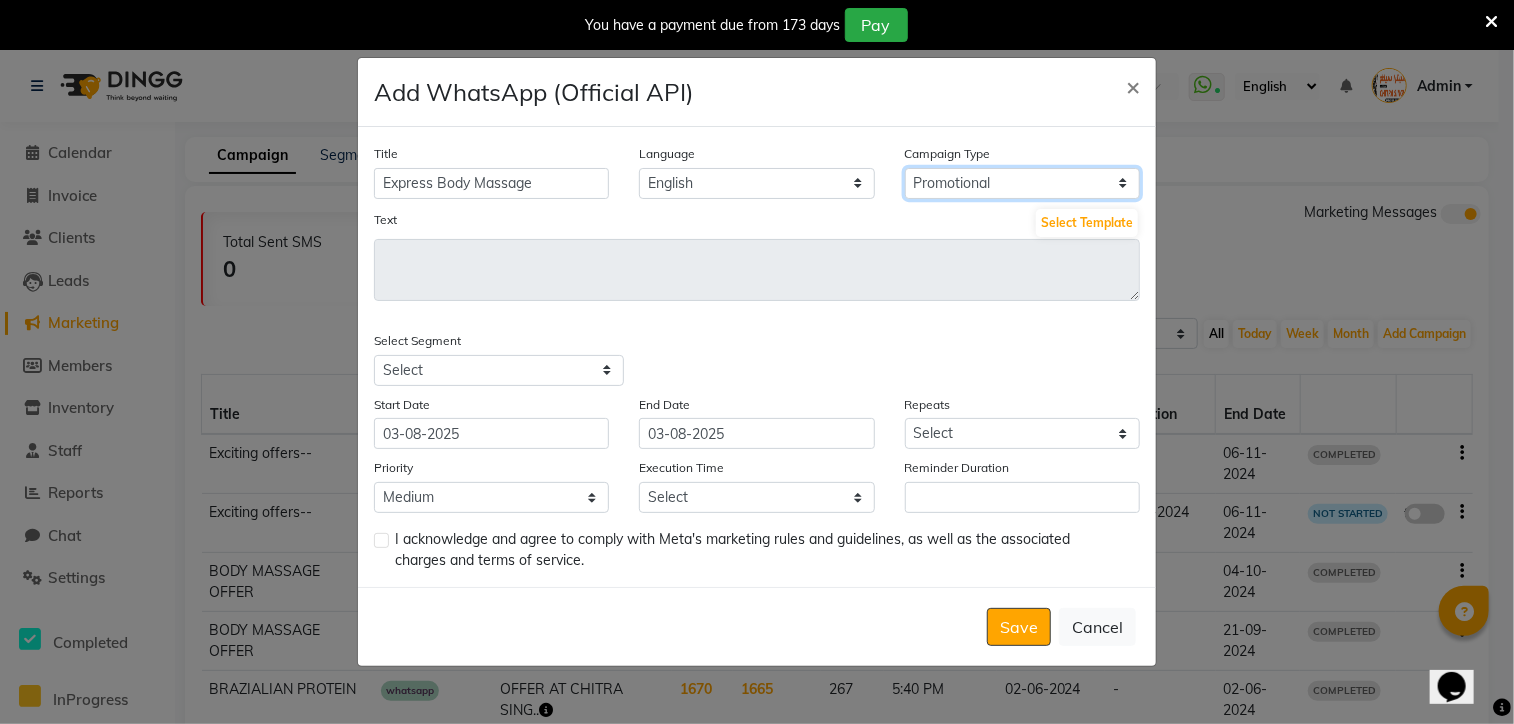 click on "Select Birthday Anniversary Promotional Service reminder" at bounding box center (1022, 183) 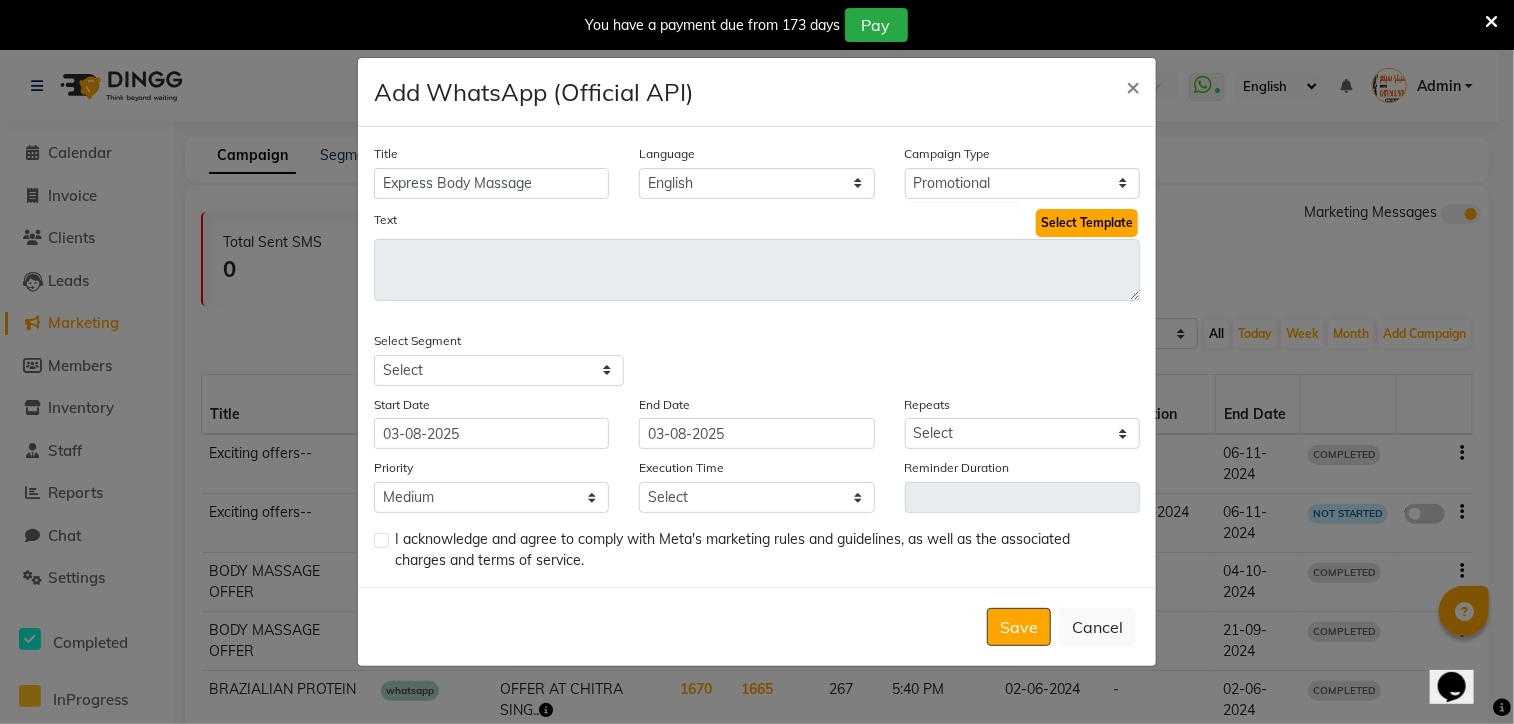 click on "Select Template" 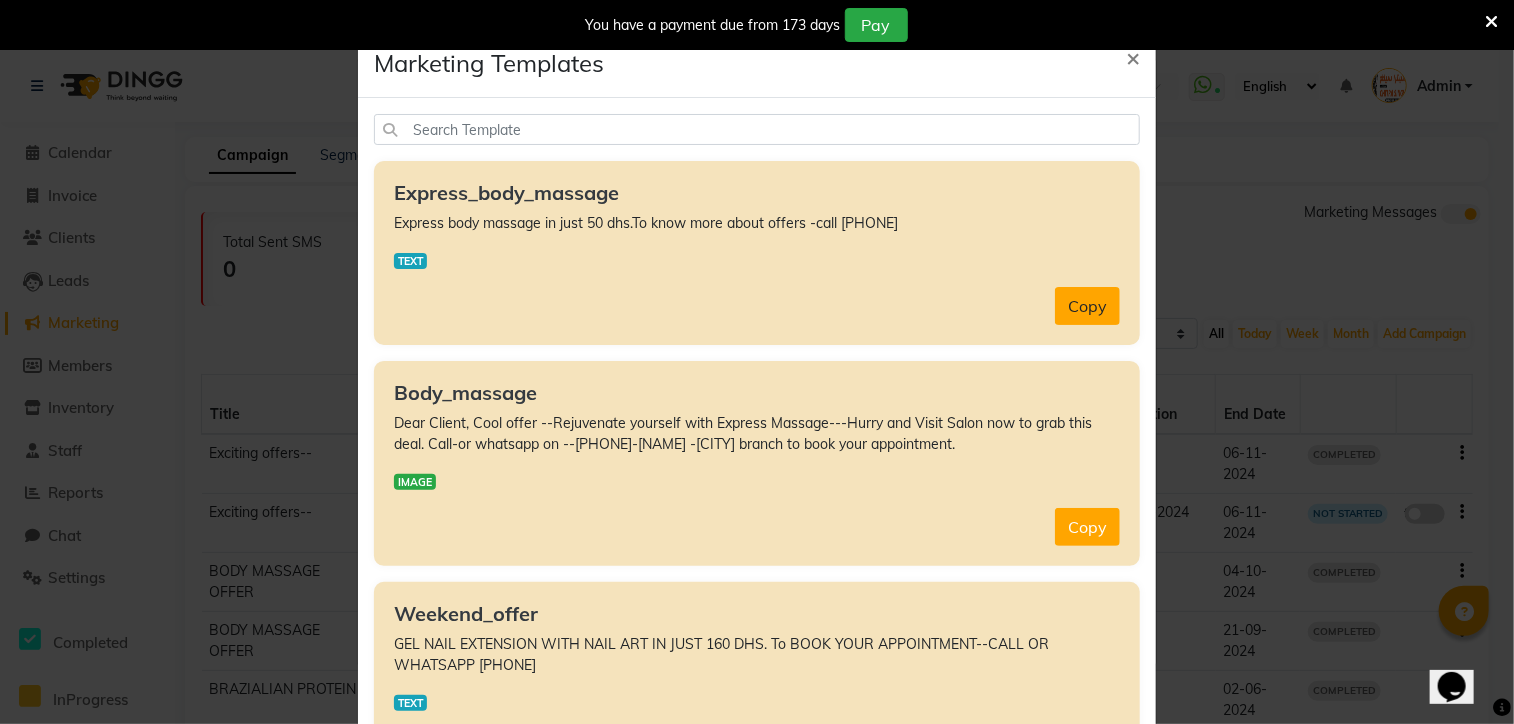 click on "Copy" 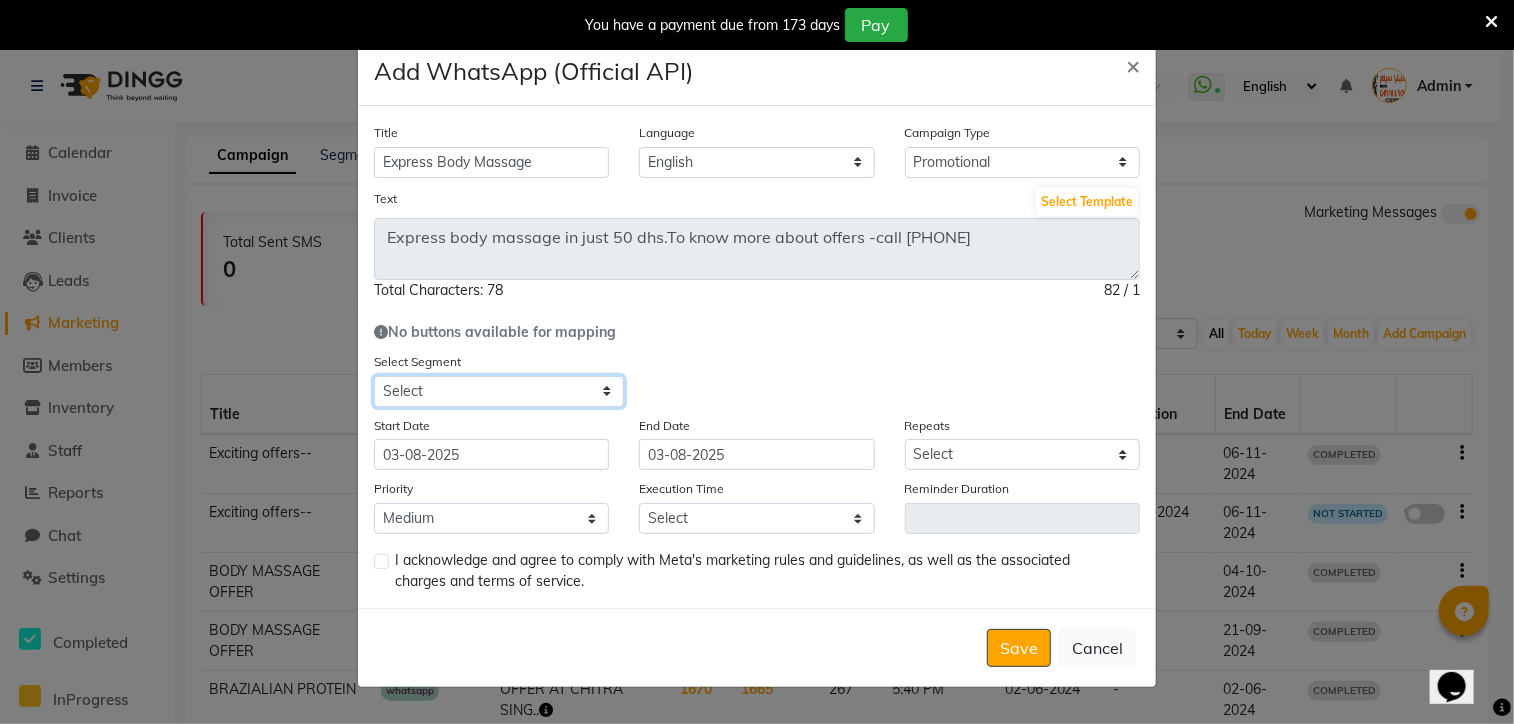 click on "Select All Customers All Male Customer All Female Customer All Members All Customers Visited in last 30 days All Customers Visited in last 60 days but not in last 30 days Inactive/Lost Customers High Ticket Customers Low Ticket Customers Frequent Customers Regular Customers New Customers All Customers with Valid Birthdays All Customers with Valid Anniversary All Customer Visited in 2020 CLIENT WHO DIDNOT VISITED FROM LAST 15 DAYS Pkg Reminder All Customers Visited in last 60 days but not in last 30 days FEMALE CUSTOMERS MORE THAN 90 DAYS" at bounding box center [499, 391] 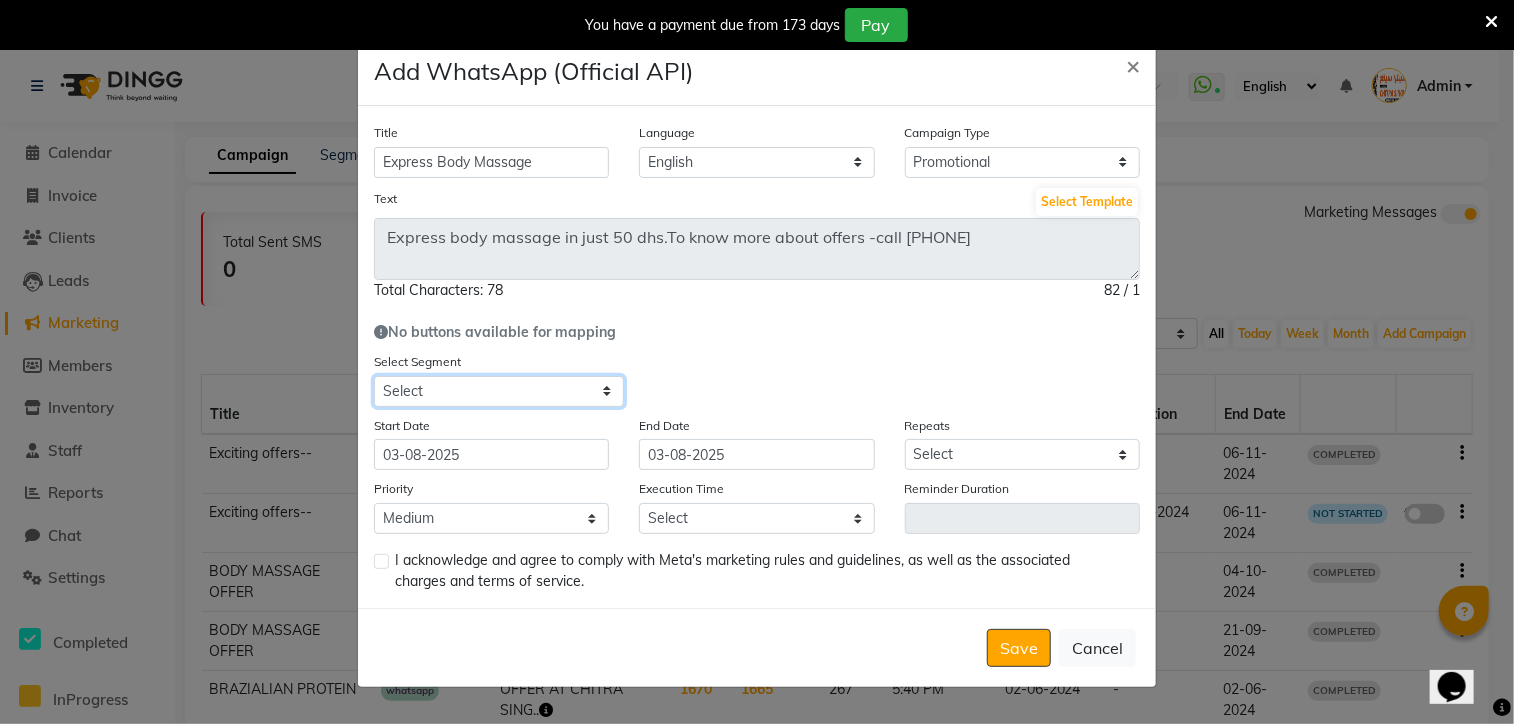 select on "11896" 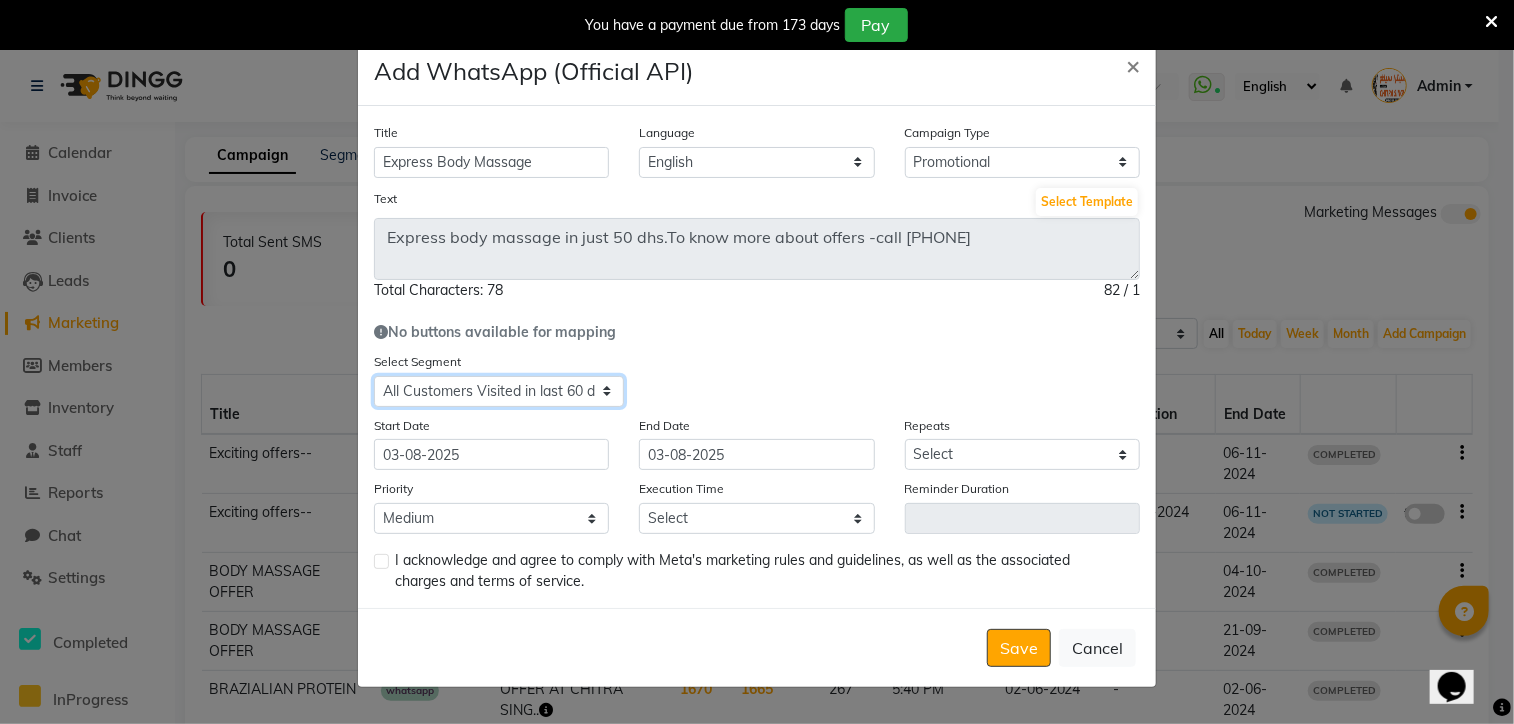 click on "Select All Customers All Male Customer All Female Customer All Members All Customers Visited in last 30 days All Customers Visited in last 60 days but not in last 30 days Inactive/Lost Customers High Ticket Customers Low Ticket Customers Frequent Customers Regular Customers New Customers All Customers with Valid Birthdays All Customers with Valid Anniversary All Customer Visited in 2020 CLIENT WHO DIDNOT VISITED FROM LAST 15 DAYS Pkg Reminder All Customers Visited in last 60 days but not in last 30 days FEMALE CUSTOMERS MORE THAN 90 DAYS" at bounding box center (499, 391) 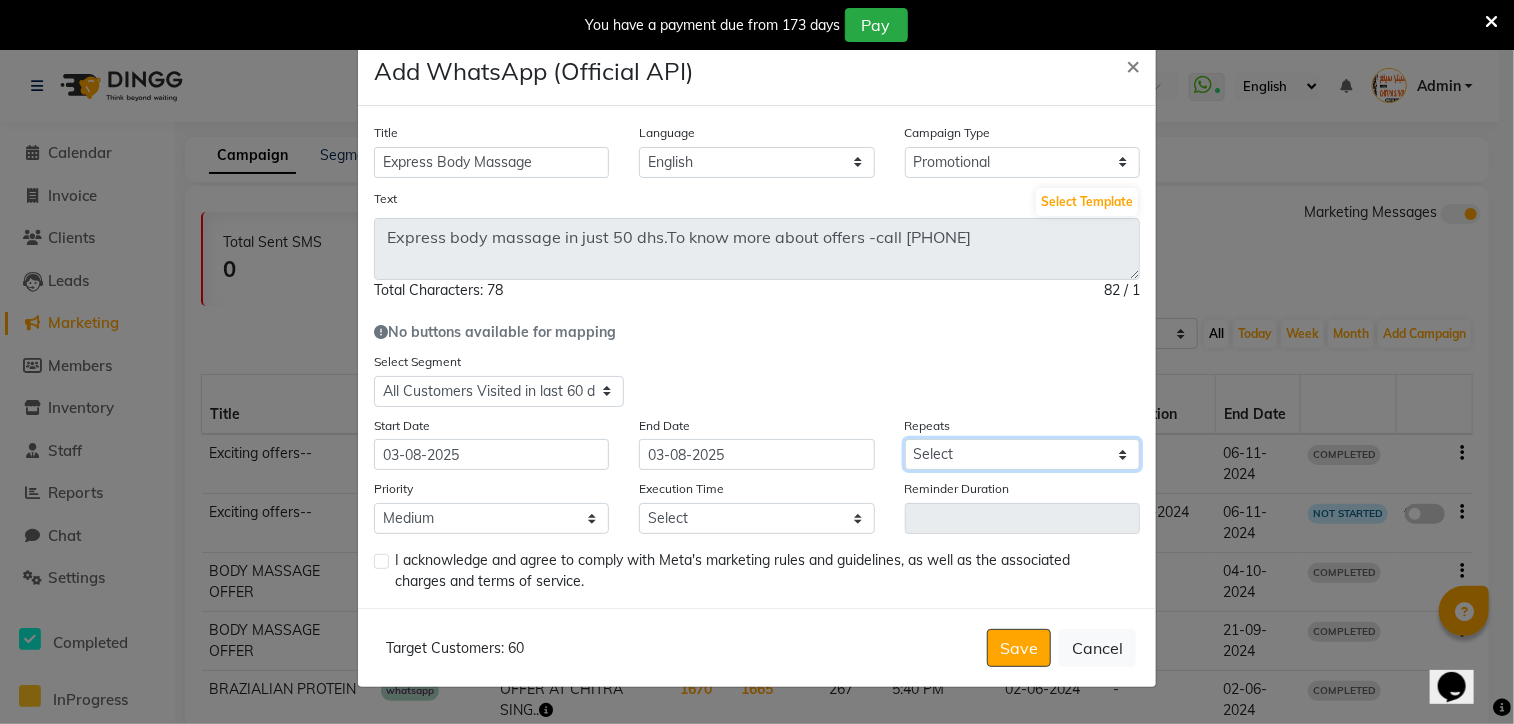 click on "Select Once Daily Alternate Day Weekly Monthly Yearly" at bounding box center [1022, 454] 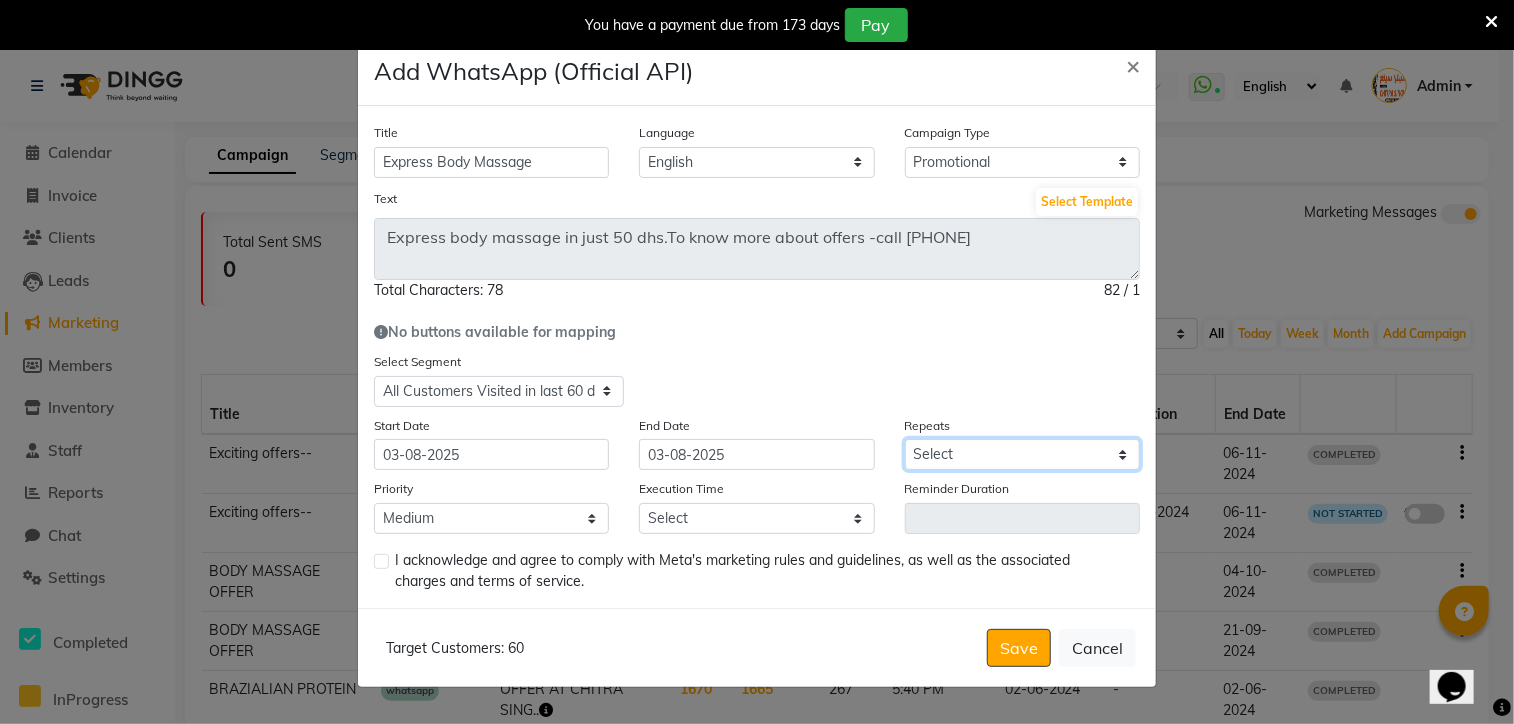 select on "1" 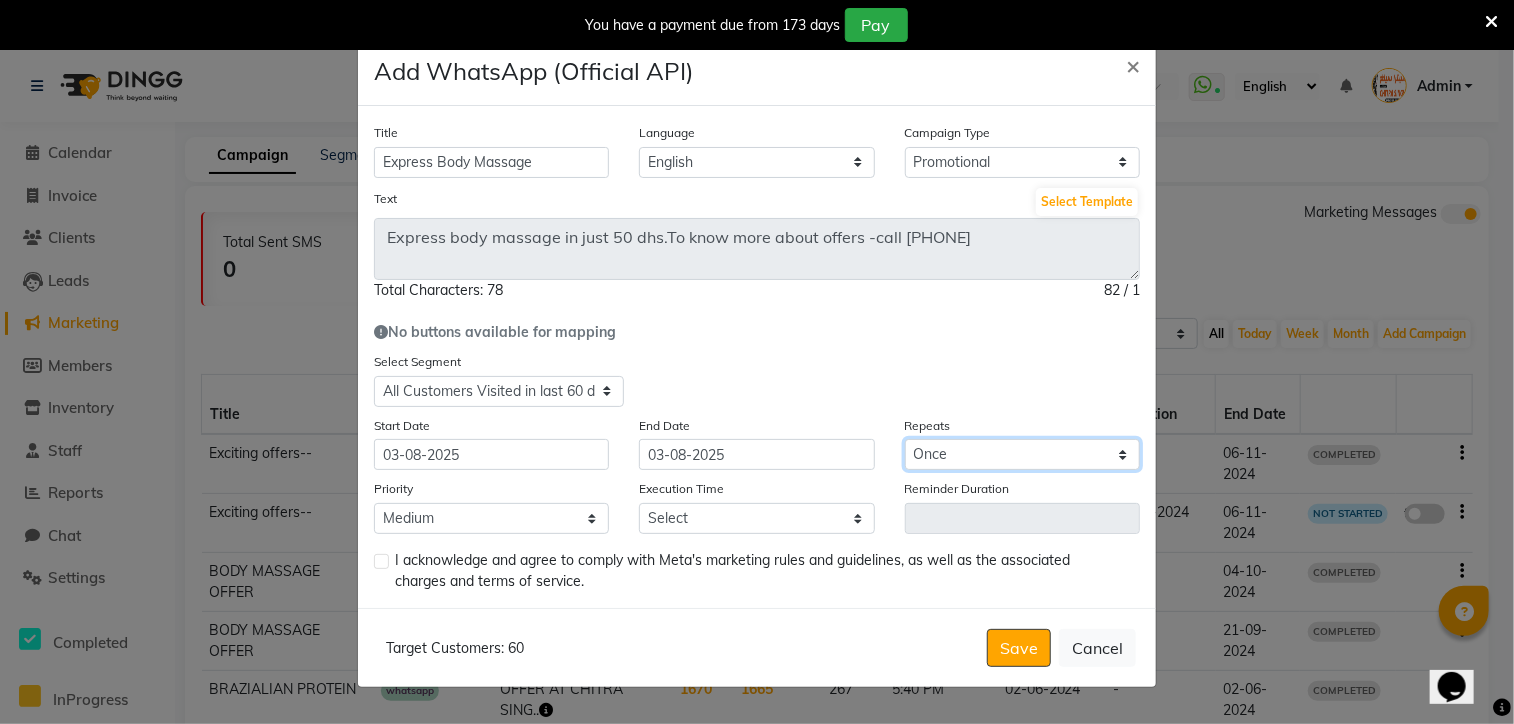 click on "Select Once Daily Alternate Day Weekly Monthly Yearly" at bounding box center [1022, 454] 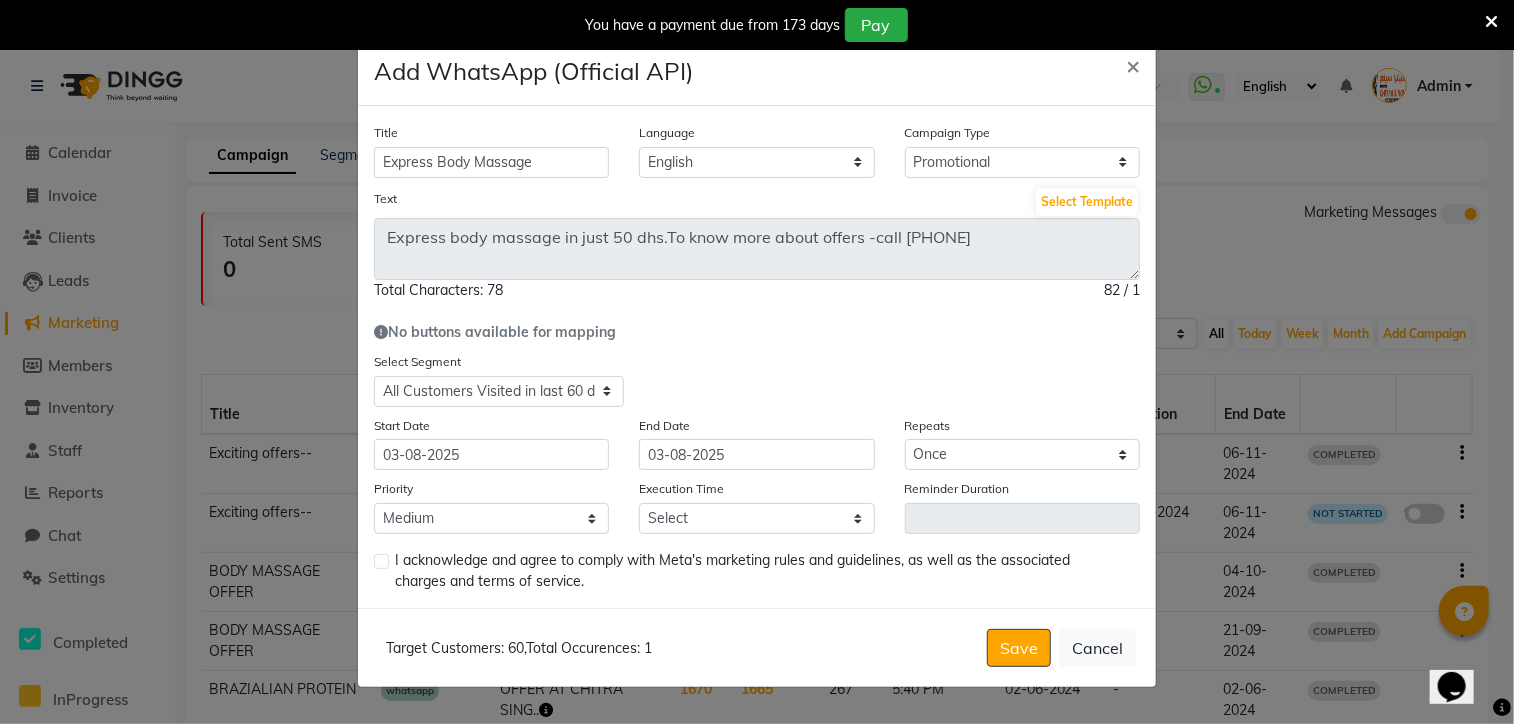 click on "I acknowledge and agree to comply with Meta's marketing rules and guidelines, as well as the associated charges and terms of service." 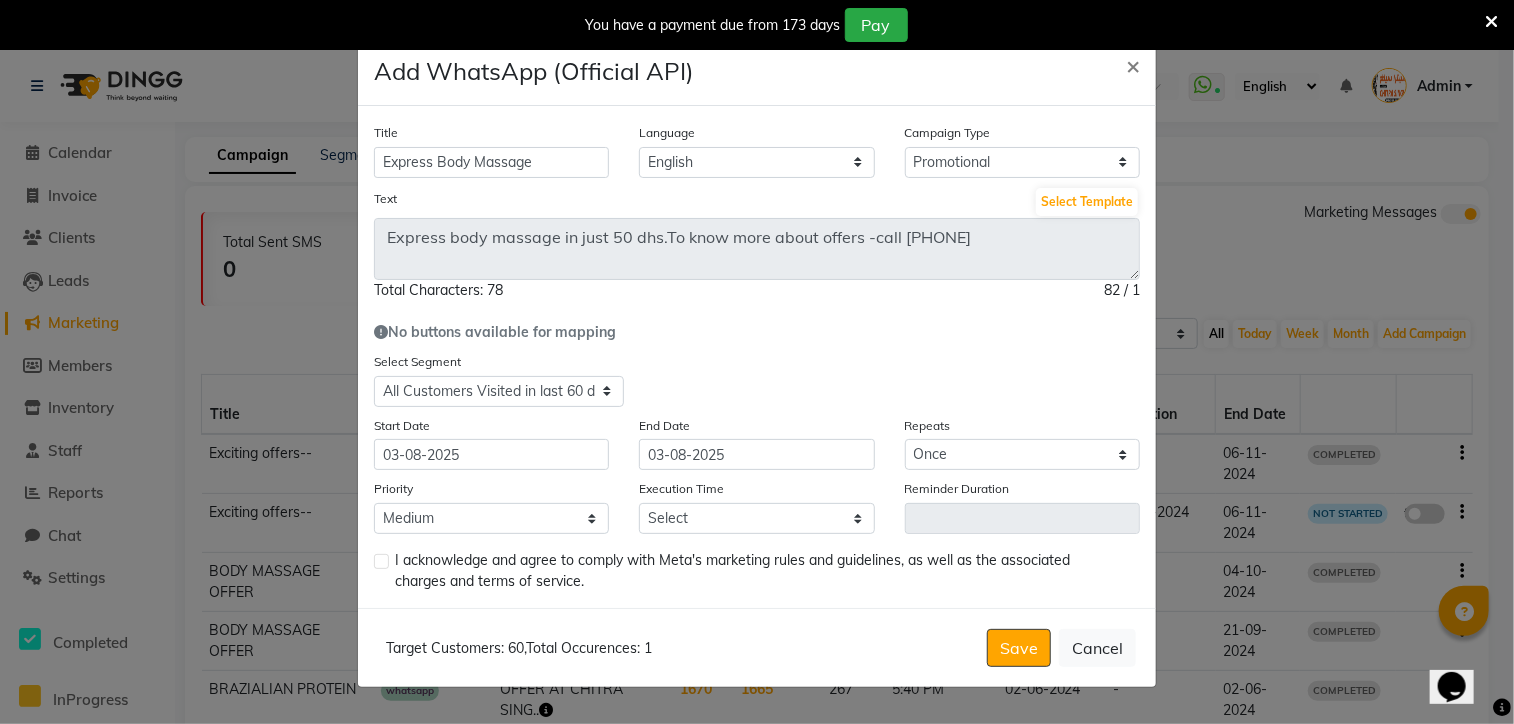 click 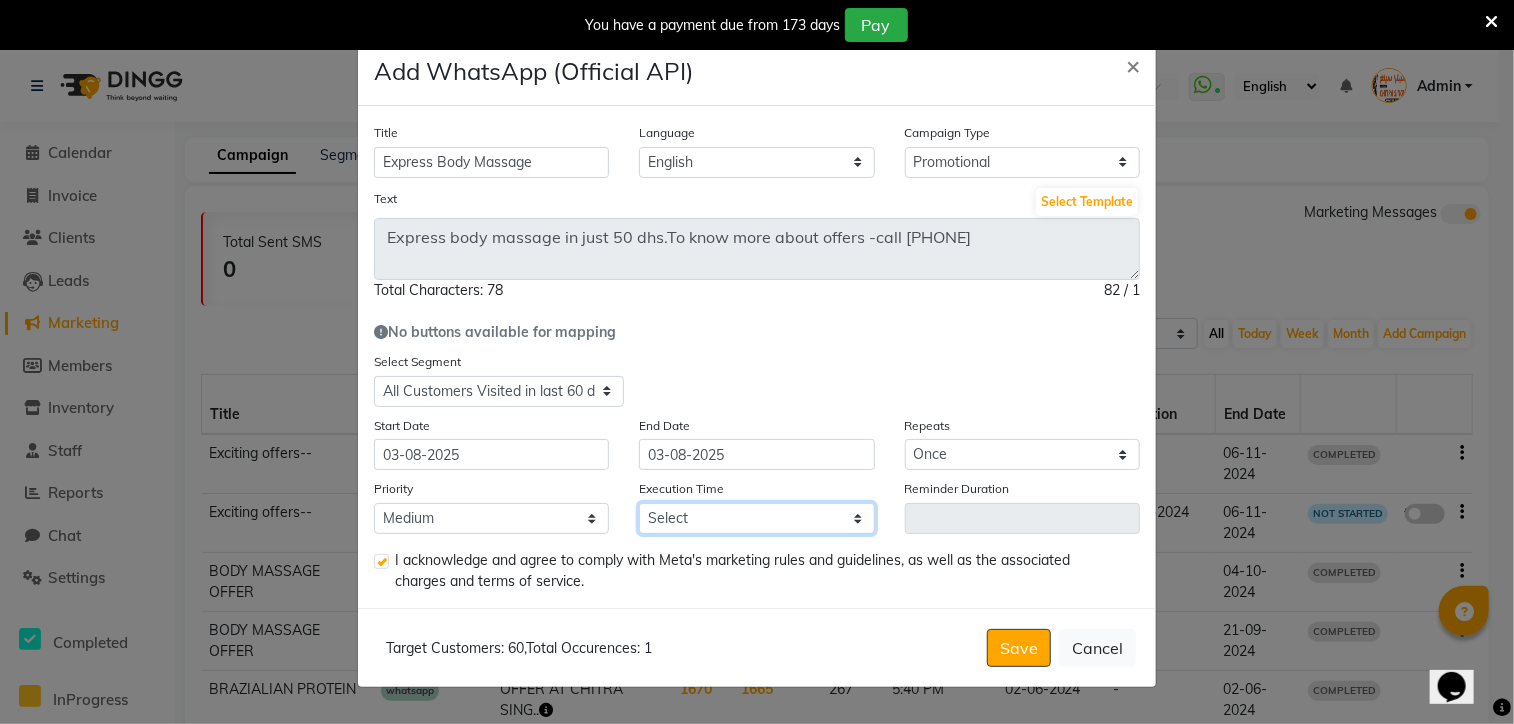 click on "Select 09:00 AM 09:15 AM 09:30 AM 09:45 AM 10:00 AM 10:15 AM 10:30 AM 10:45 AM 11:00 AM 11:15 AM 11:30 AM 11:45 AM 12:00 PM 12:15 PM 12:30 PM 12:45 PM 01:00 PM 01:15 PM 01:30 PM 01:45 PM 02:00 PM 02:15 PM 02:30 PM 02:45 PM 03:00 PM 03:15 PM 03:30 PM 03:45 PM 04:00 PM 04:15 PM 04:30 PM 04:45 PM 05:00 PM 05:15 PM 05:30 PM 05:45 PM 06:00 PM 06:15 PM 06:30 PM 06:45 PM 07:00 PM 07:15 PM 07:30 PM 07:45 PM 08:00 PM 08:15 PM 08:30 PM 08:45 PM 09:00 PM 09:15 PM 09:30 PM 09:45 PM" at bounding box center (756, 518) 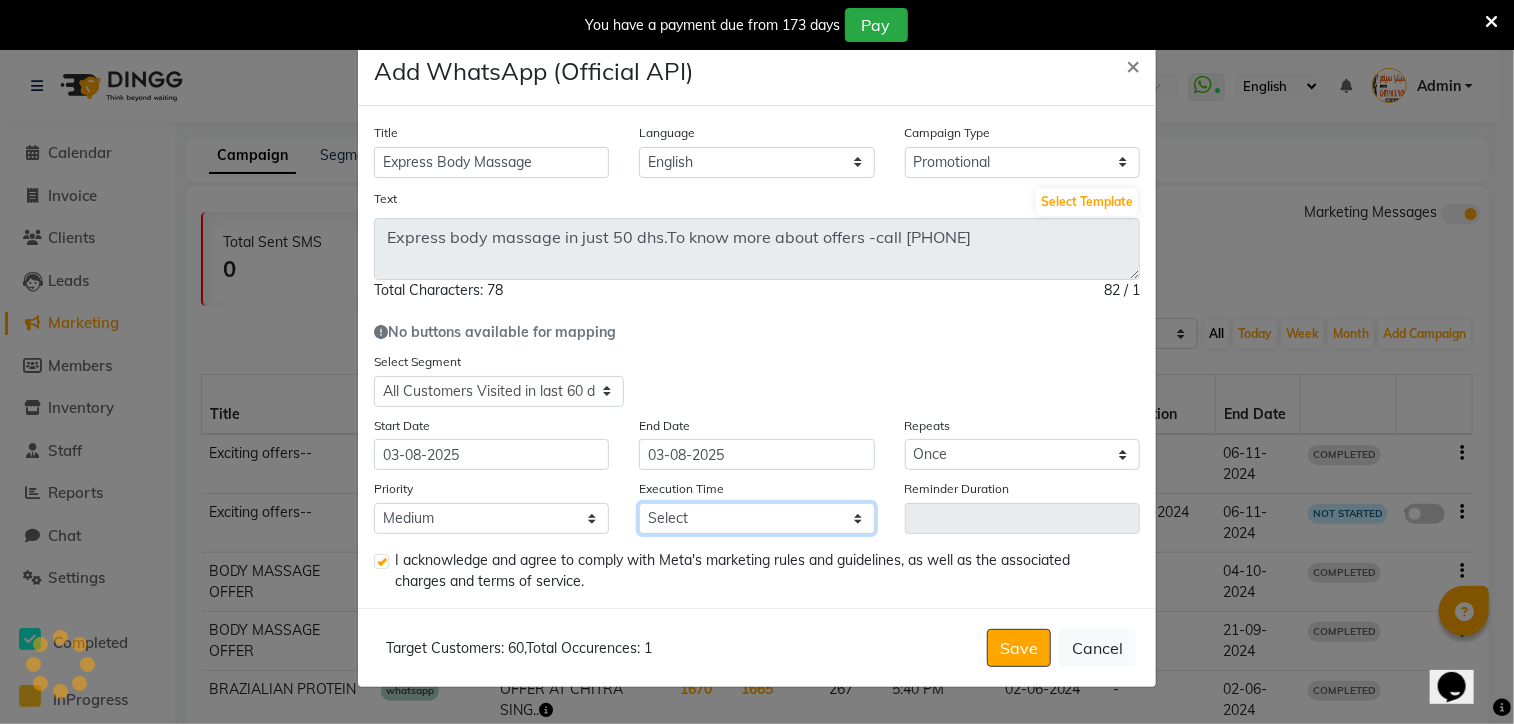 select on "855" 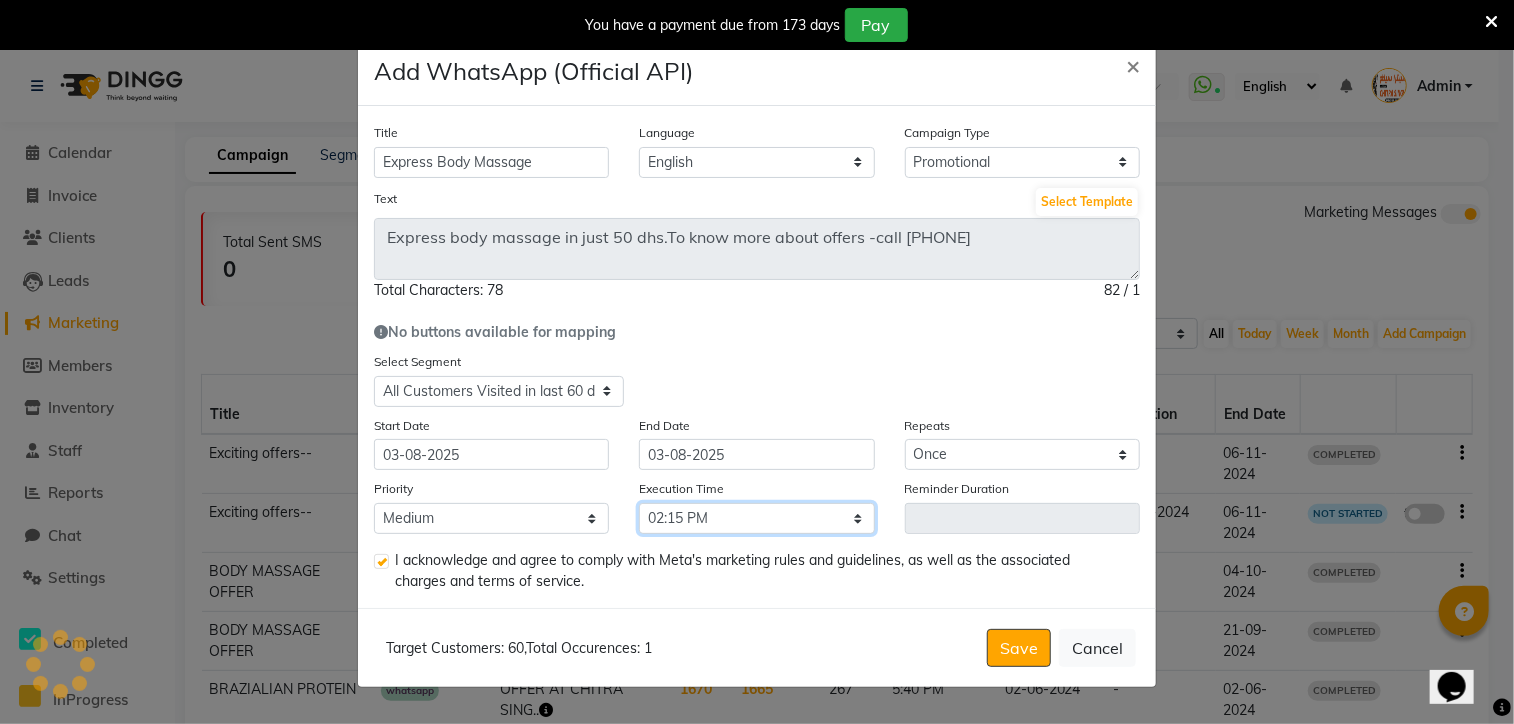 click on "Select 09:00 AM 09:15 AM 09:30 AM 09:45 AM 10:00 AM 10:15 AM 10:30 AM 10:45 AM 11:00 AM 11:15 AM 11:30 AM 11:45 AM 12:00 PM 12:15 PM 12:30 PM 12:45 PM 01:00 PM 01:15 PM 01:30 PM 01:45 PM 02:00 PM 02:15 PM 02:30 PM 02:45 PM 03:00 PM 03:15 PM 03:30 PM 03:45 PM 04:00 PM 04:15 PM 04:30 PM 04:45 PM 05:00 PM 05:15 PM 05:30 PM 05:45 PM 06:00 PM 06:15 PM 06:30 PM 06:45 PM 07:00 PM 07:15 PM 07:30 PM 07:45 PM 08:00 PM 08:15 PM 08:30 PM 08:45 PM 09:00 PM 09:15 PM 09:30 PM 09:45 PM" at bounding box center (756, 518) 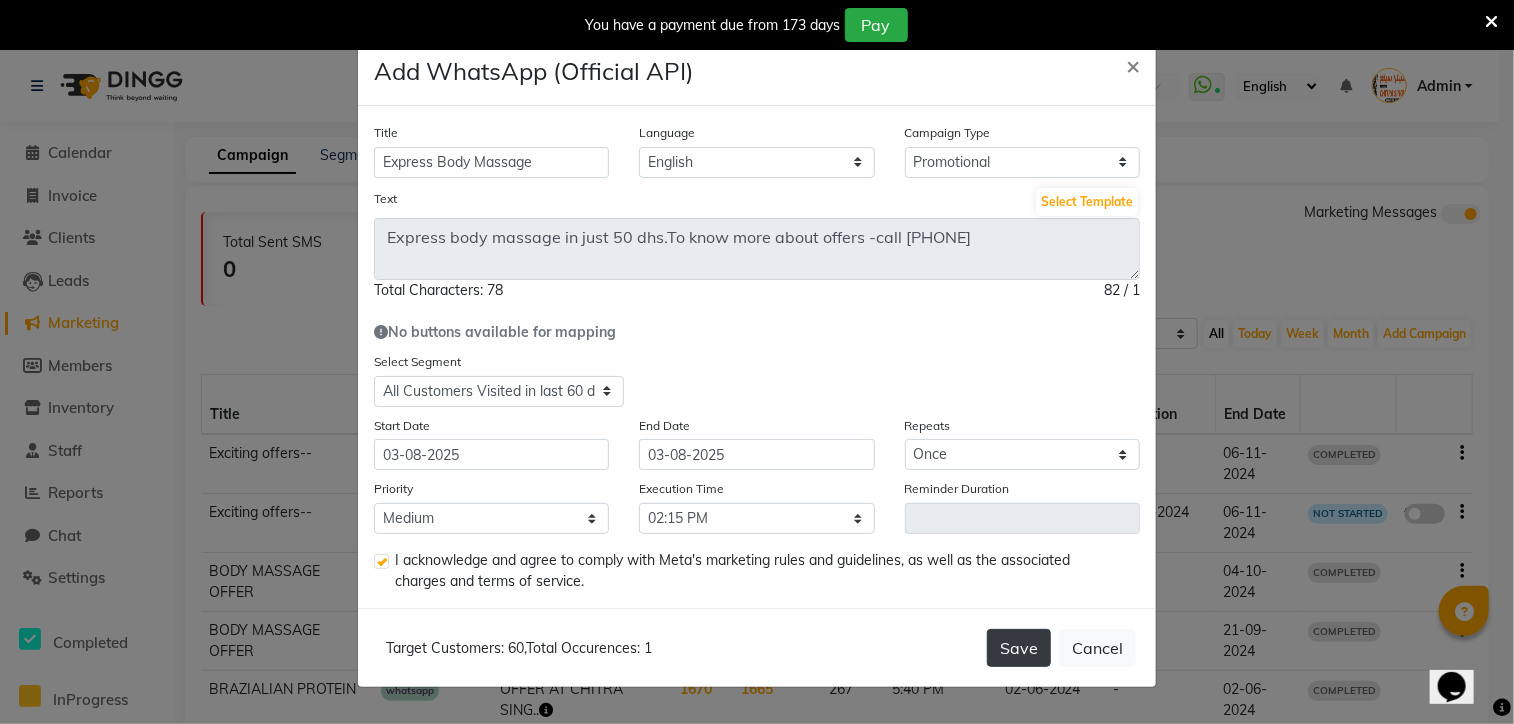 click on "Save" 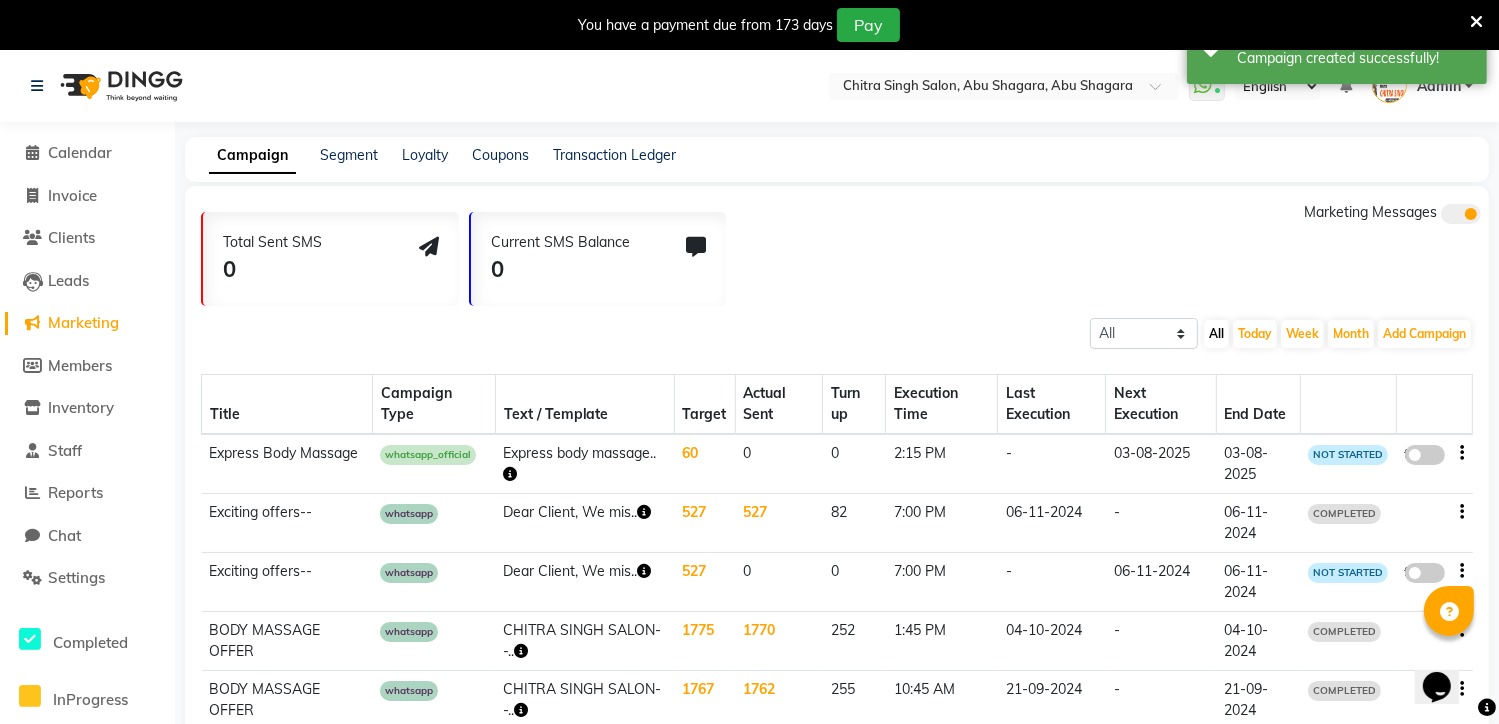 click 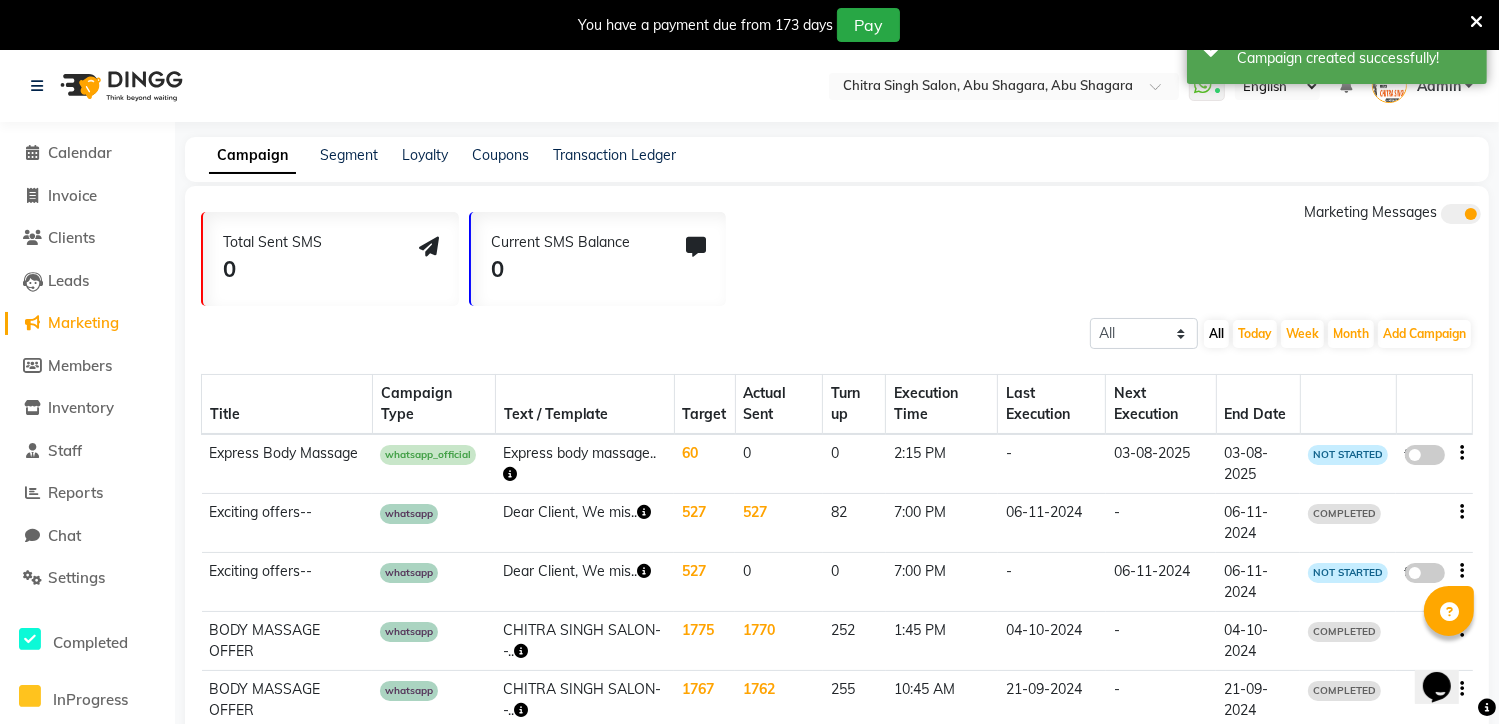 click on "false" 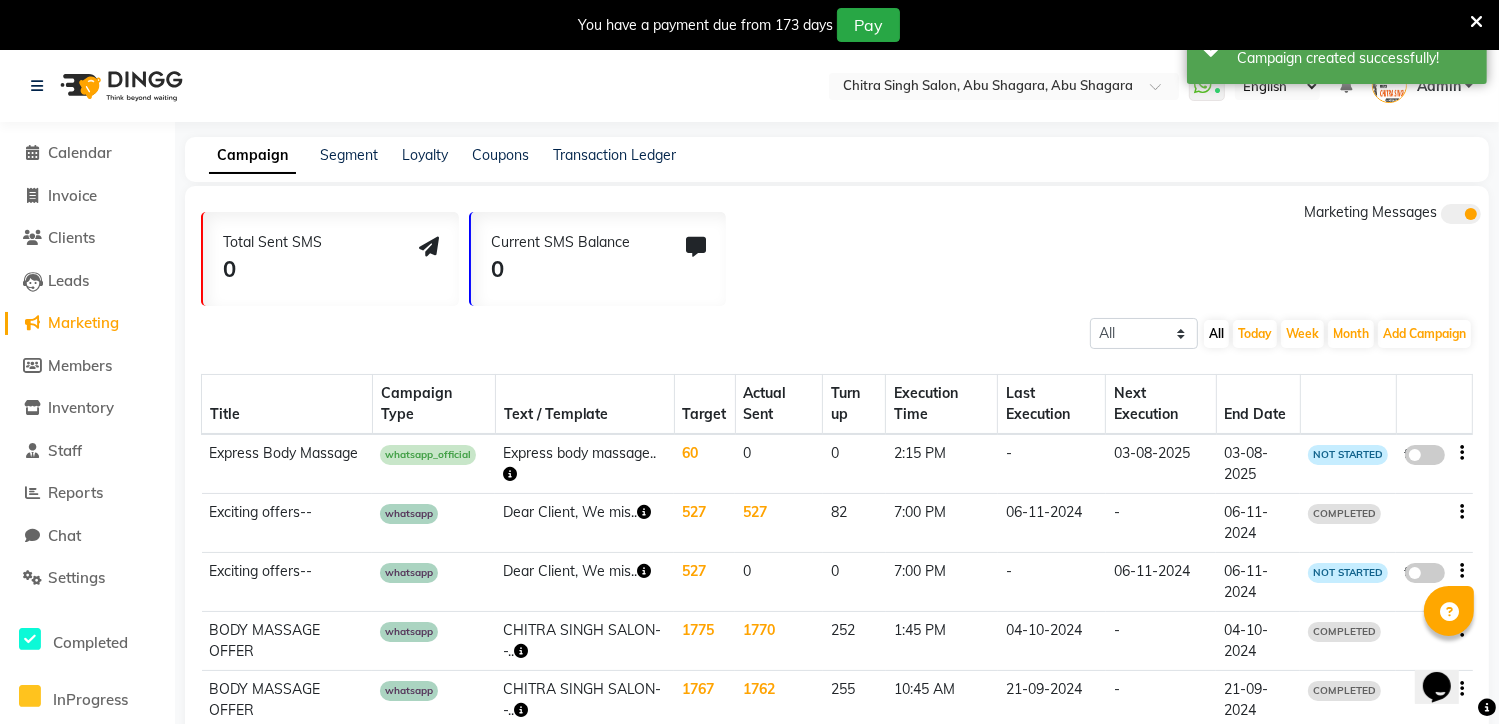 select on "3" 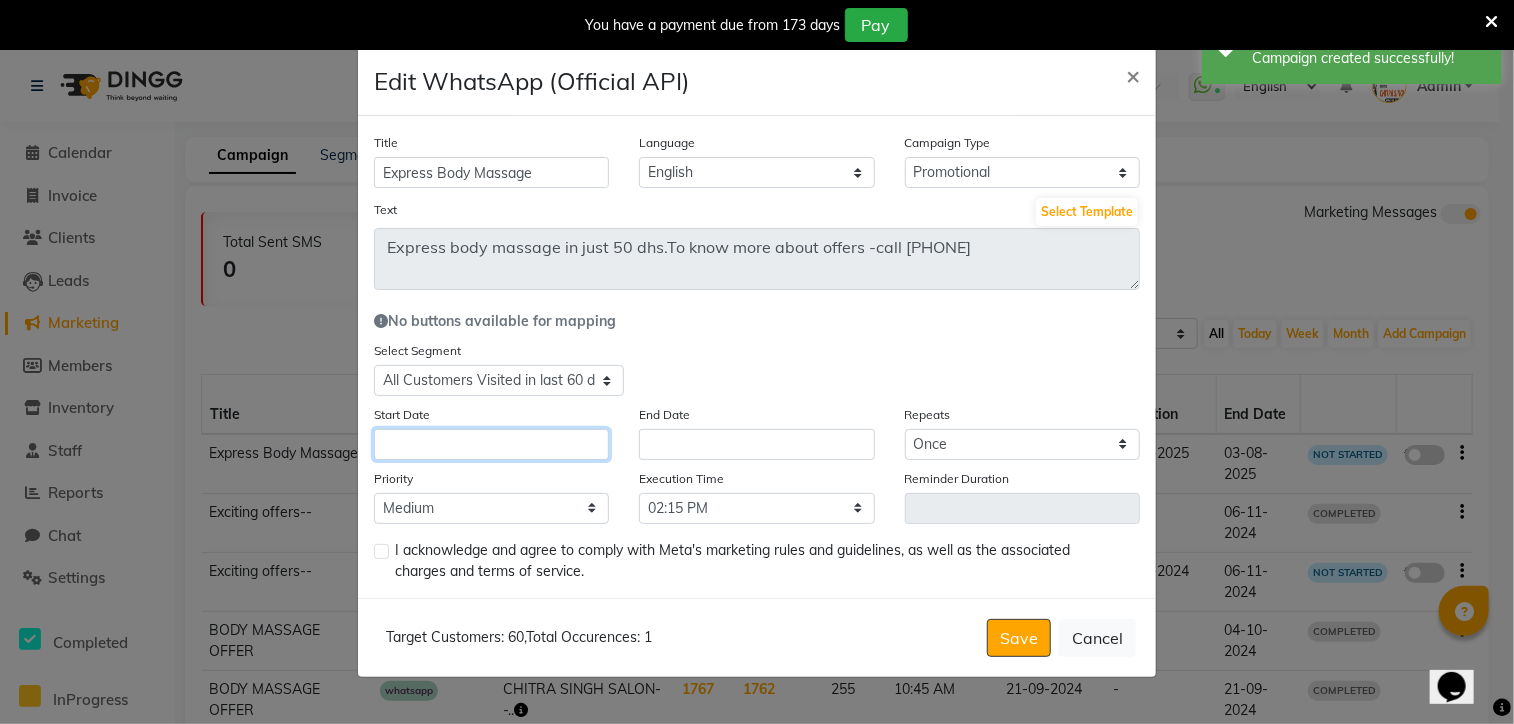 click 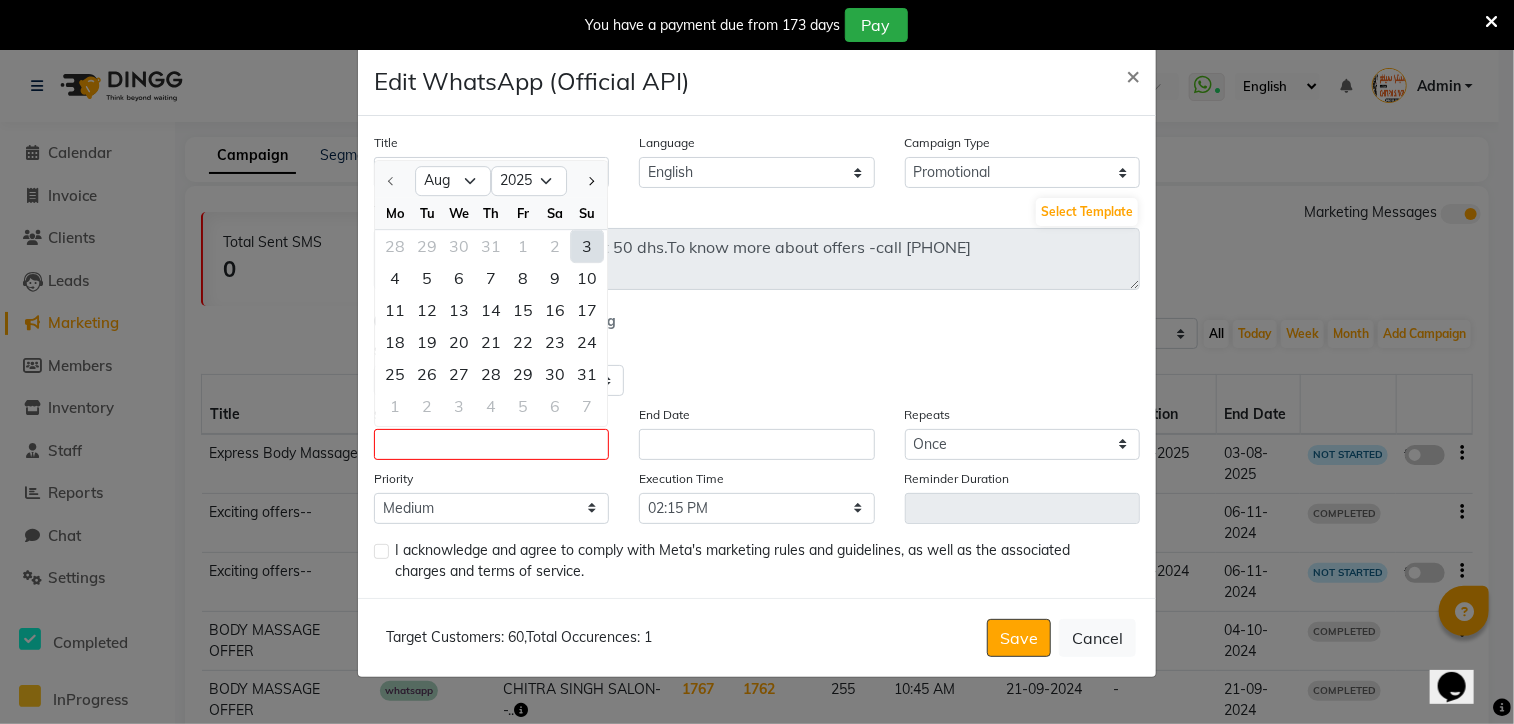 click on "3" 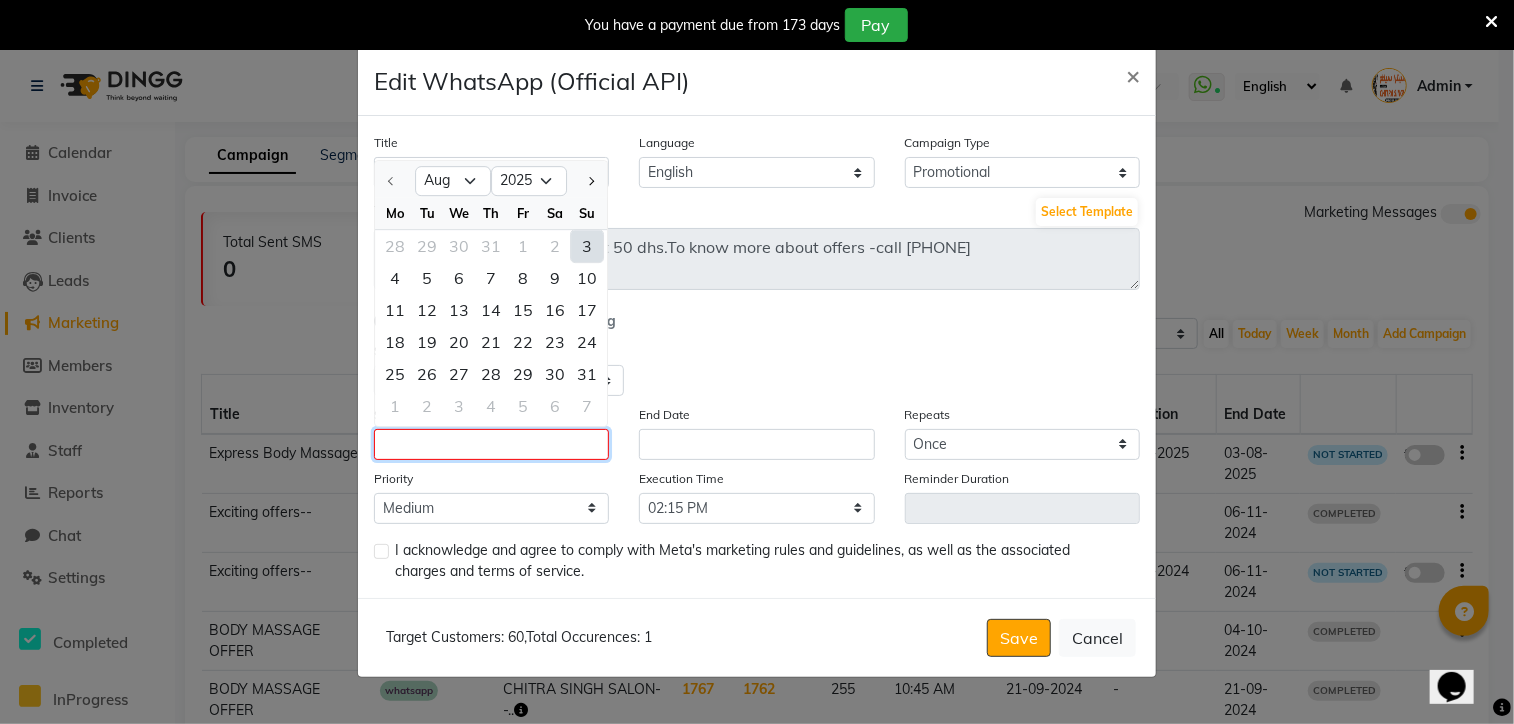 type on "03-08-2025" 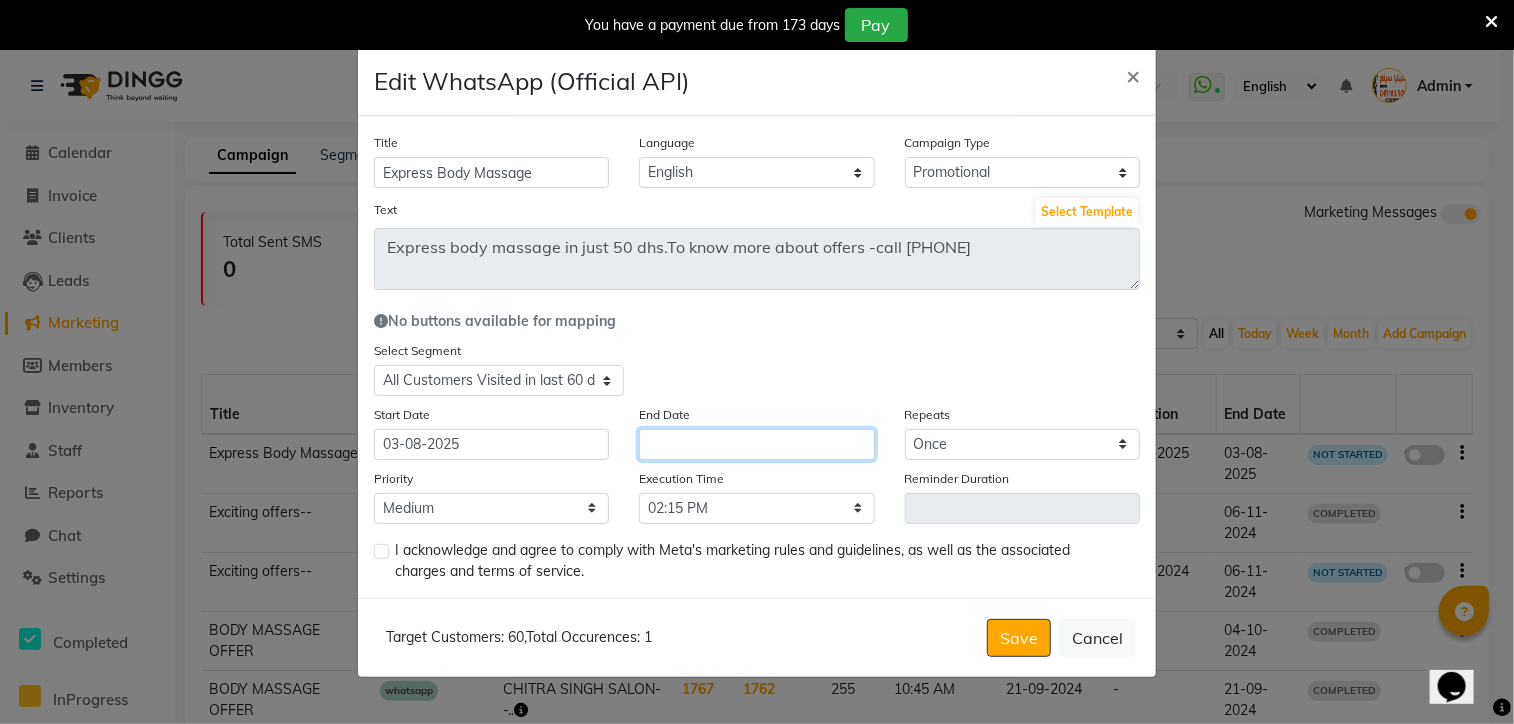 click 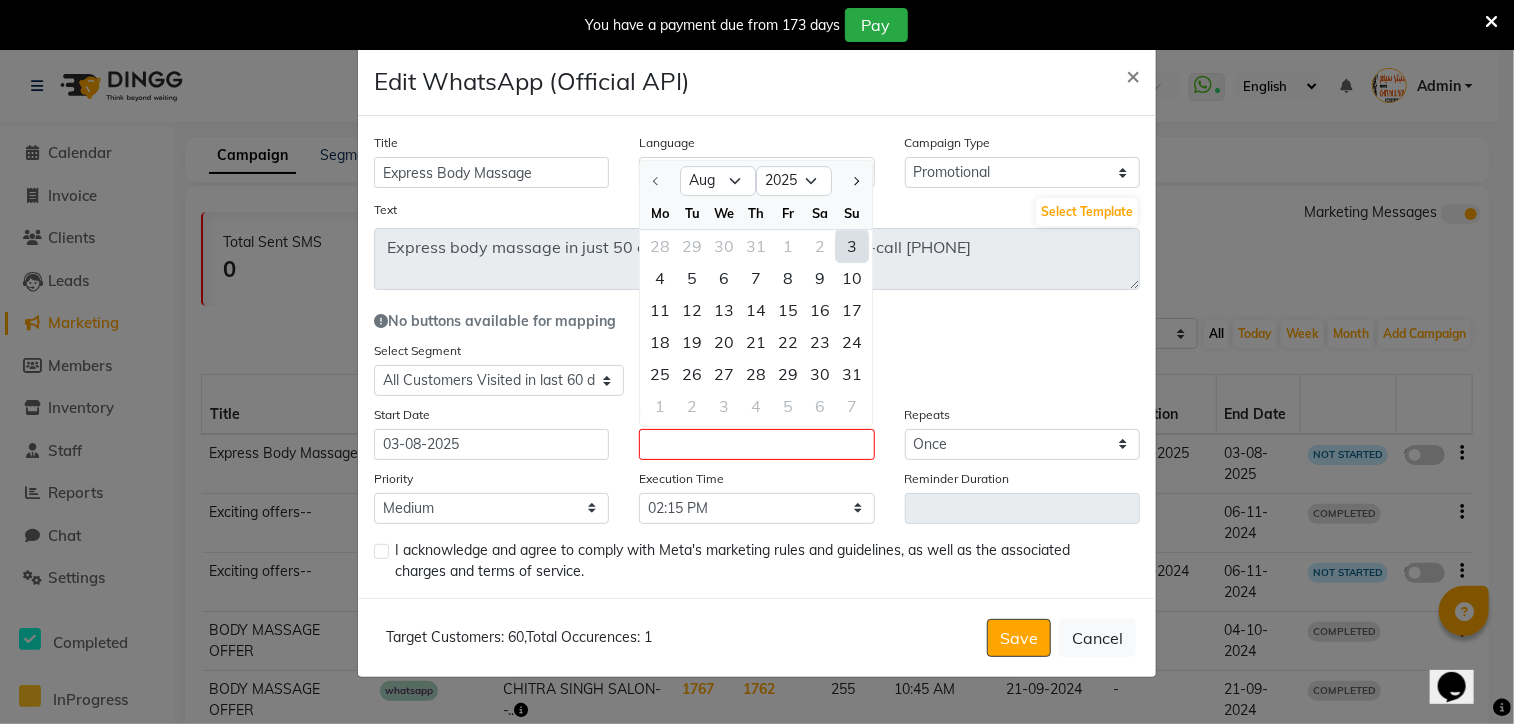 click on "3" 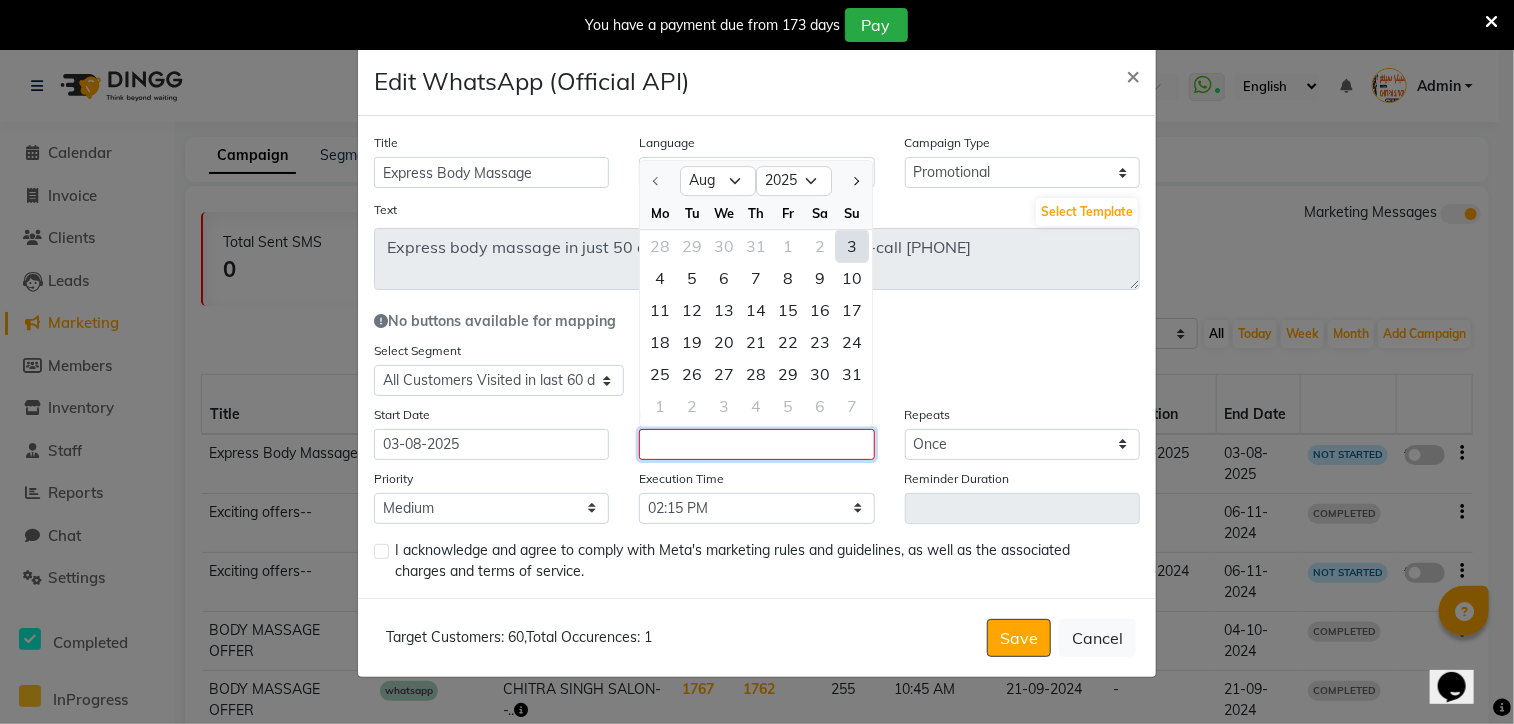 type on "03-08-2025" 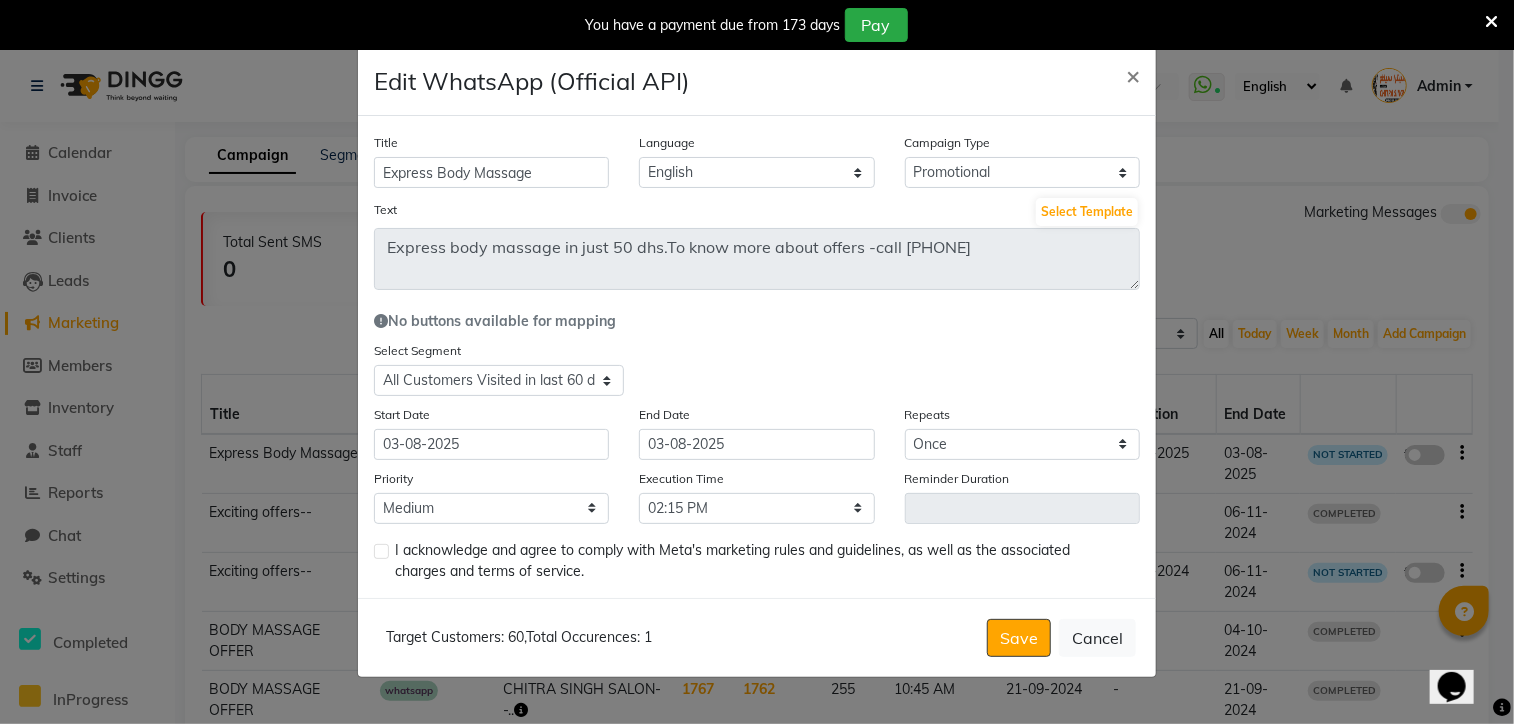 click 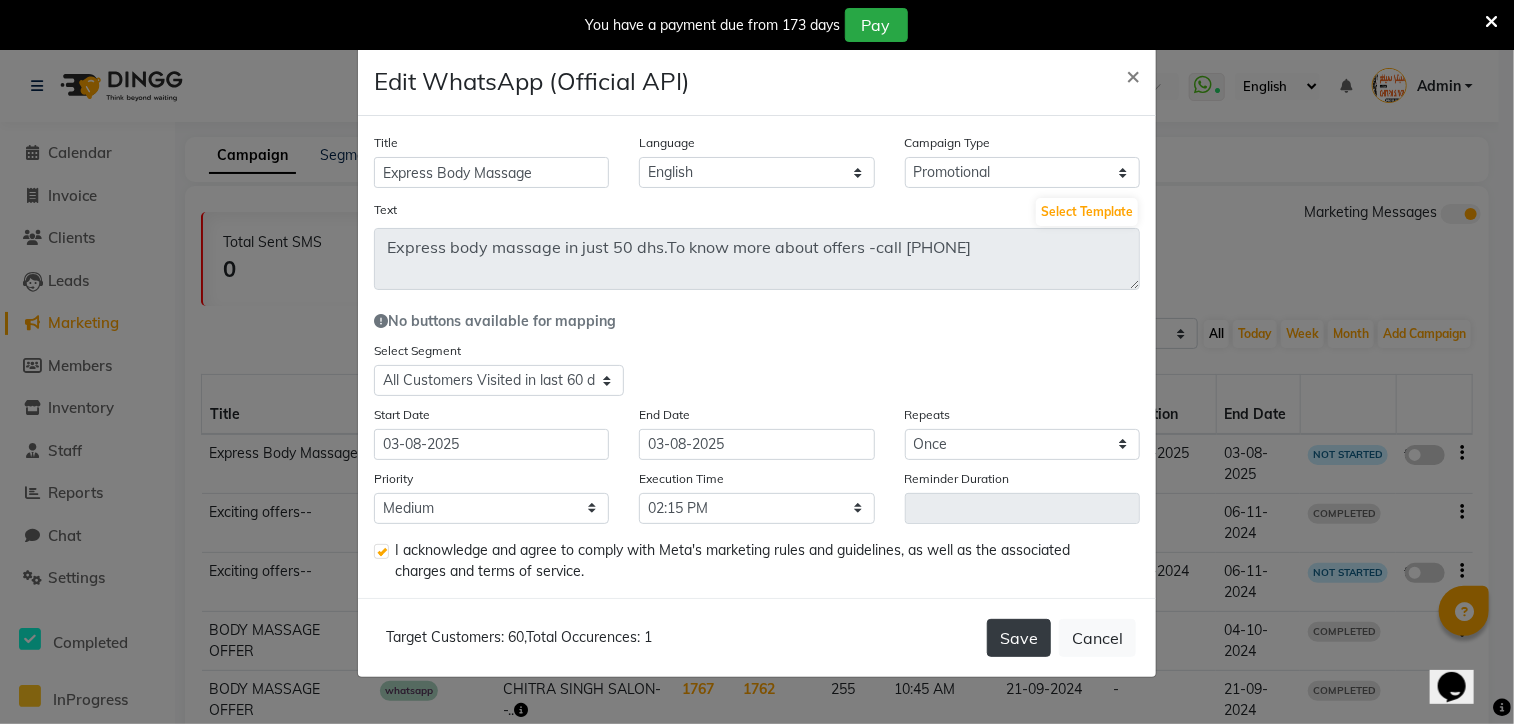 click on "Save" 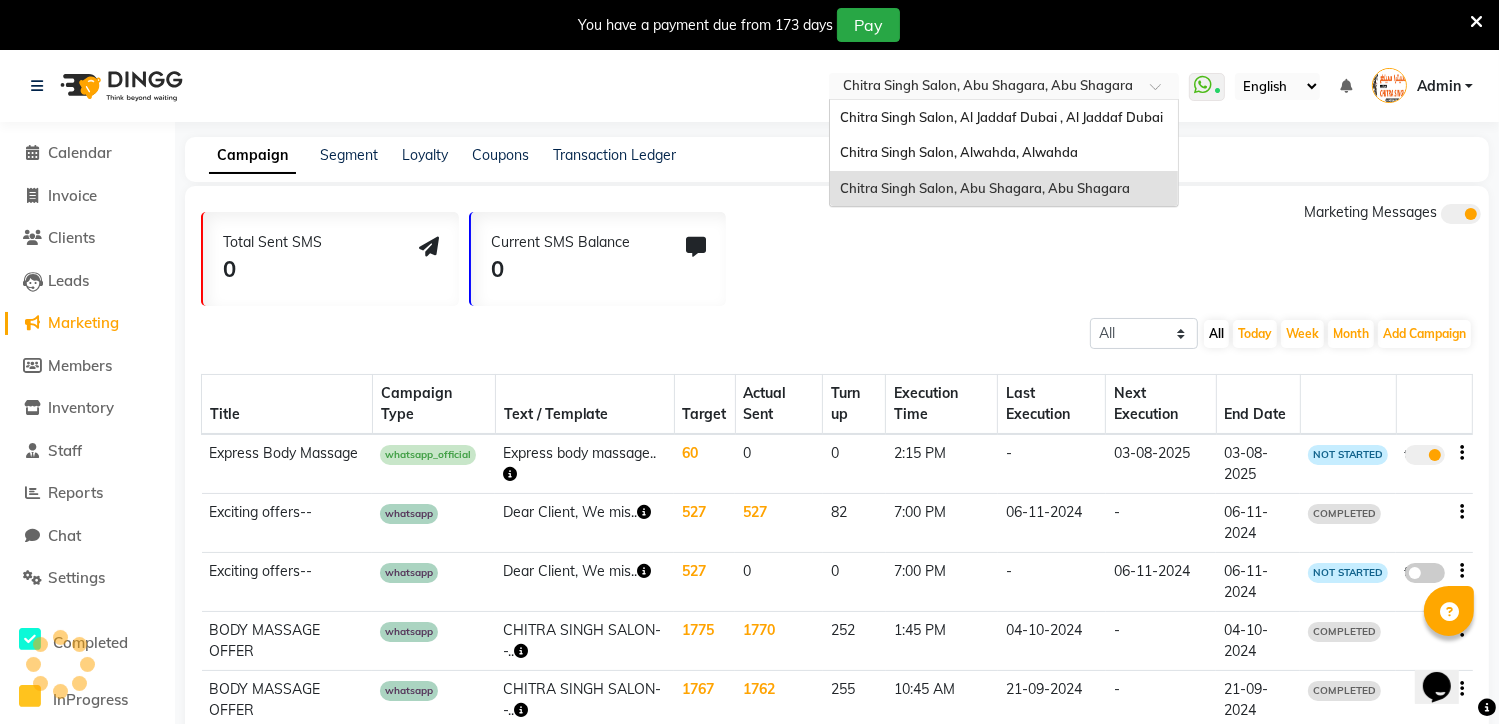 click at bounding box center (1004, 88) 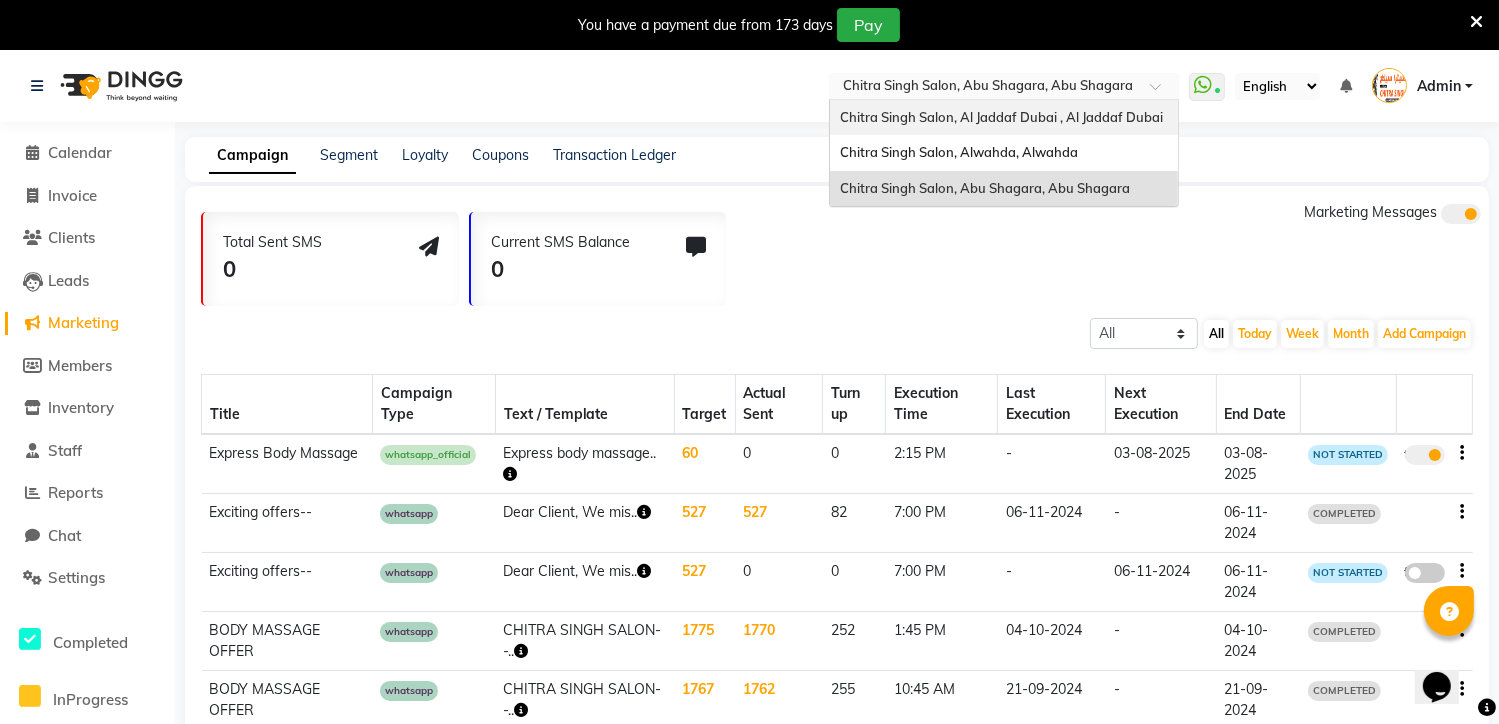 click on "Chitra Singh Salon, Al Jaddaf Dubai , Al Jaddaf Dubai" at bounding box center (1001, 117) 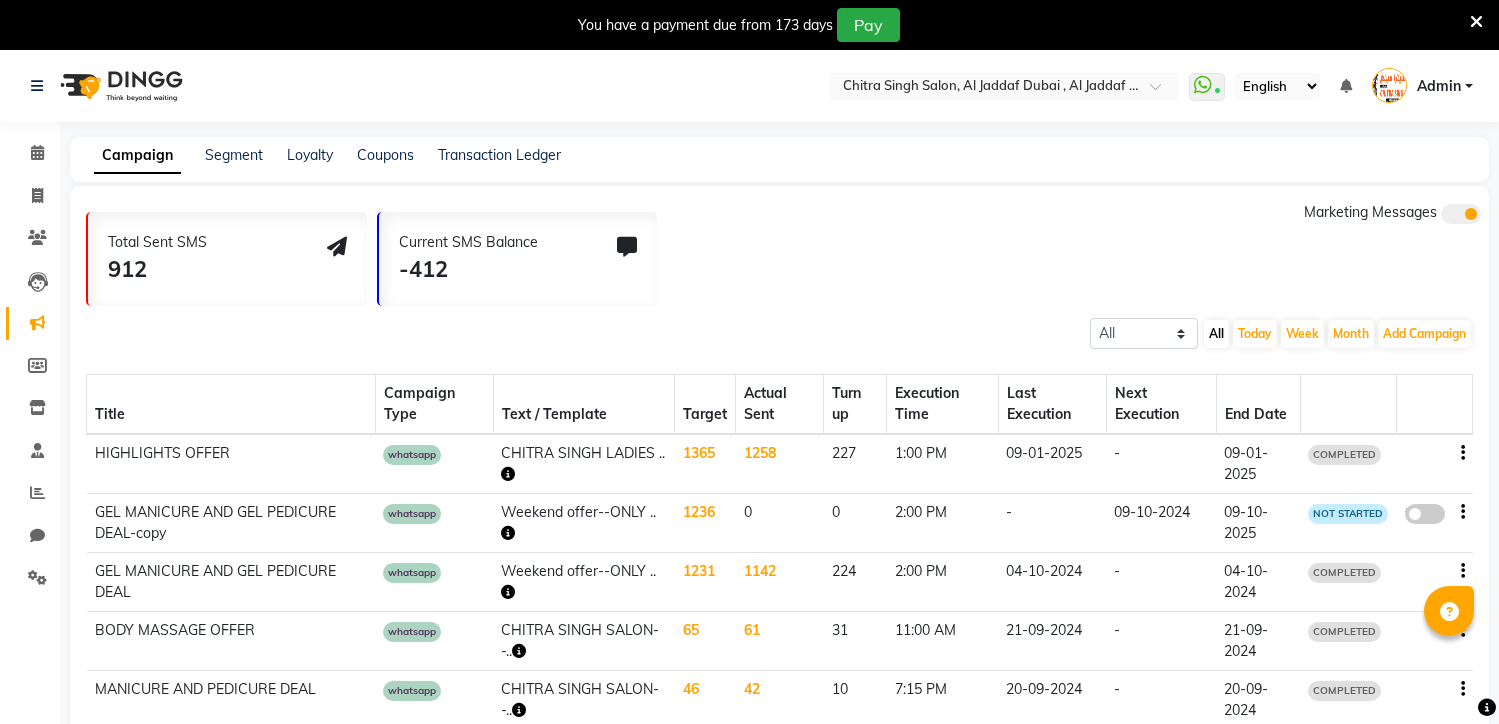 scroll, scrollTop: 0, scrollLeft: 0, axis: both 